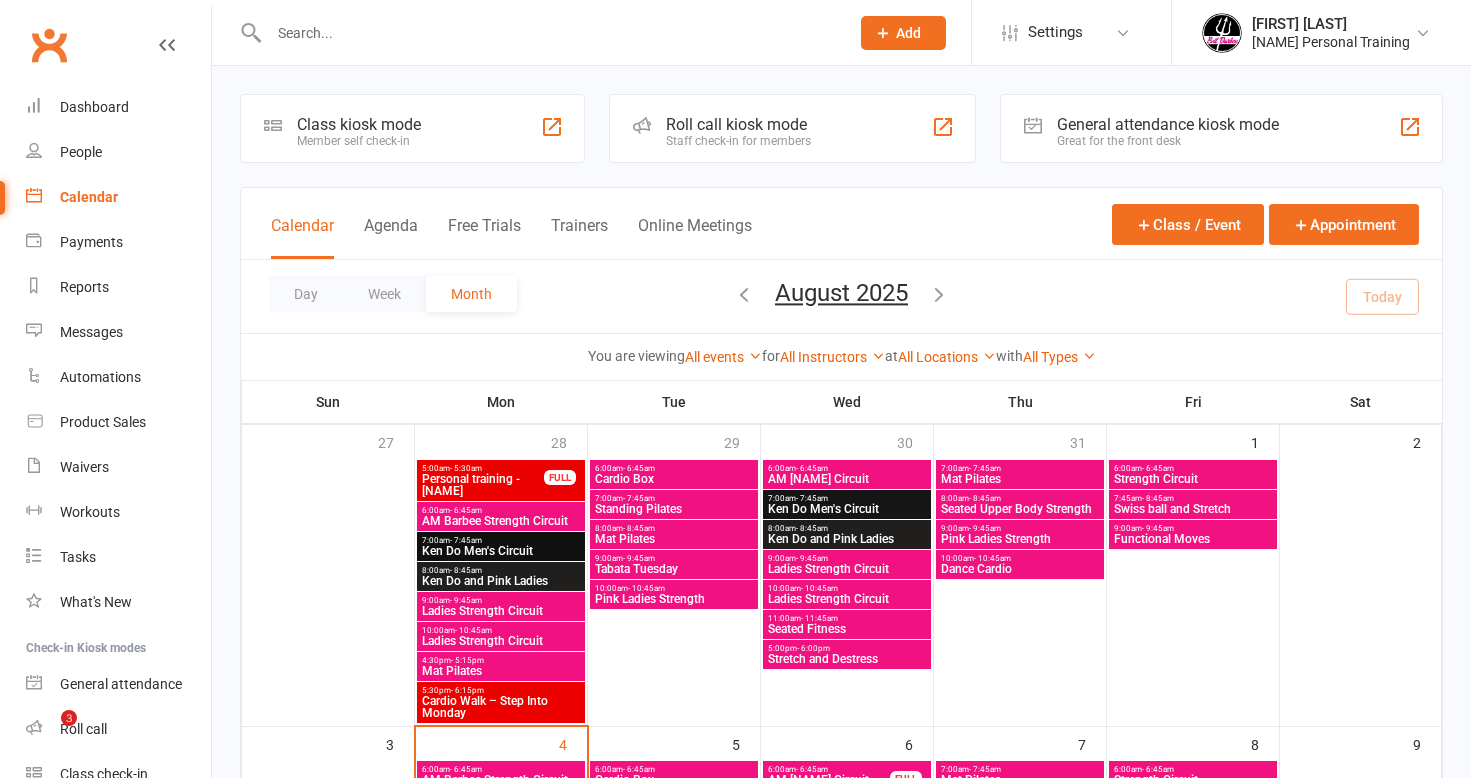 scroll, scrollTop: 400, scrollLeft: 0, axis: vertical 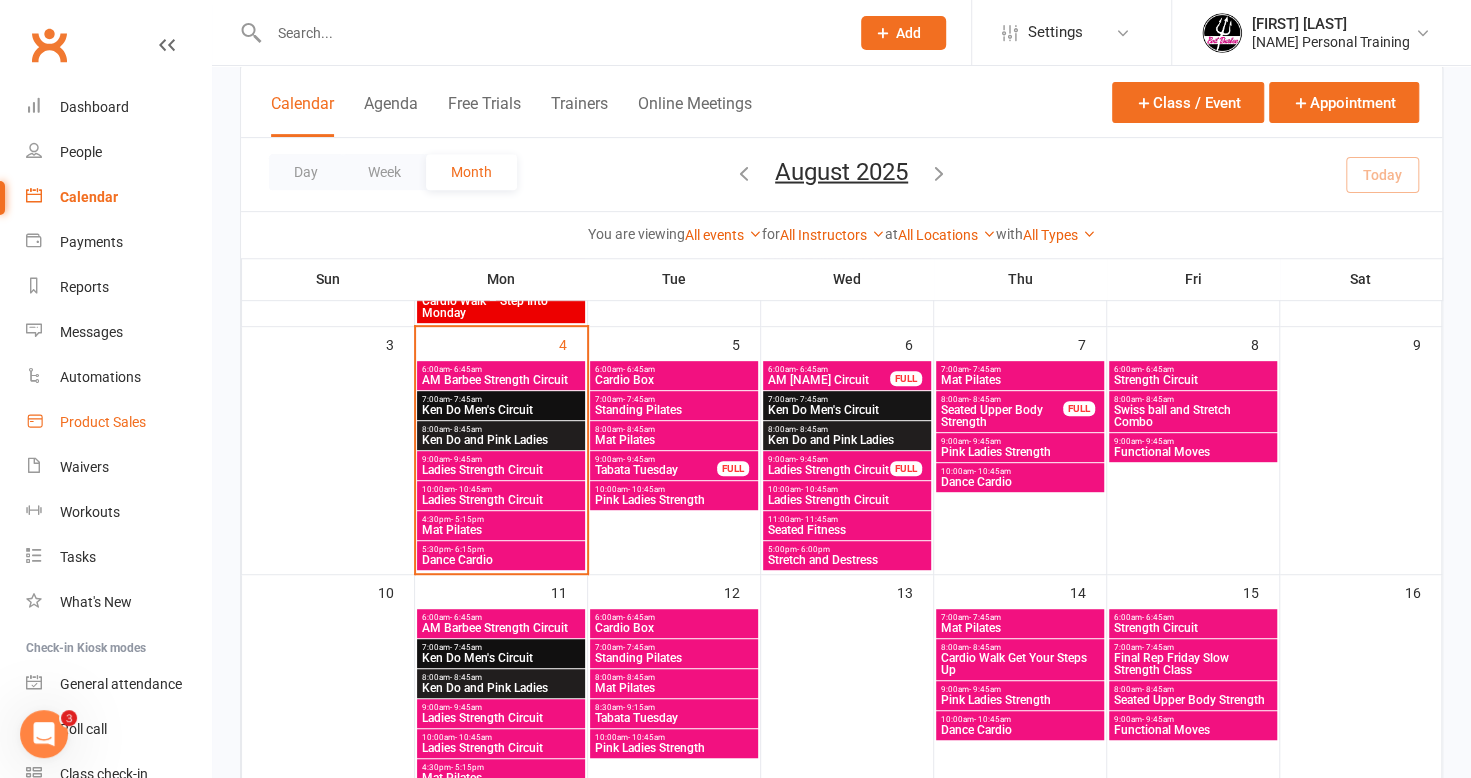 click on "Product Sales" at bounding box center (103, 422) 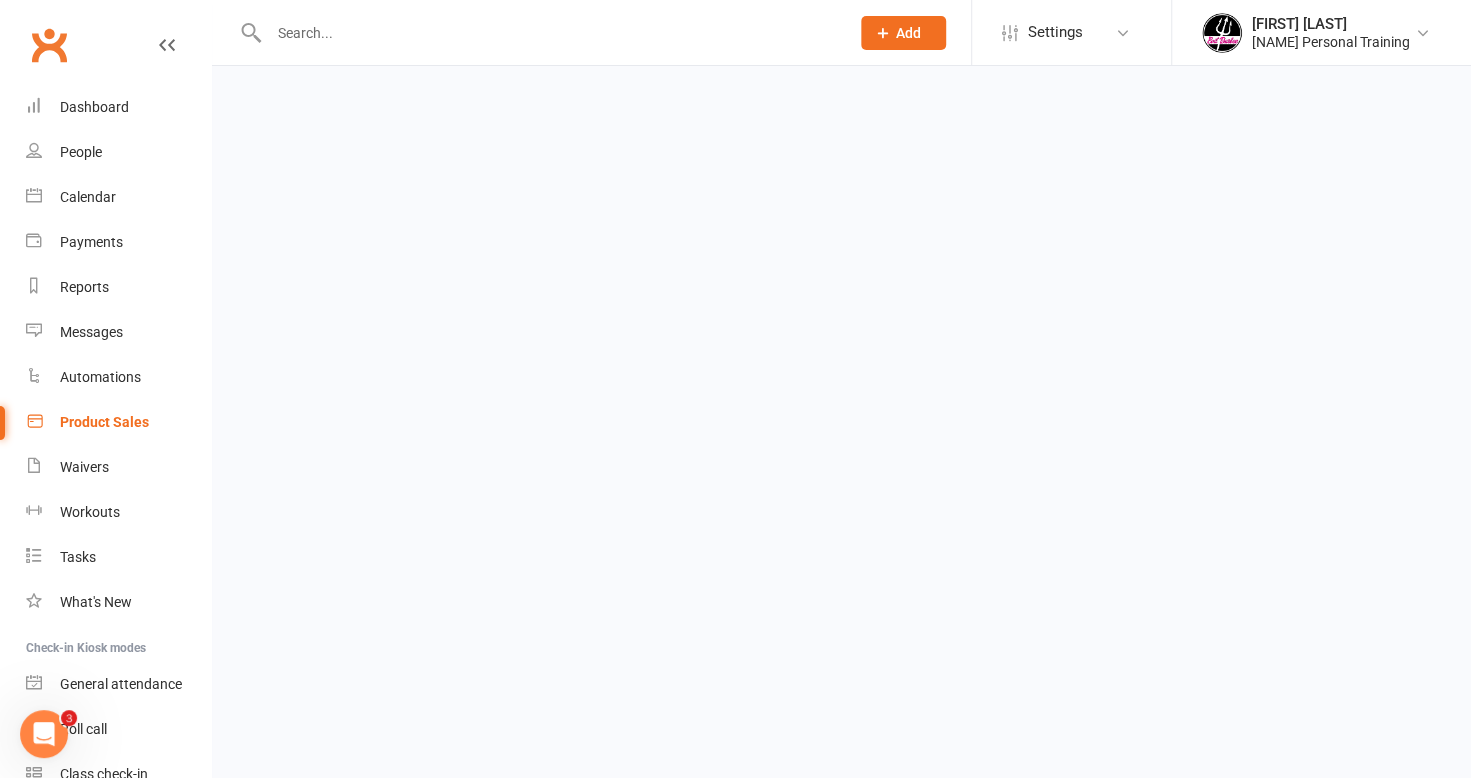 scroll, scrollTop: 0, scrollLeft: 0, axis: both 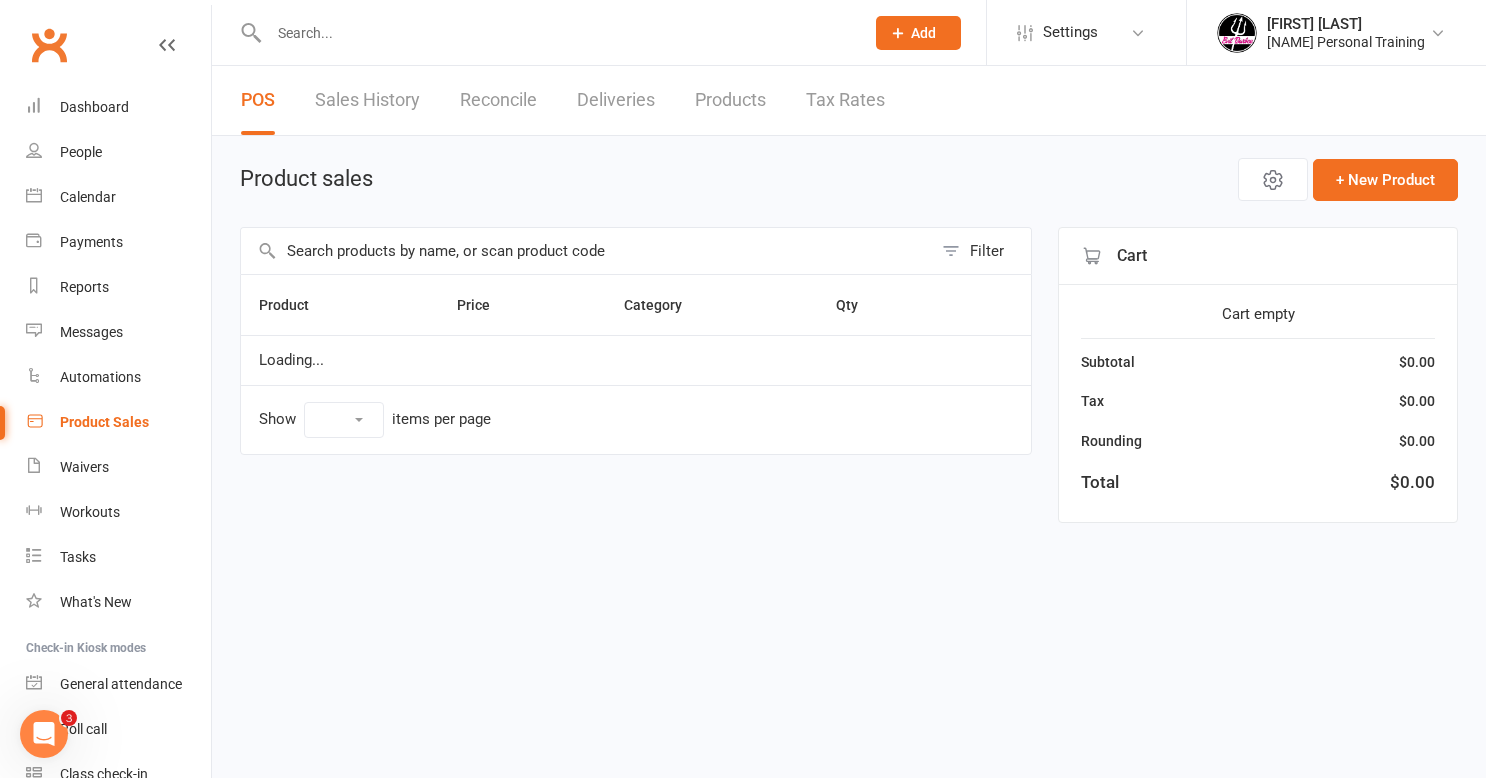 select on "50" 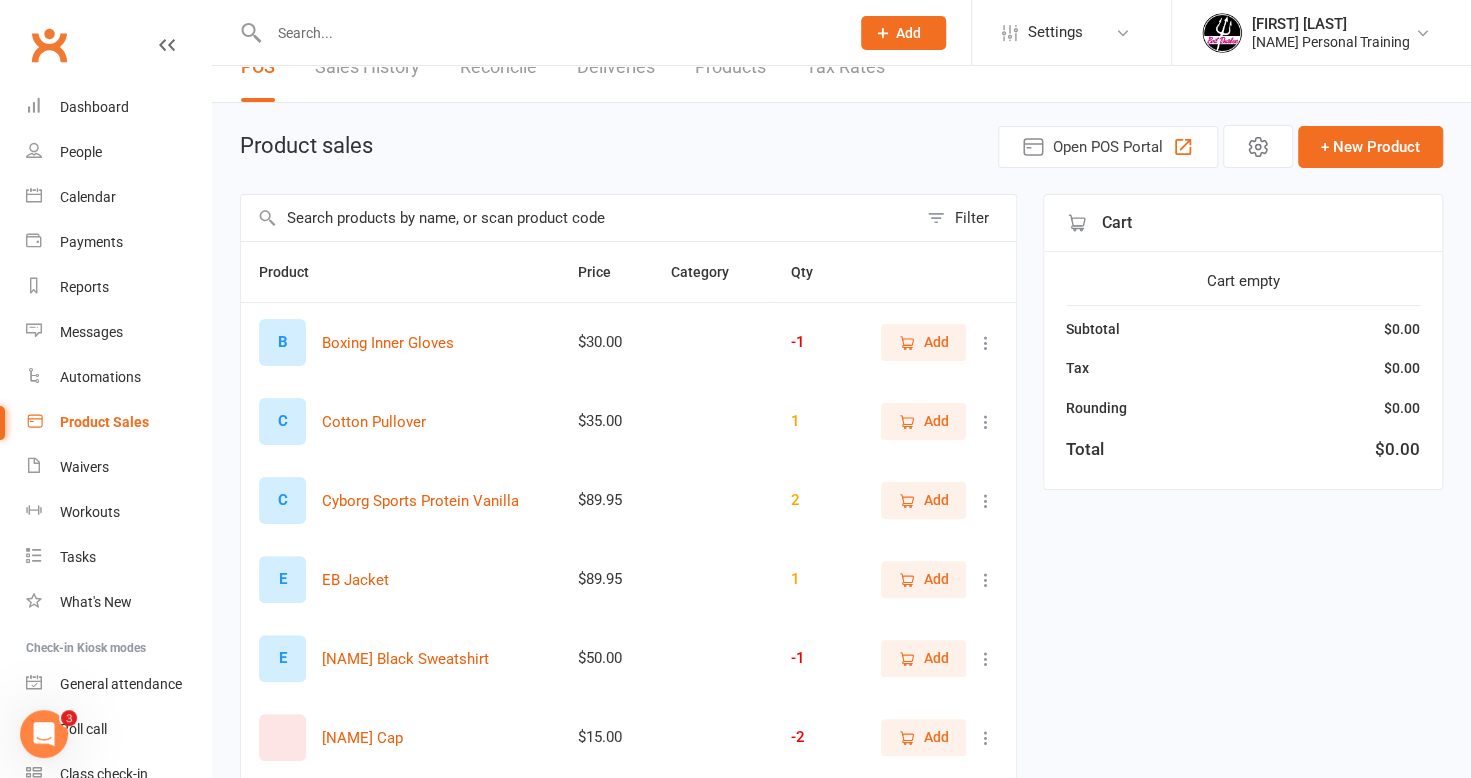 scroll, scrollTop: 0, scrollLeft: 0, axis: both 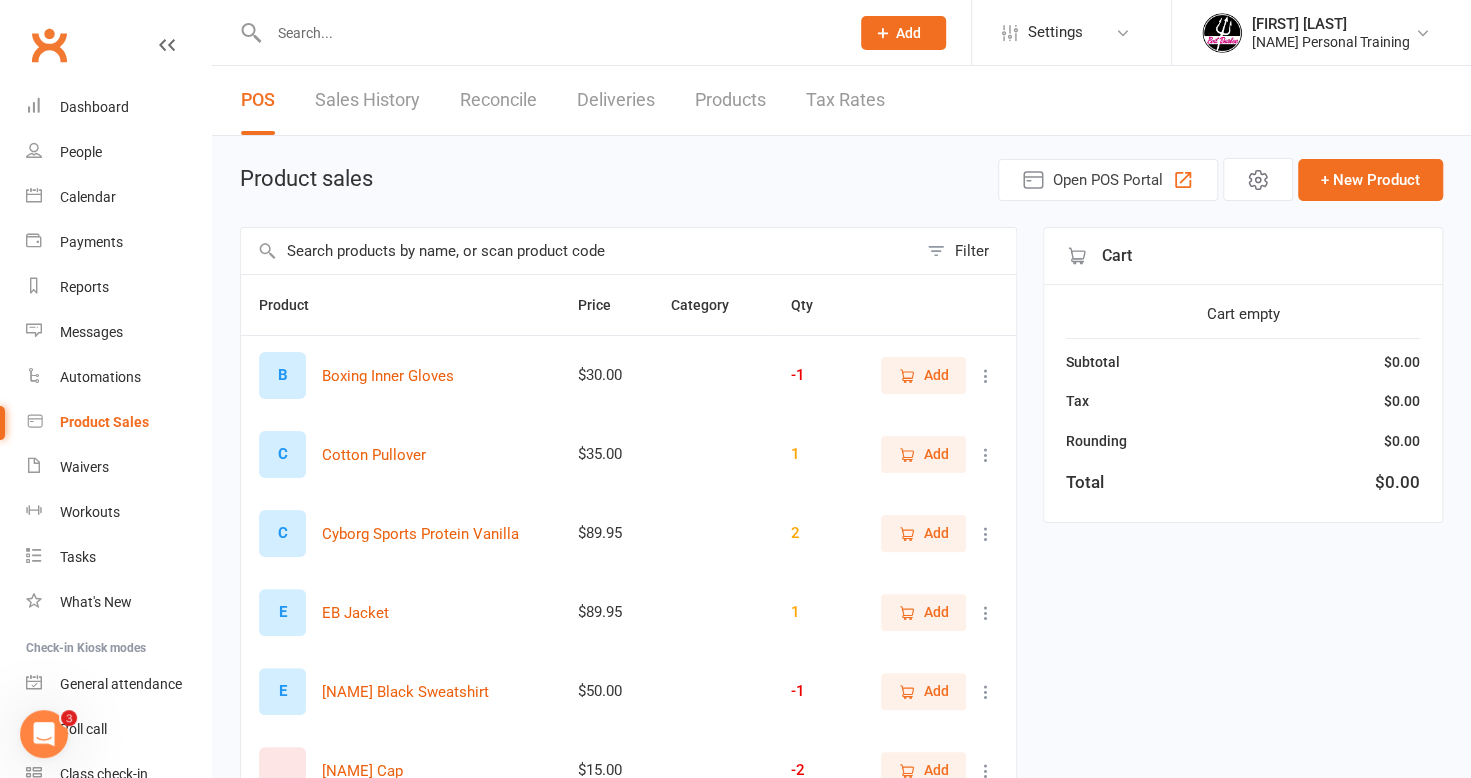 click at bounding box center [579, 251] 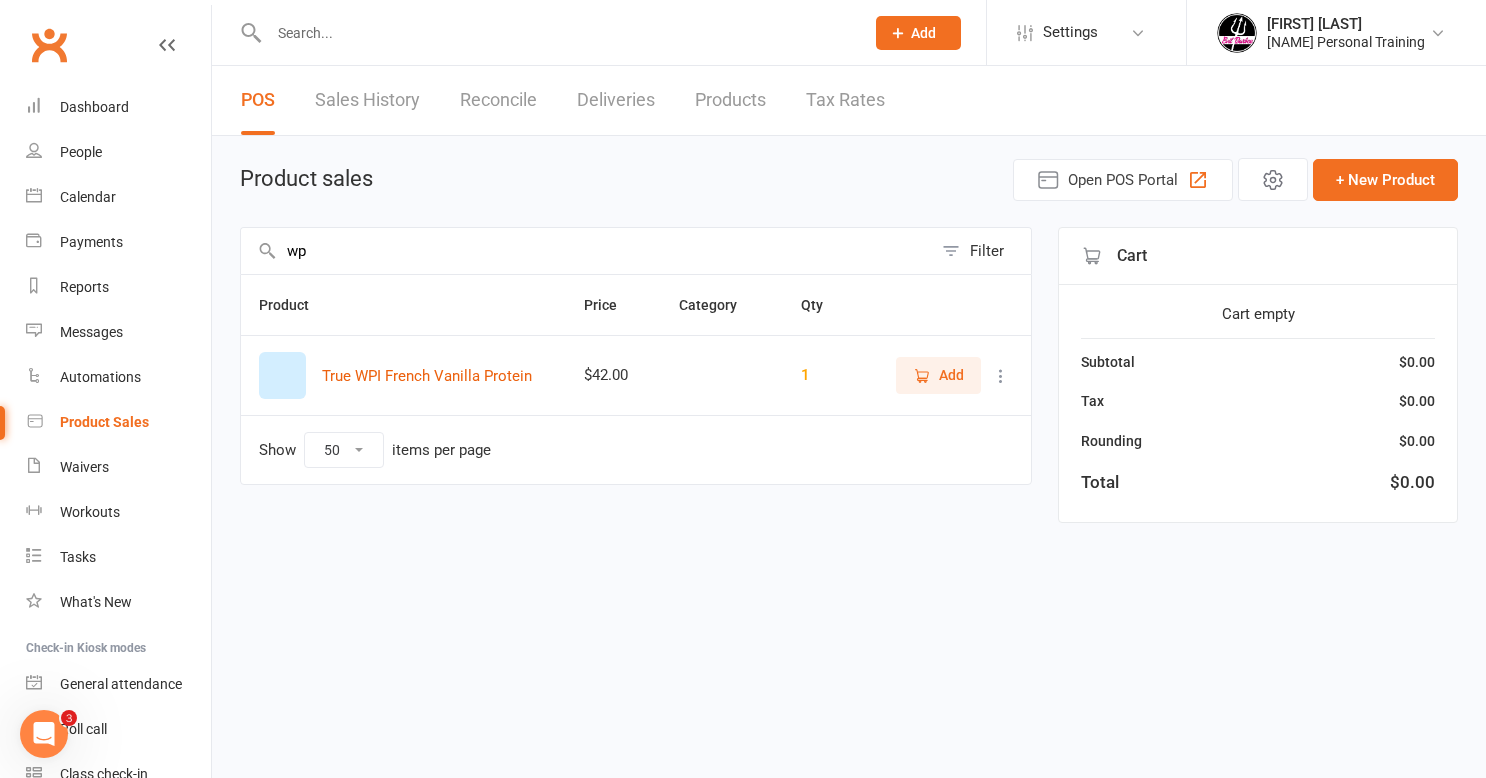 type on "wp" 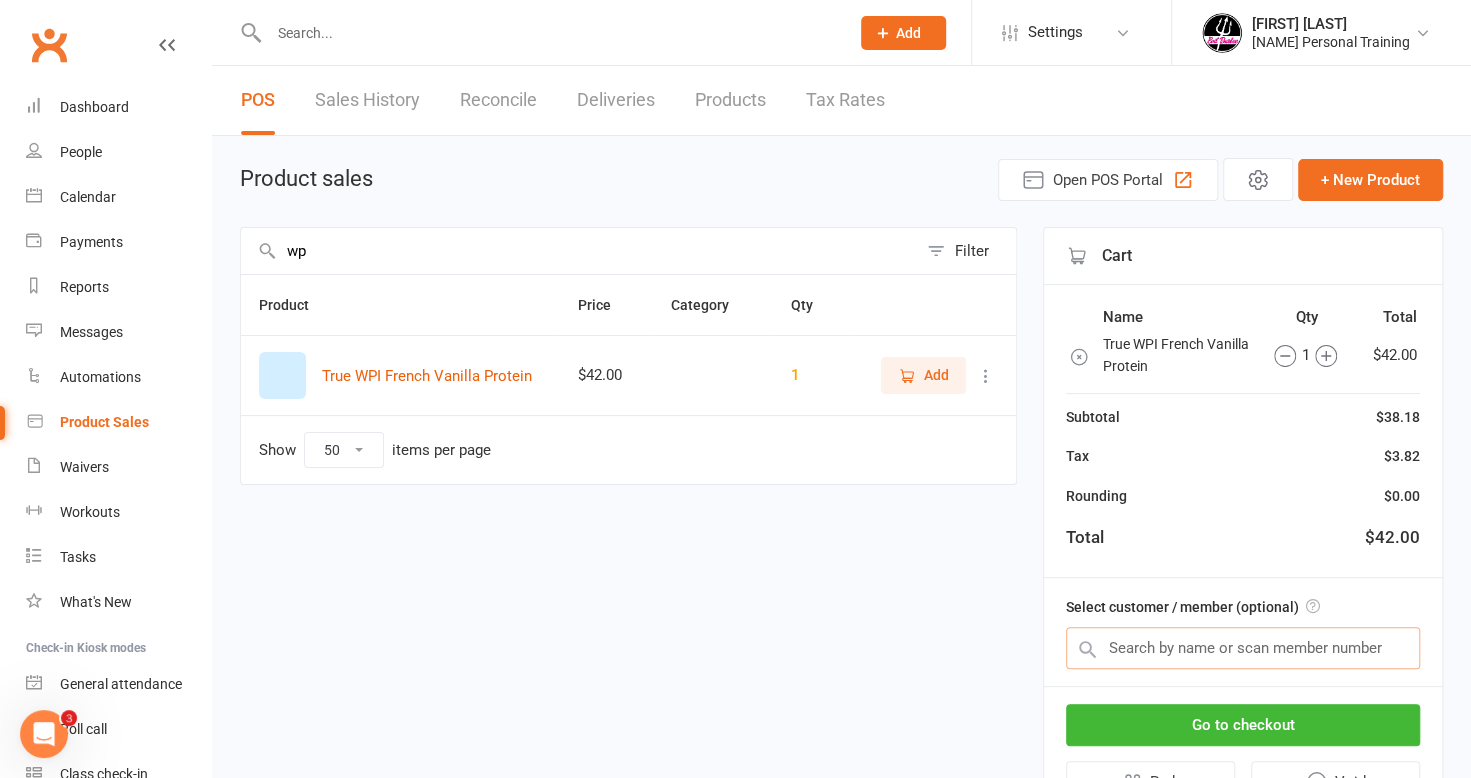 click at bounding box center [1243, 648] 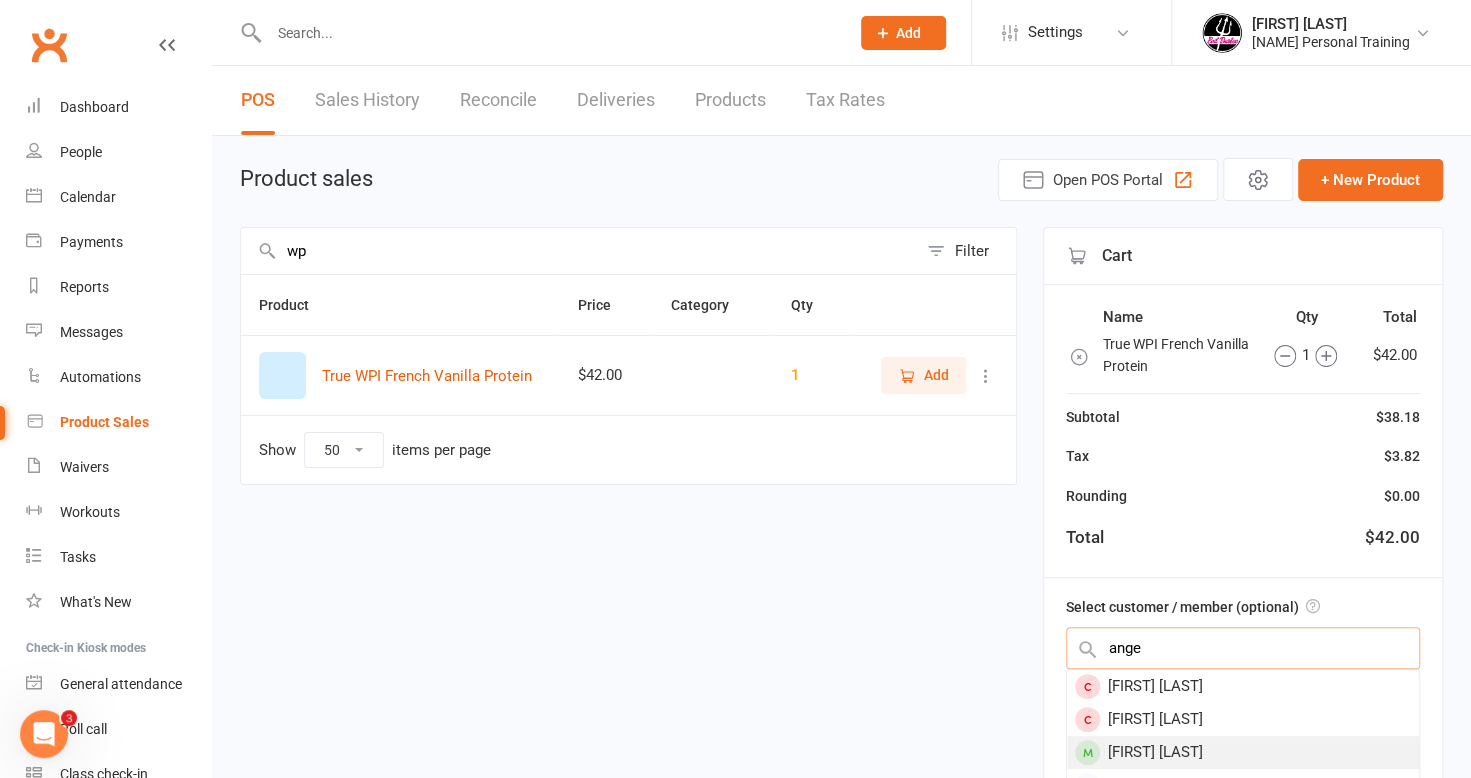 type on "ange" 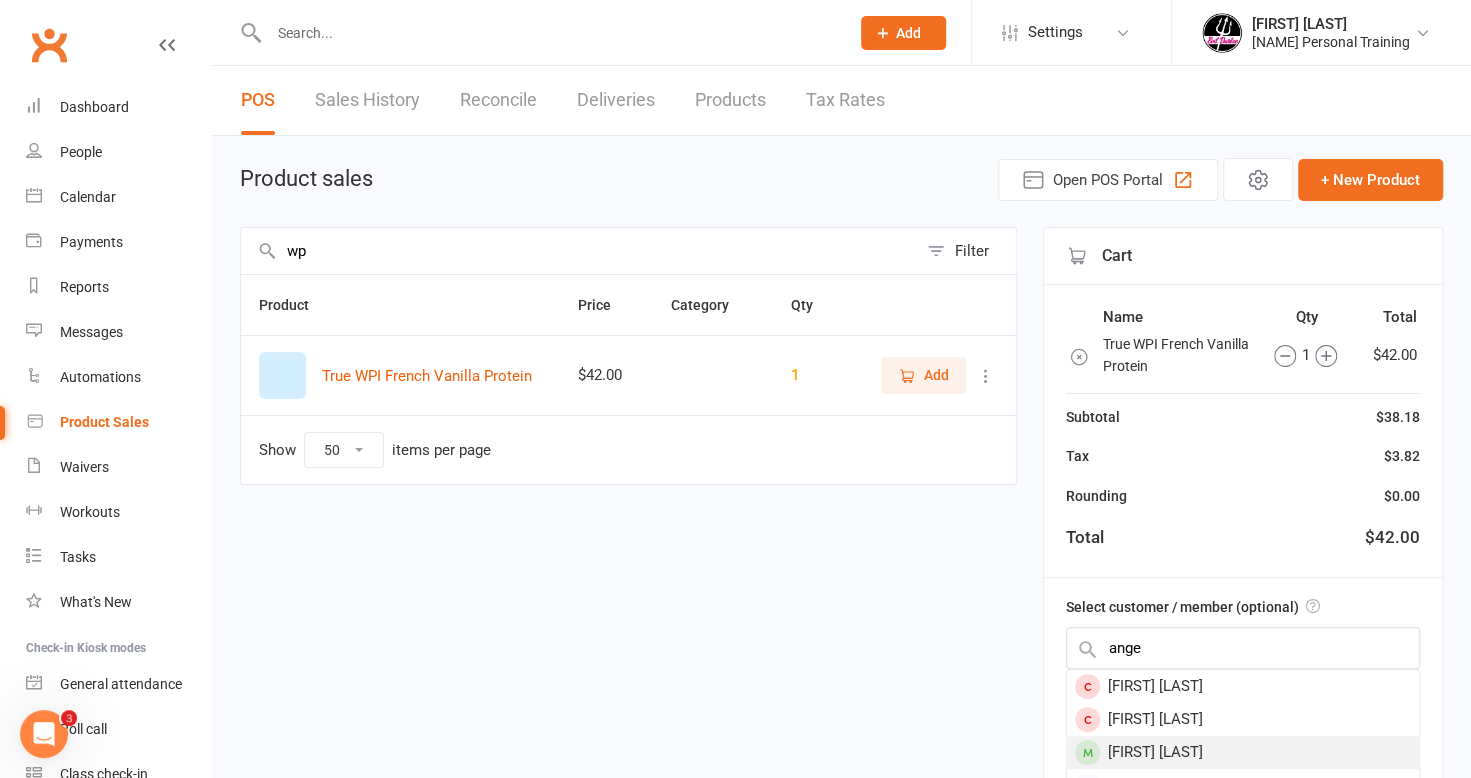 click on "Angela Nodwell" at bounding box center (1243, 752) 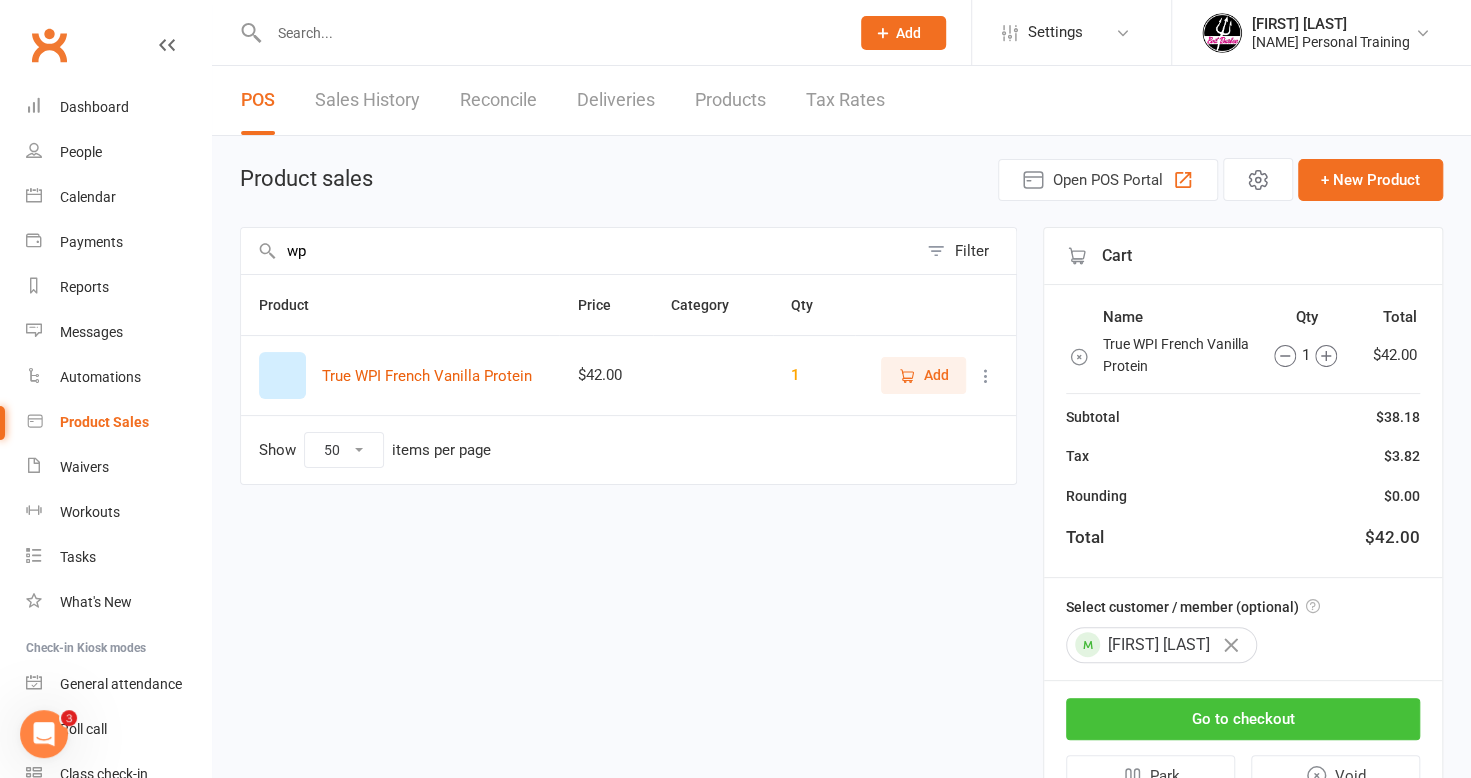 click on "Go to checkout" at bounding box center [1243, 719] 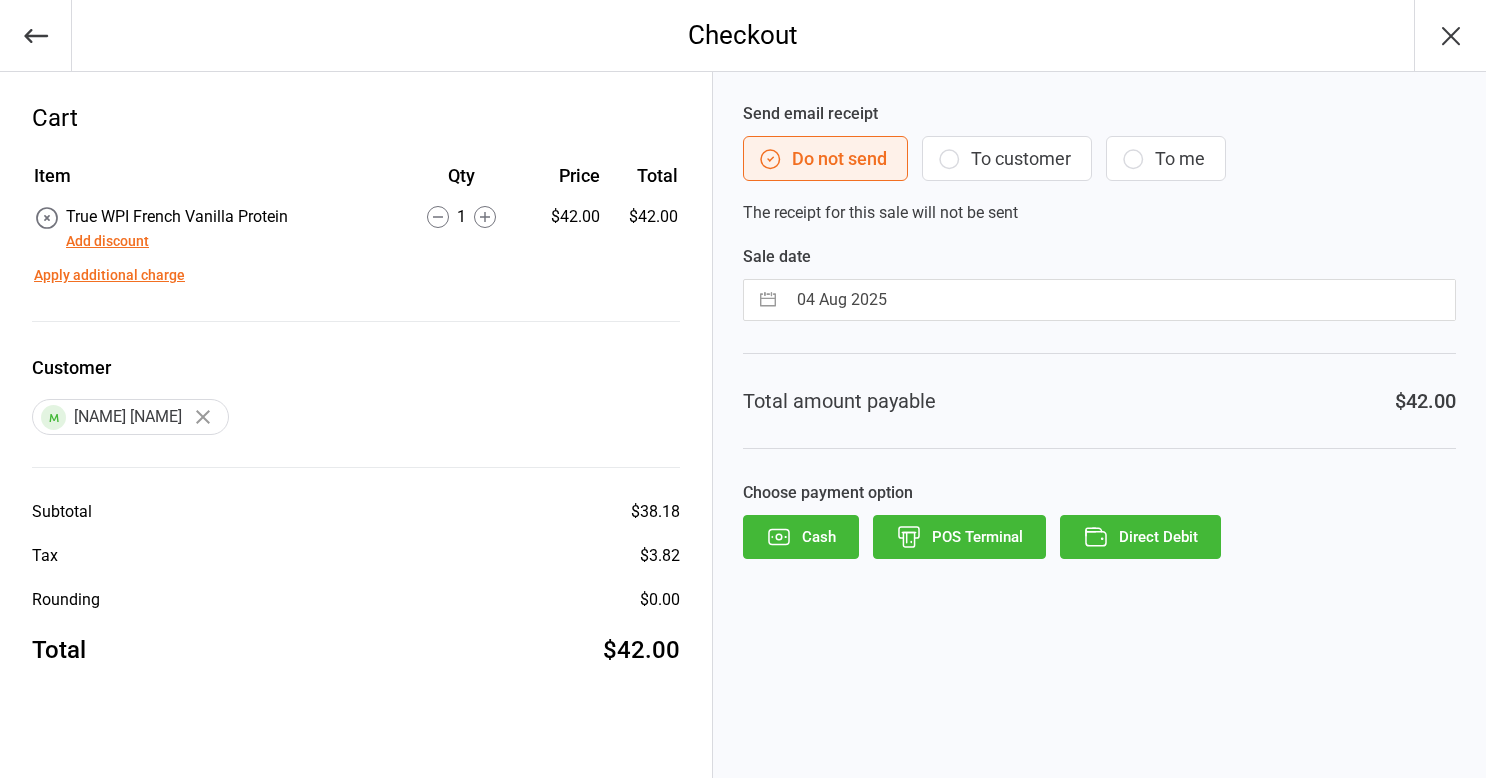 scroll, scrollTop: 0, scrollLeft: 0, axis: both 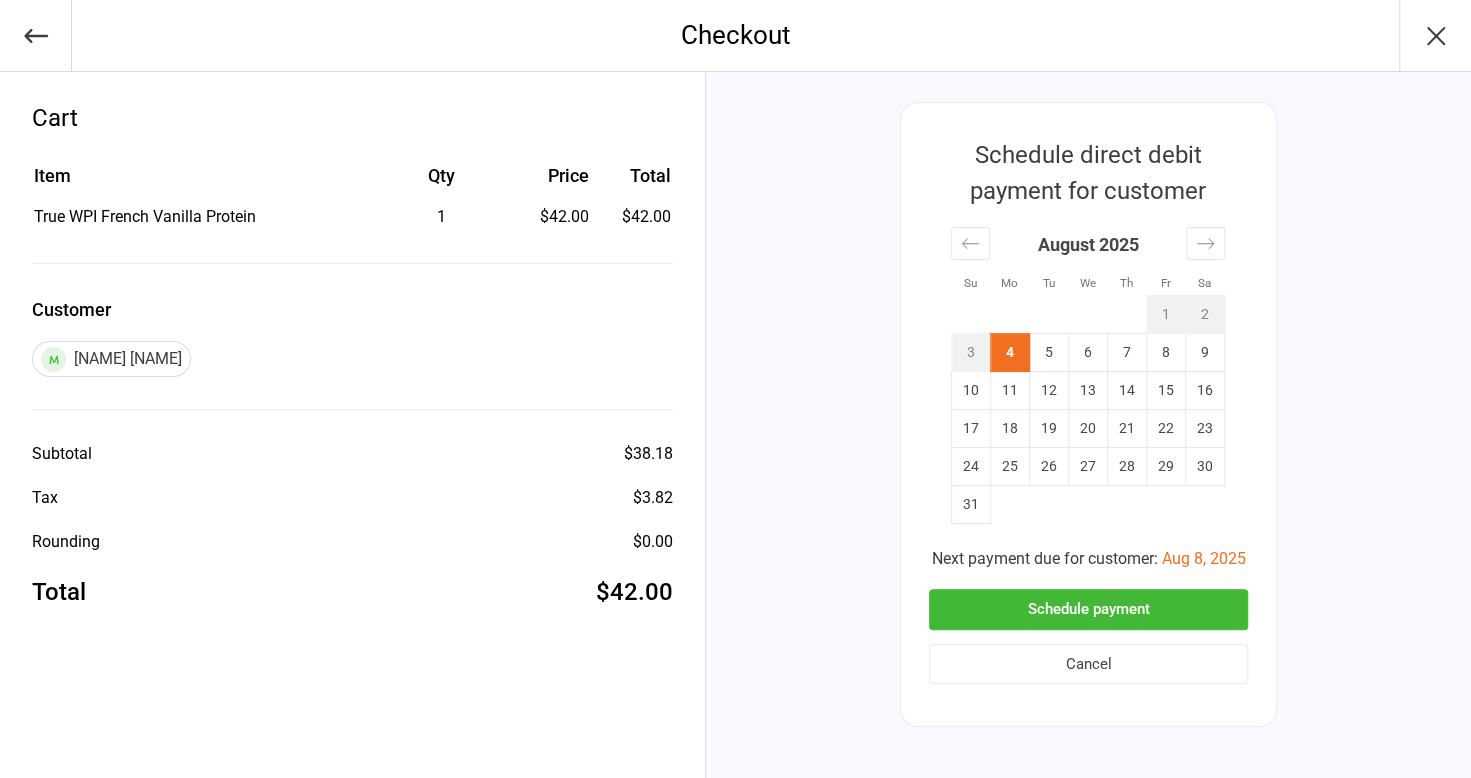 click on "Schedule payment" at bounding box center [1088, 609] 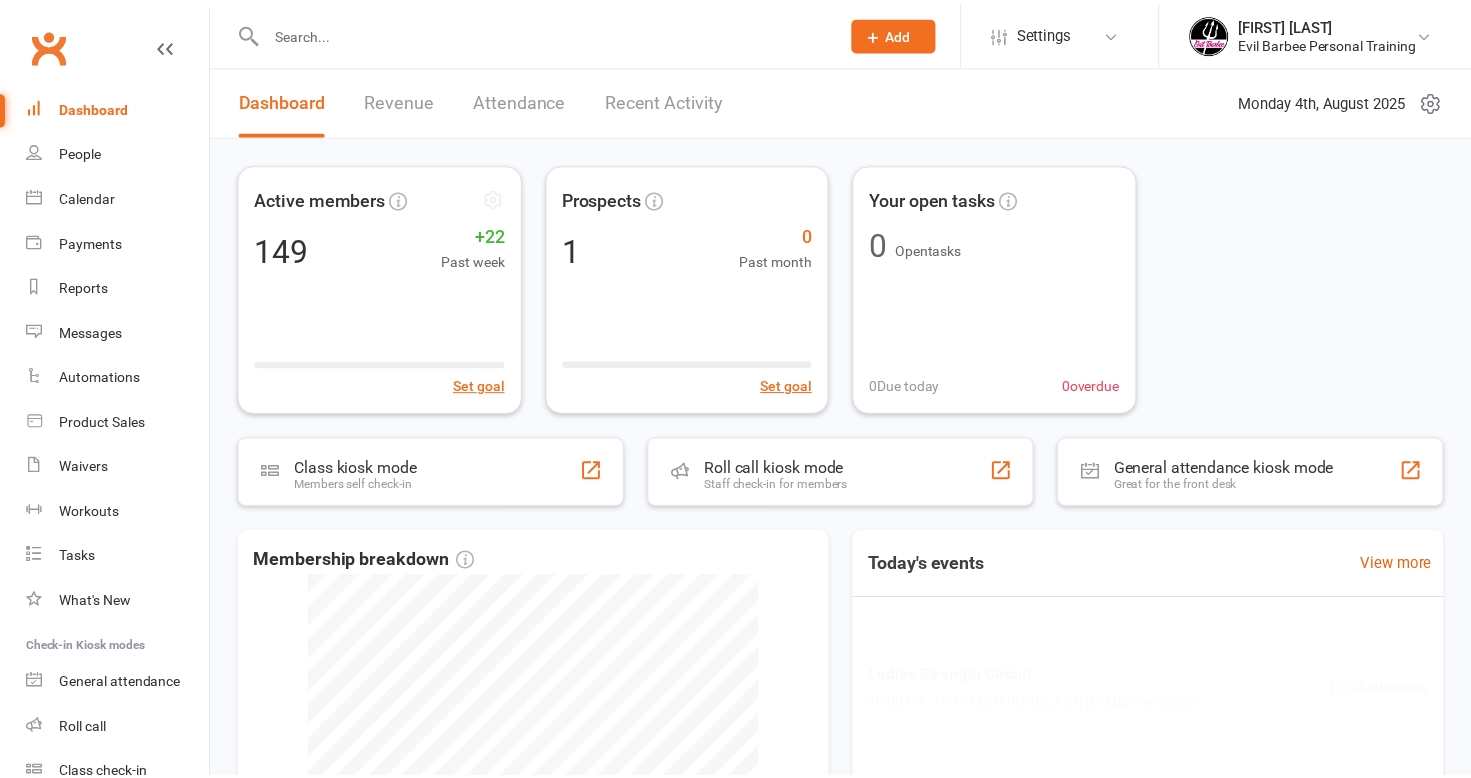scroll, scrollTop: 0, scrollLeft: 0, axis: both 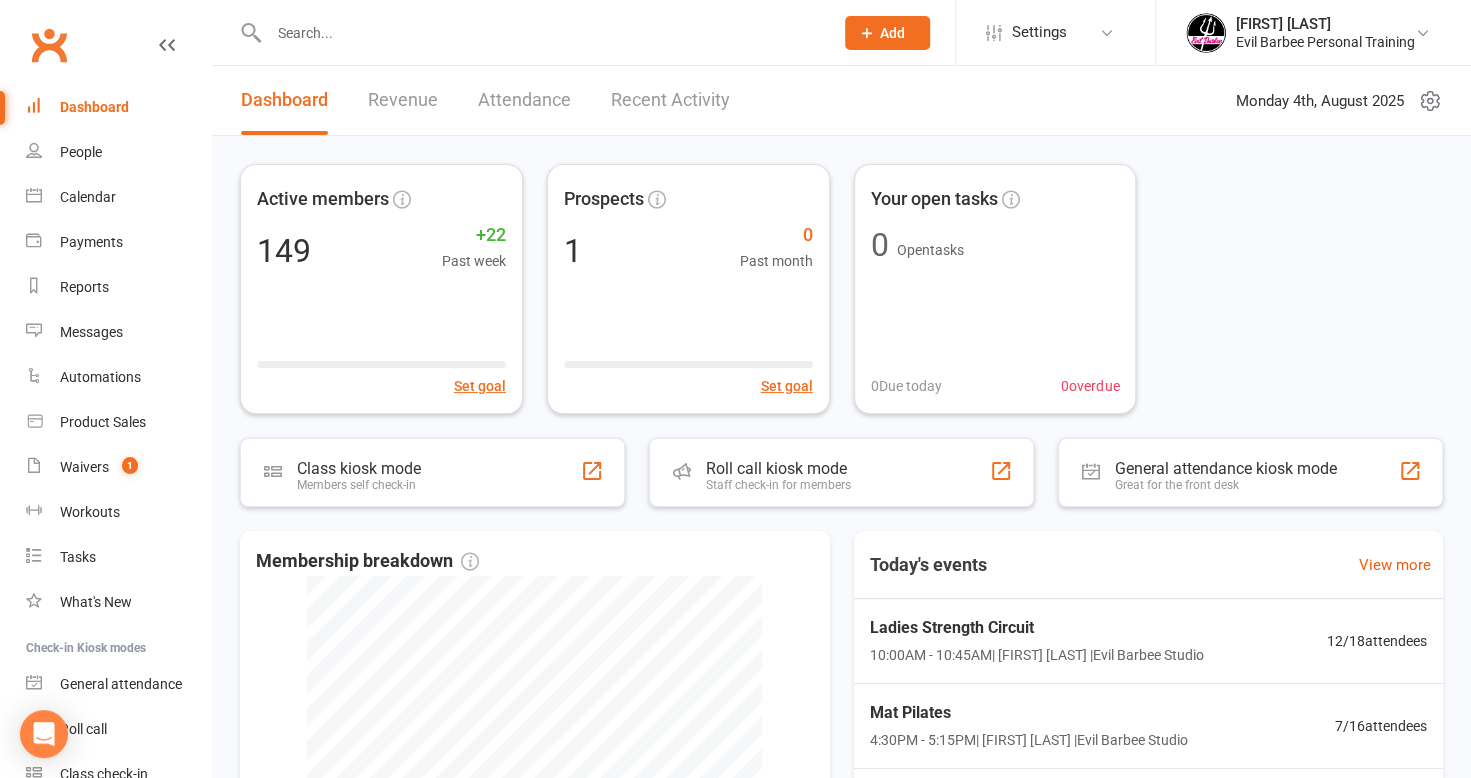 click at bounding box center [541, 33] 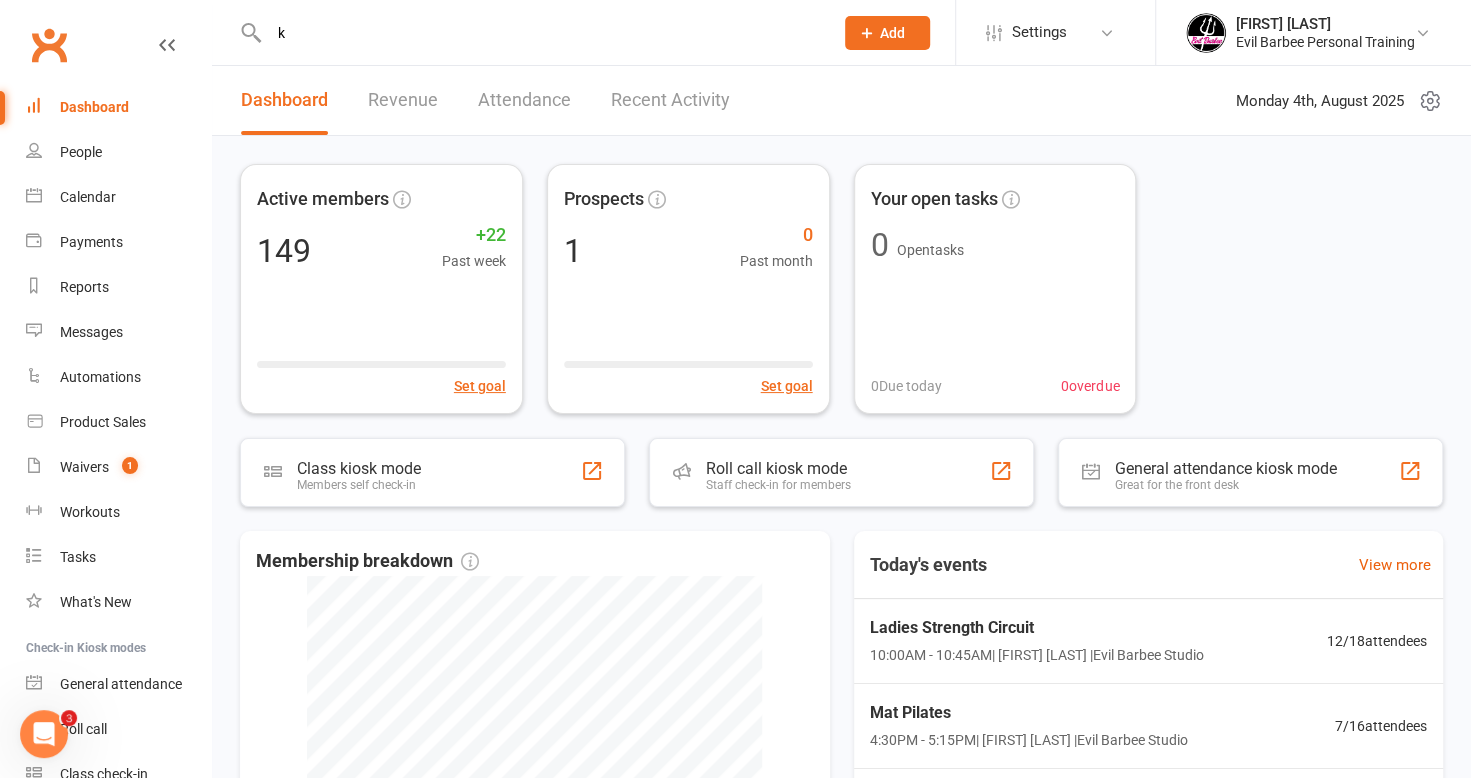 scroll, scrollTop: 0, scrollLeft: 0, axis: both 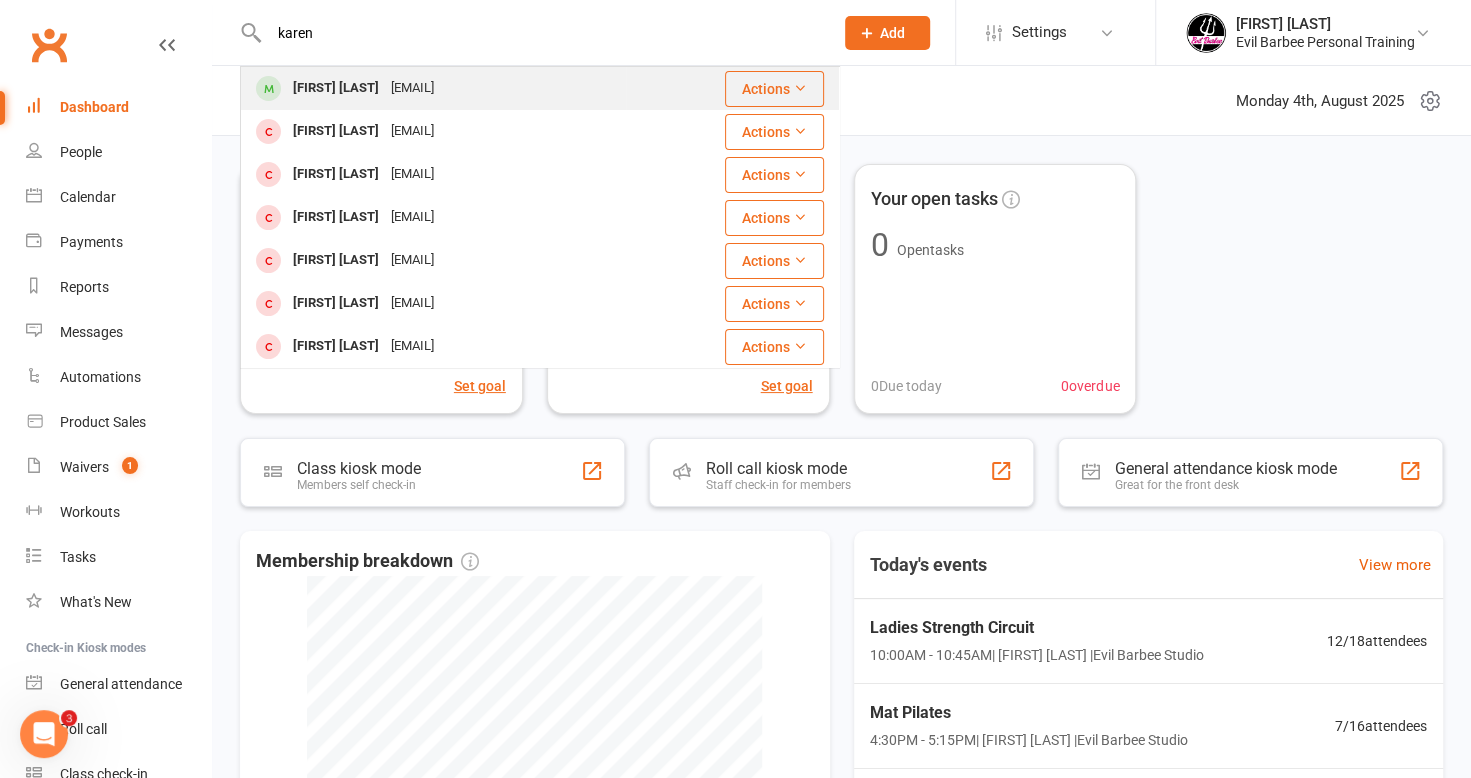 type on "karen" 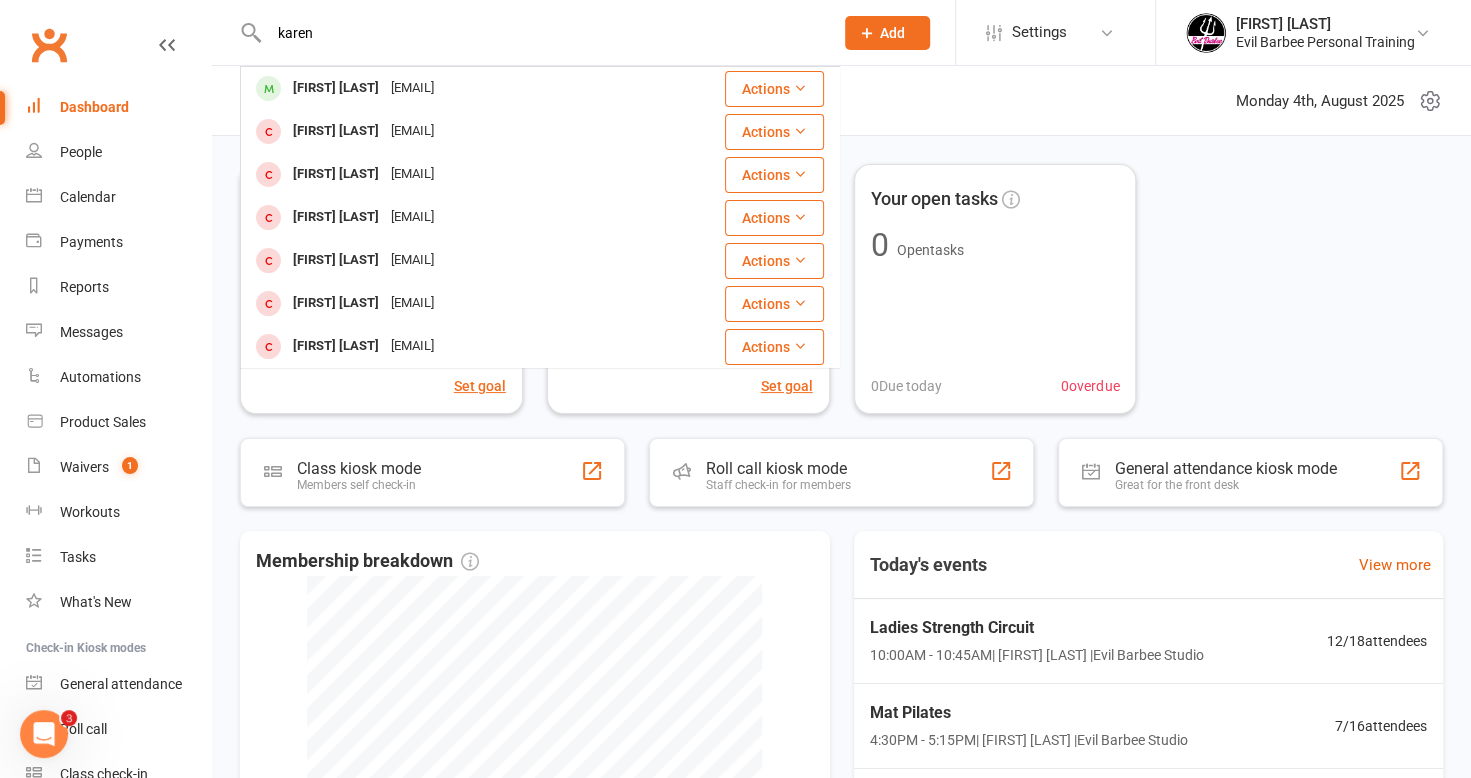 drag, startPoint x: 376, startPoint y: 87, endPoint x: 546, endPoint y: 62, distance: 171.8284 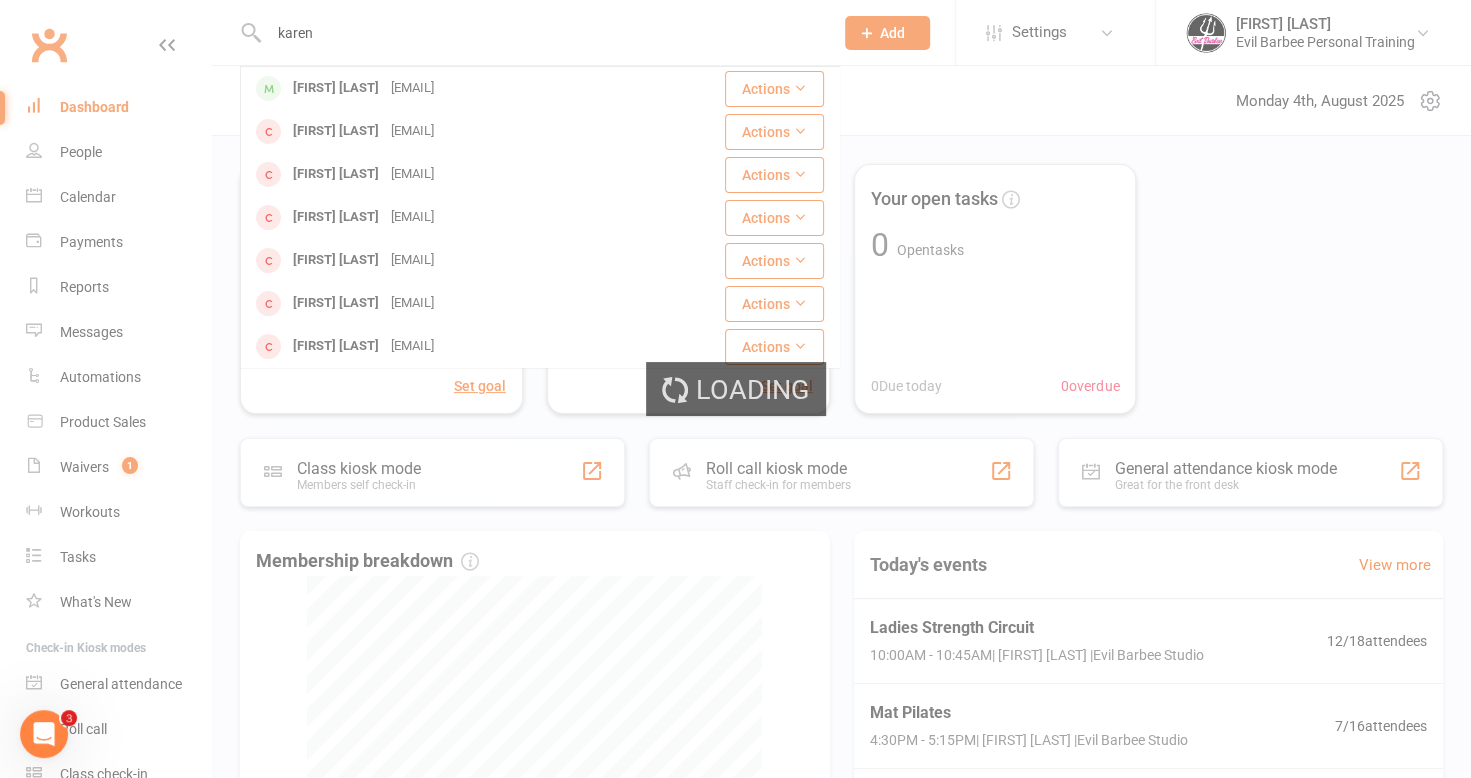 type 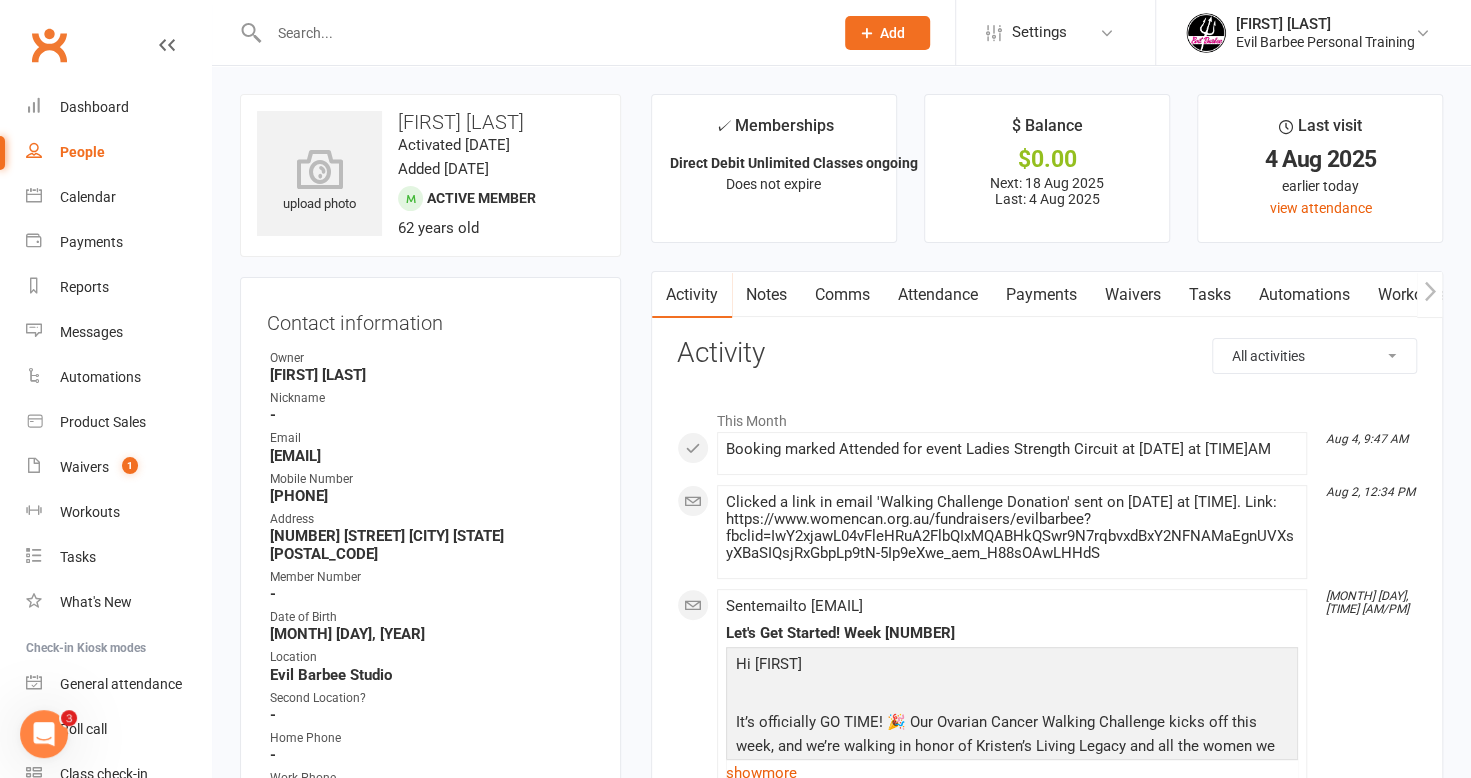 drag, startPoint x: 1042, startPoint y: 298, endPoint x: 1076, endPoint y: 321, distance: 41.04875 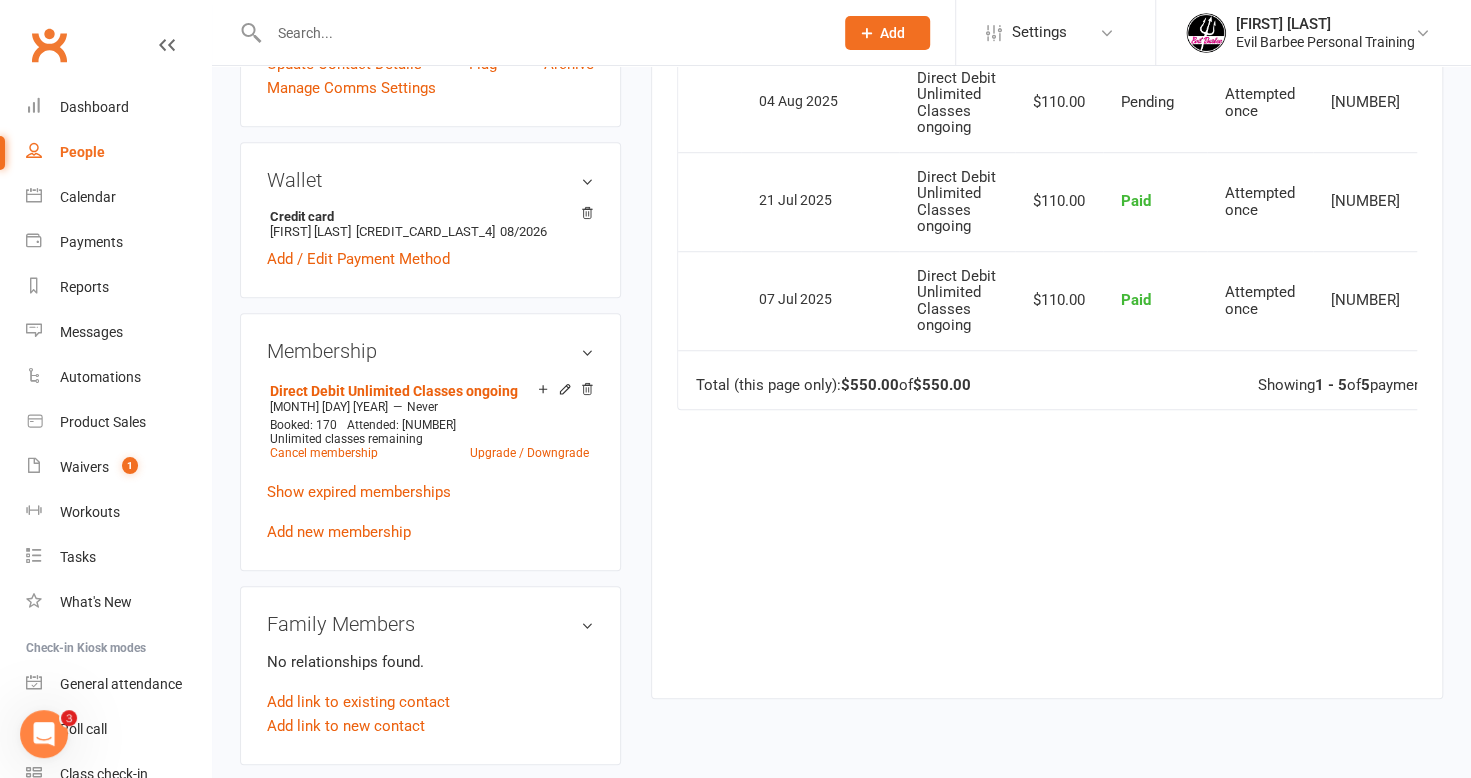 scroll, scrollTop: 800, scrollLeft: 0, axis: vertical 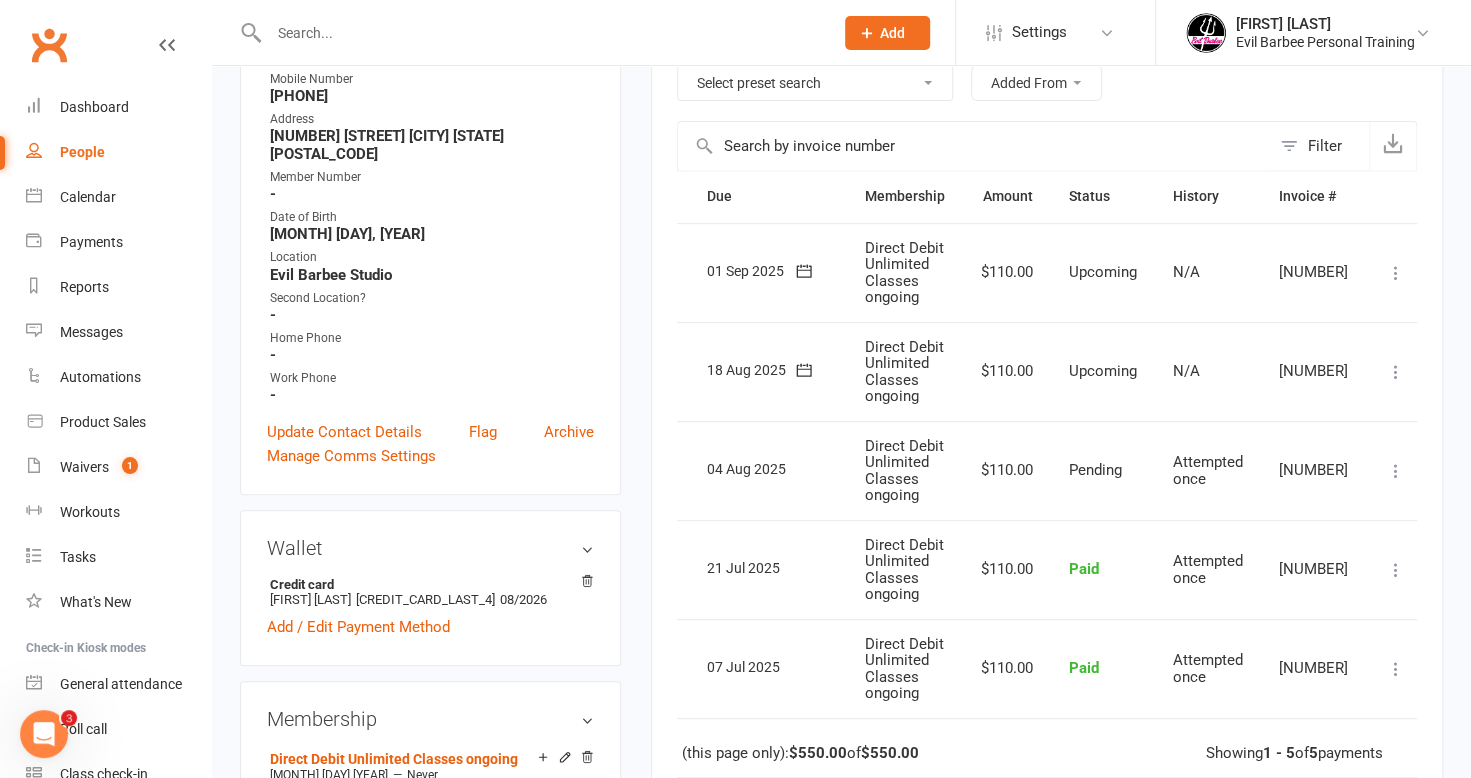 click at bounding box center (1396, 372) 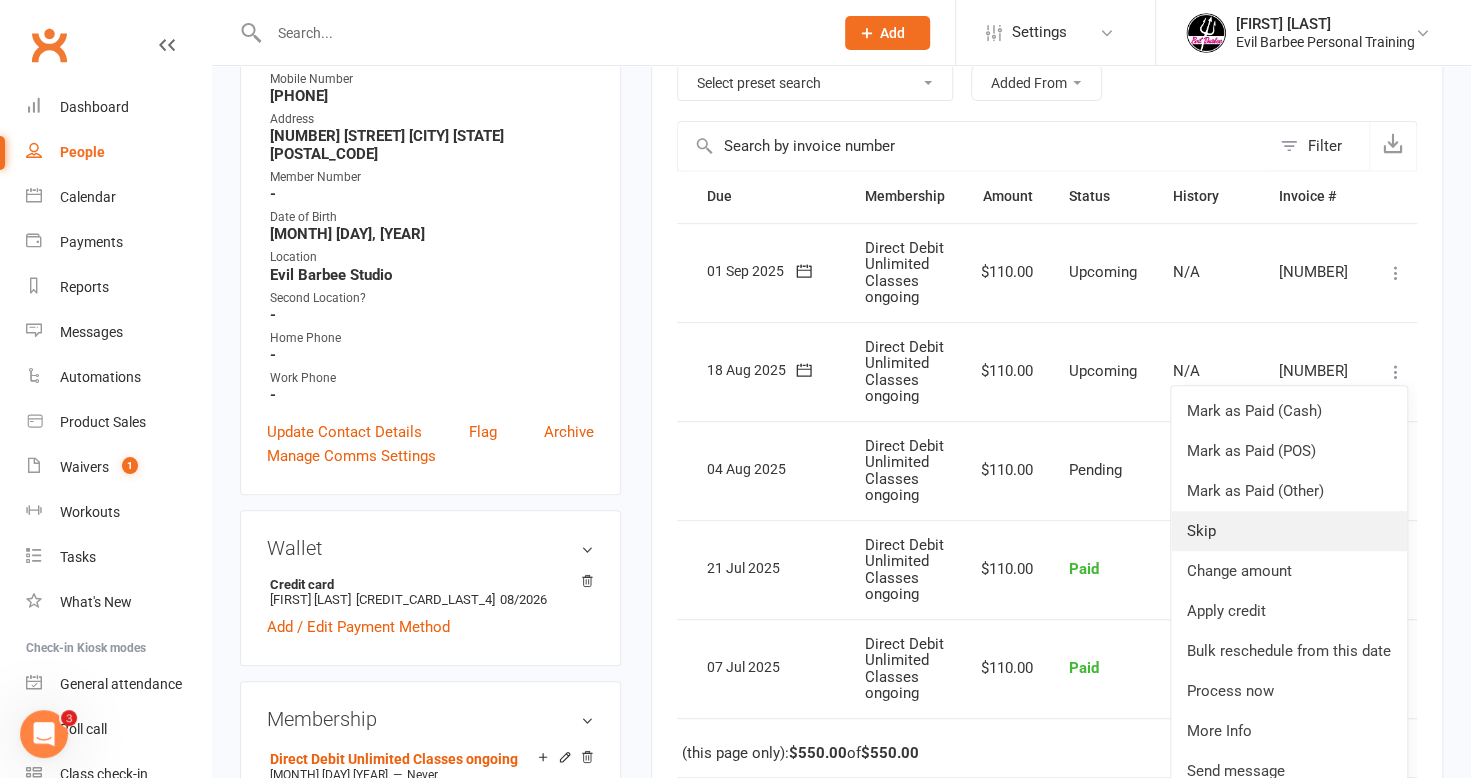 click on "Skip" at bounding box center (1289, 531) 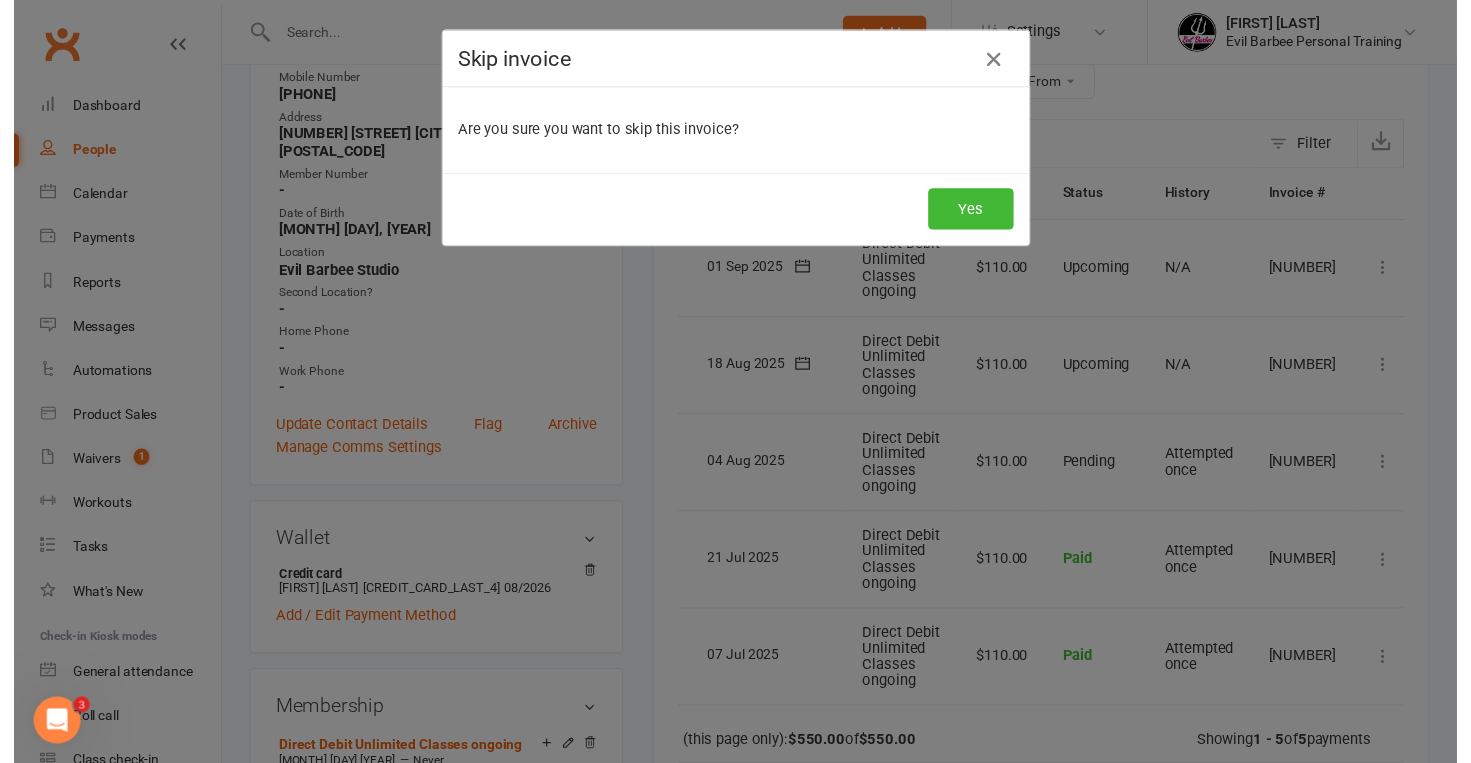 scroll, scrollTop: 0, scrollLeft: 42, axis: horizontal 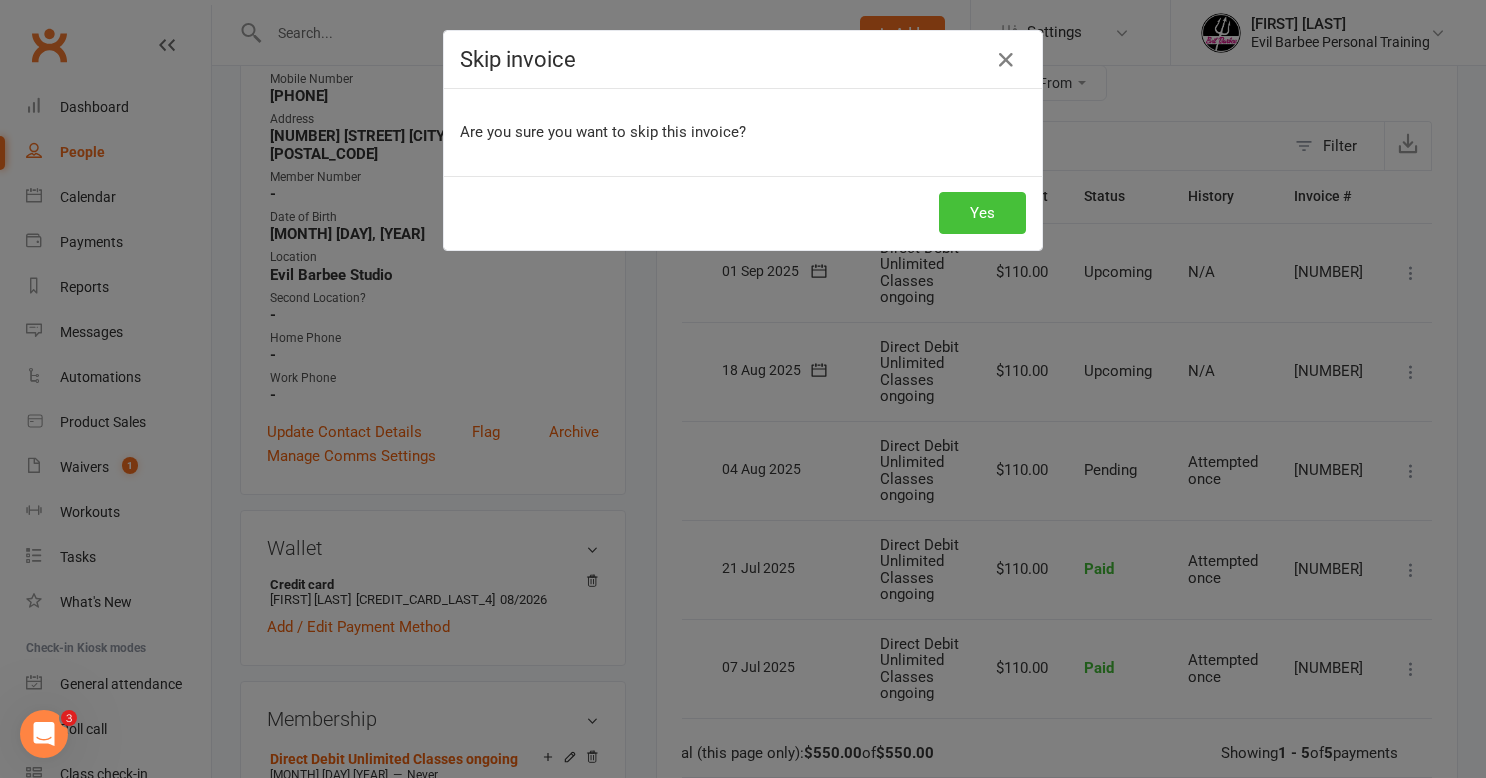 click on "Yes" at bounding box center [982, 213] 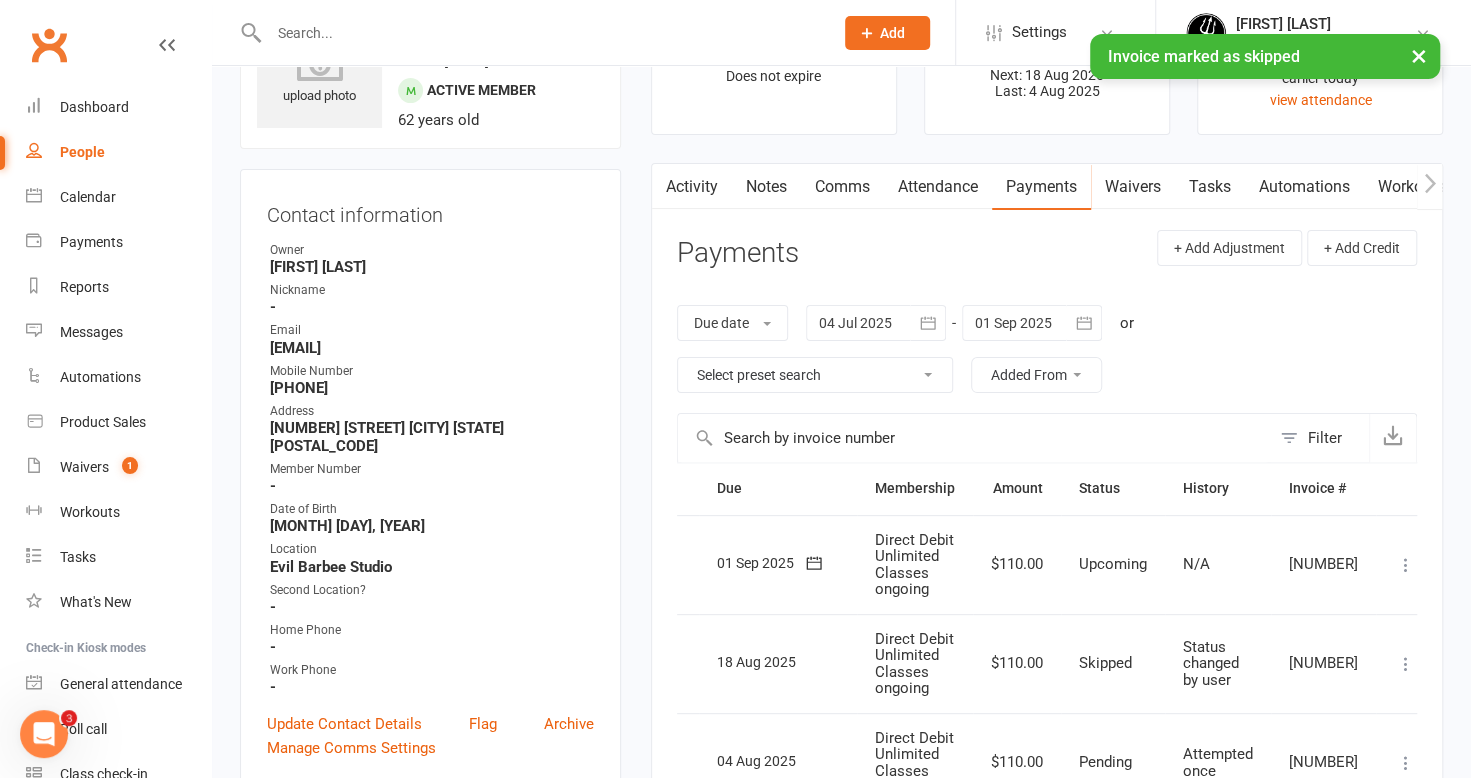 scroll, scrollTop: 0, scrollLeft: 0, axis: both 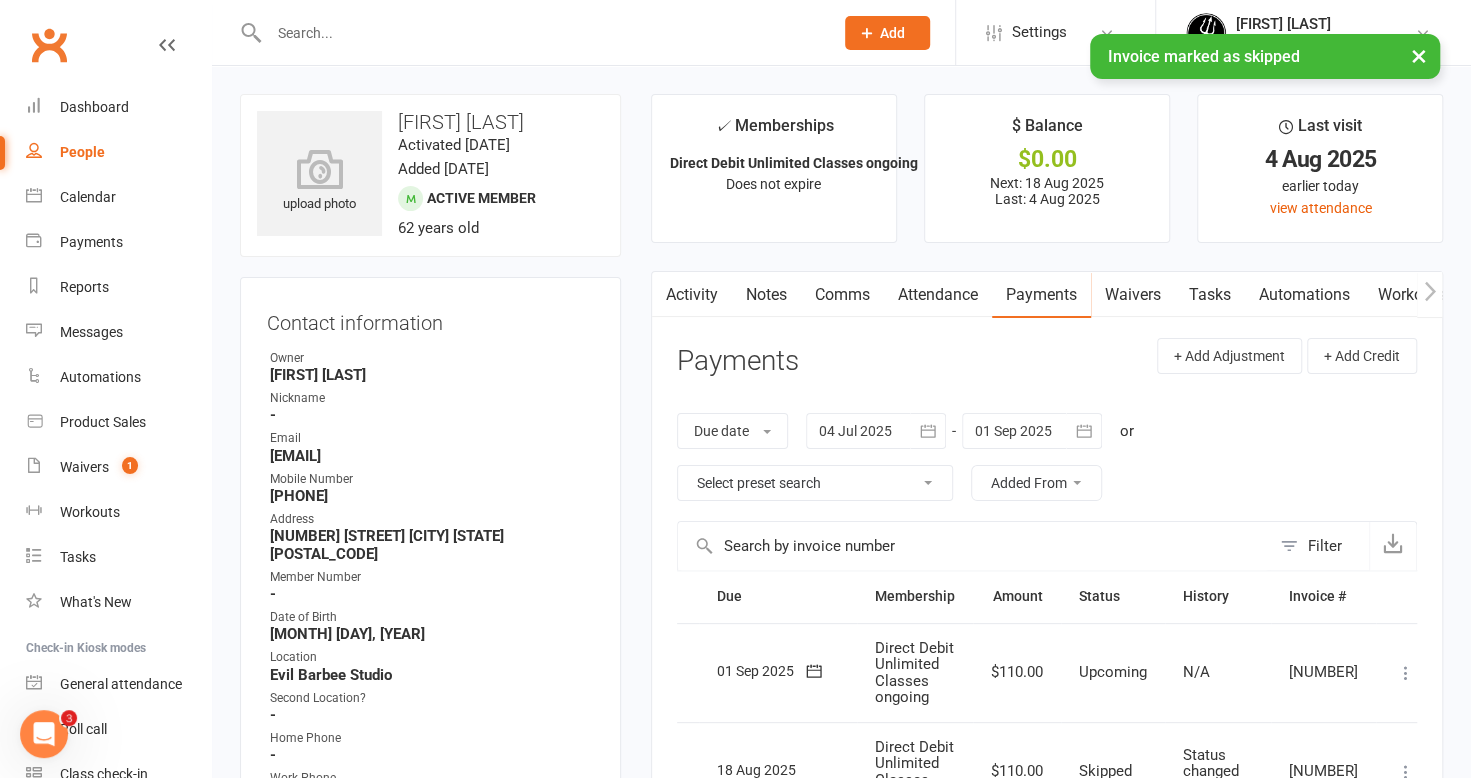 click on "Notes" at bounding box center (766, 295) 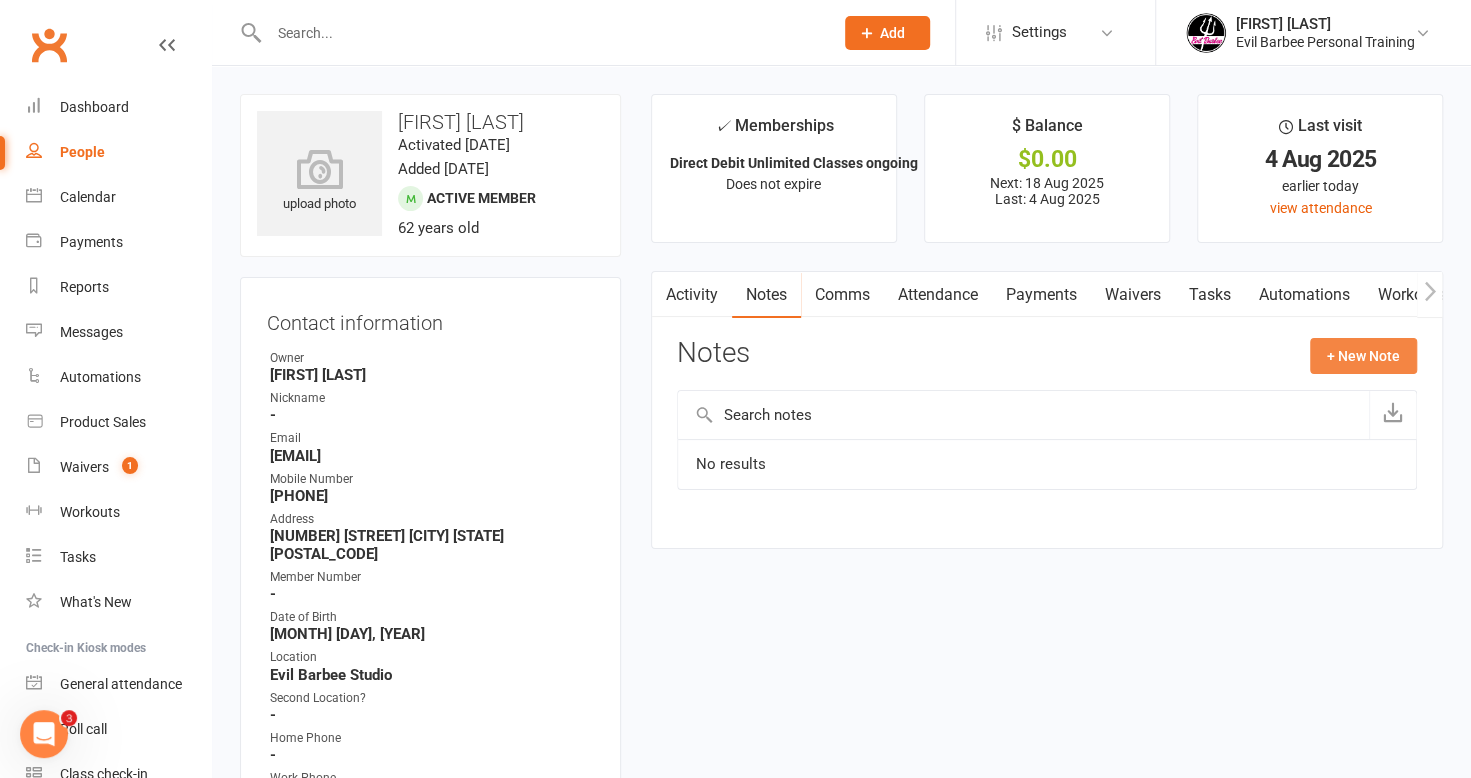 click on "+ New Note" 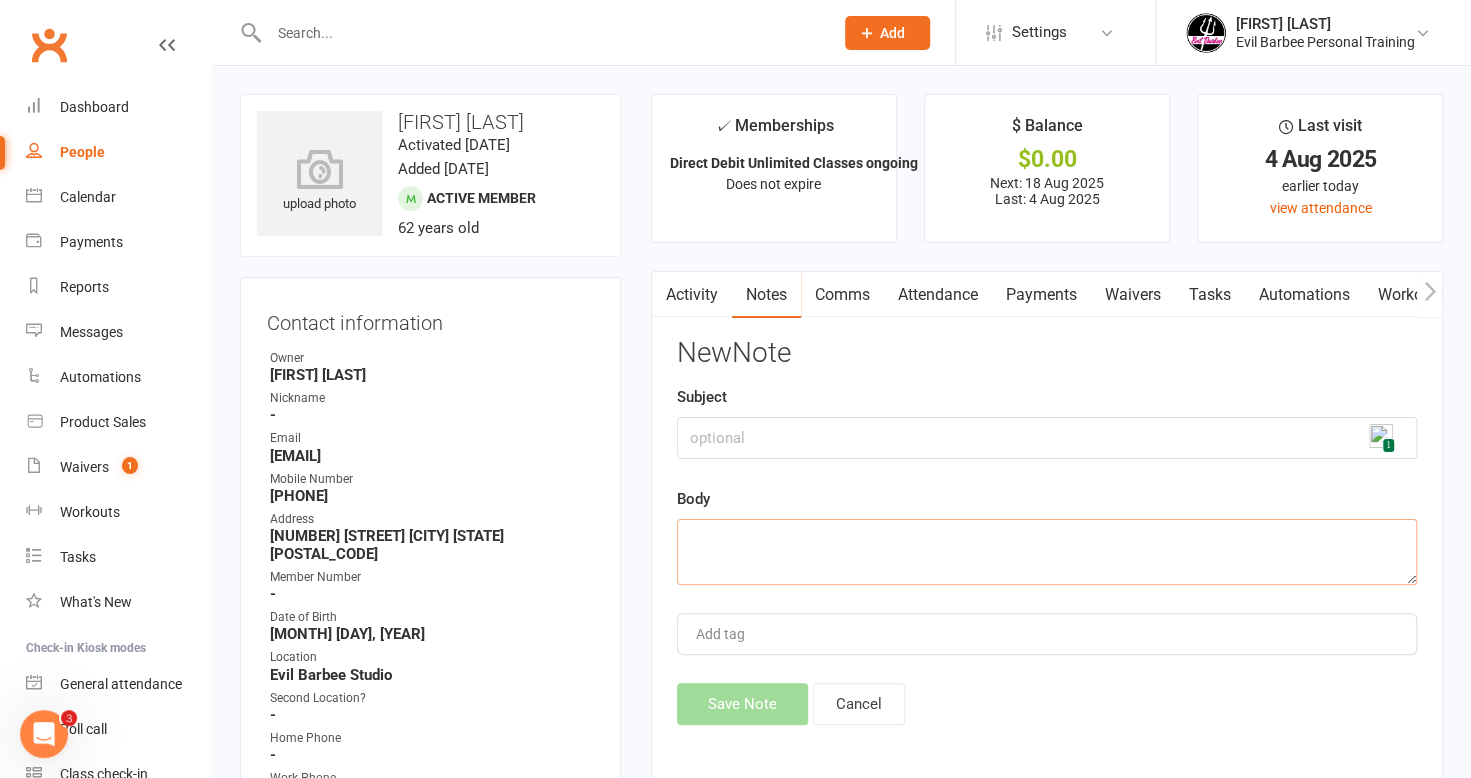 click 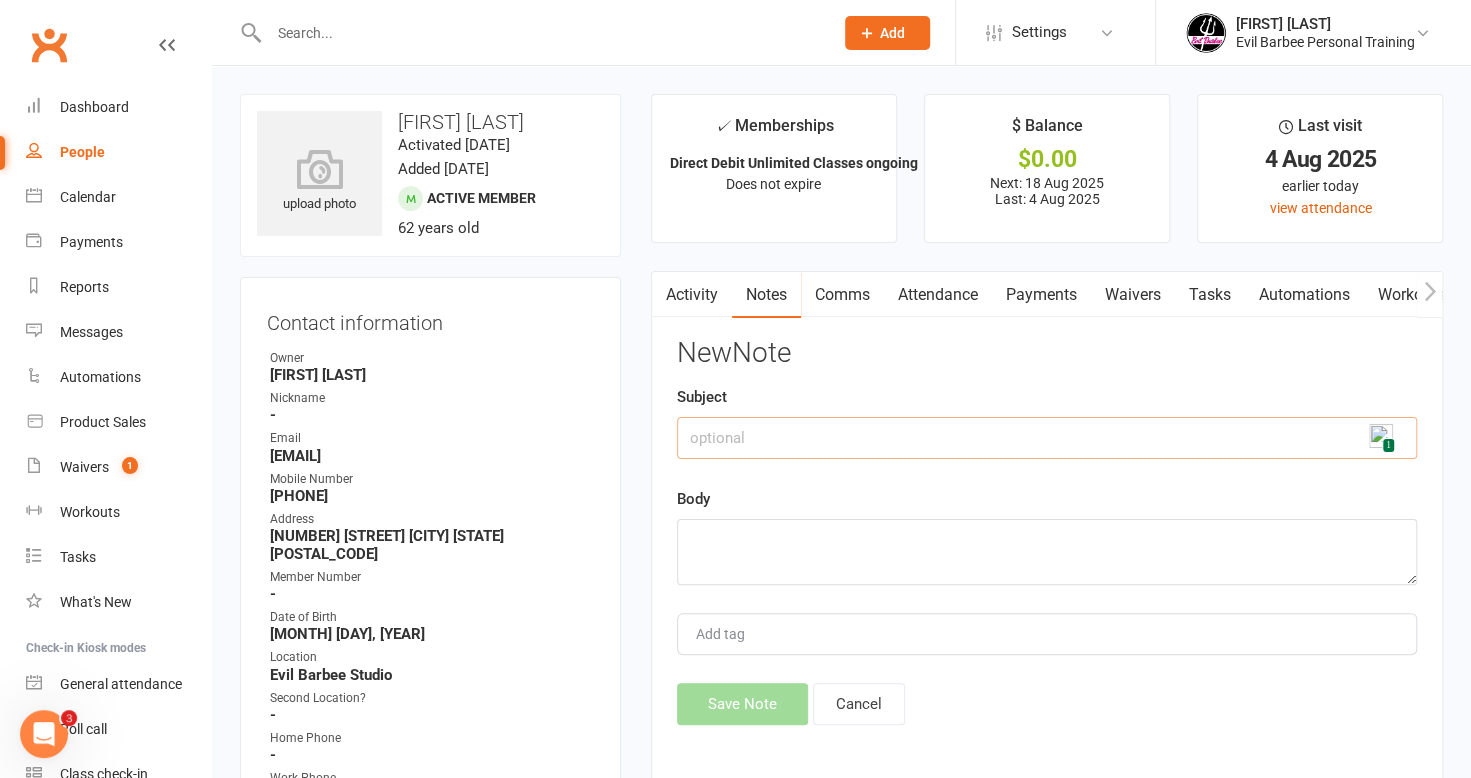 click 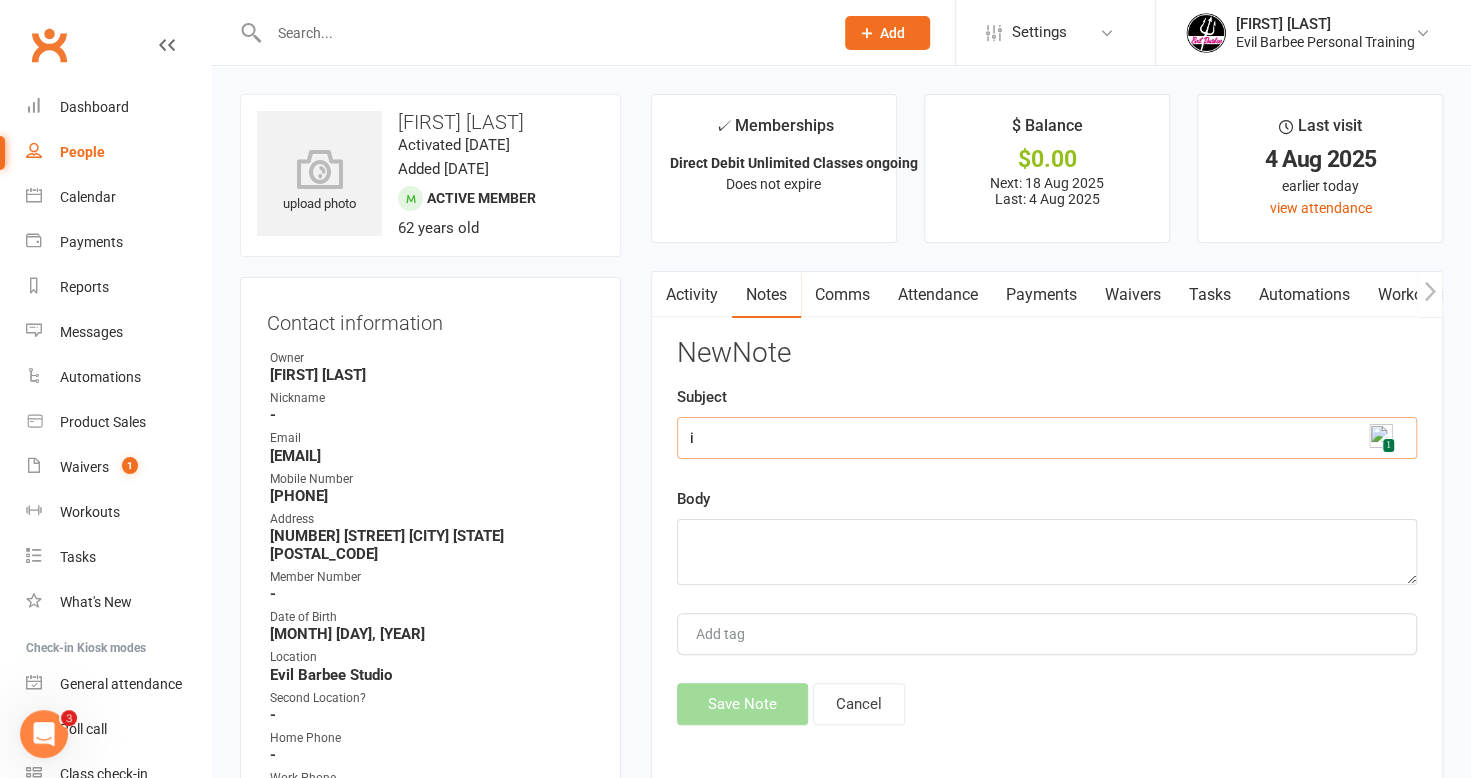 type on "i" 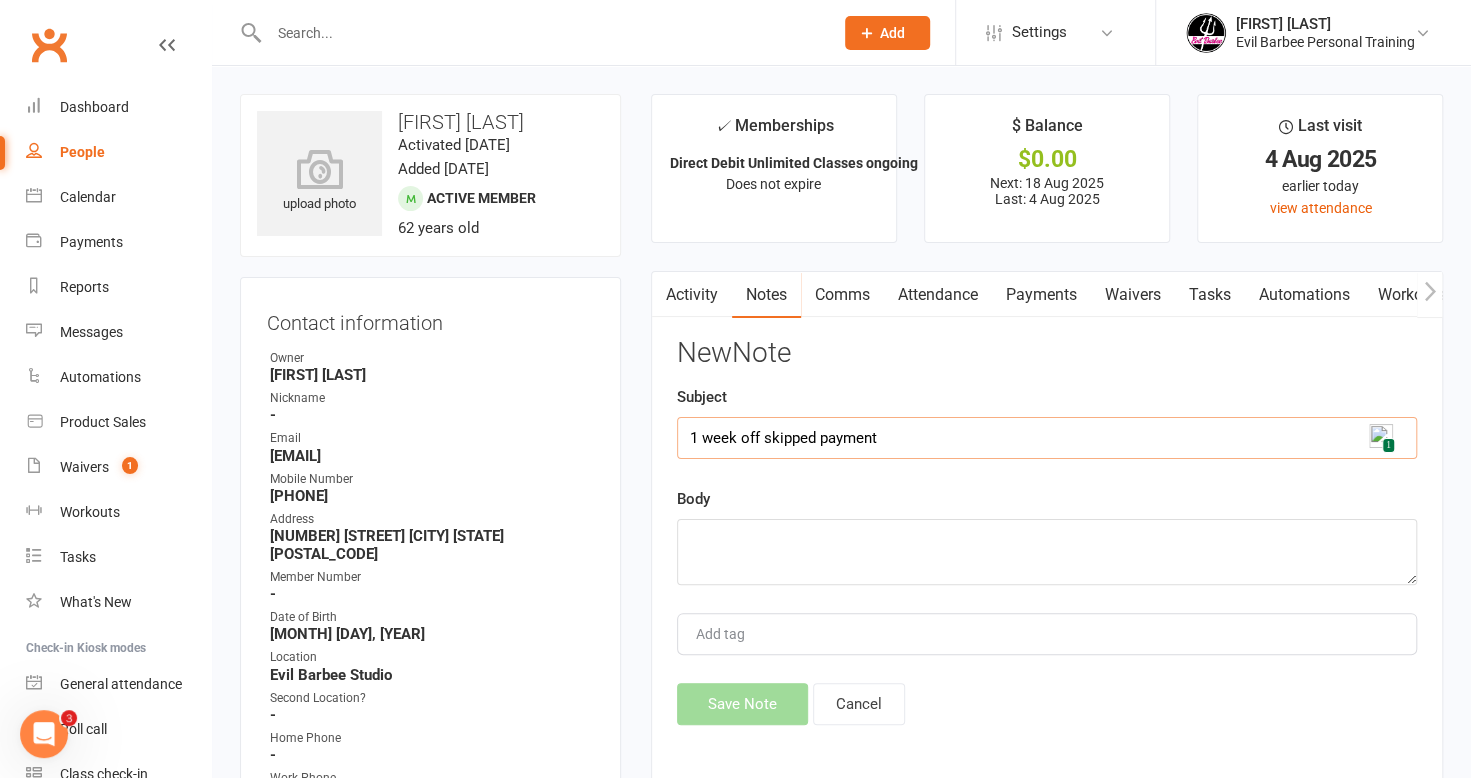 type on "1 week off skipped payment" 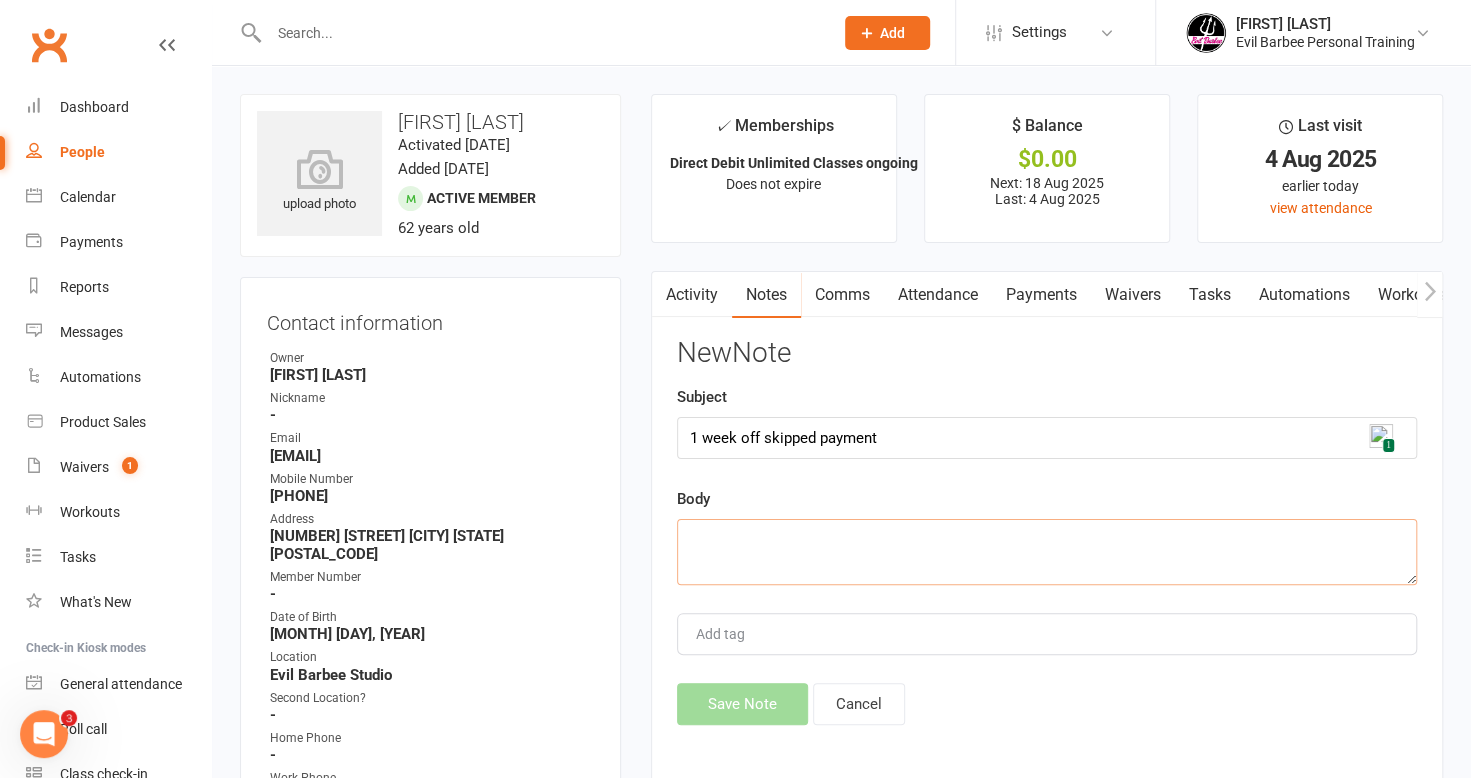 click 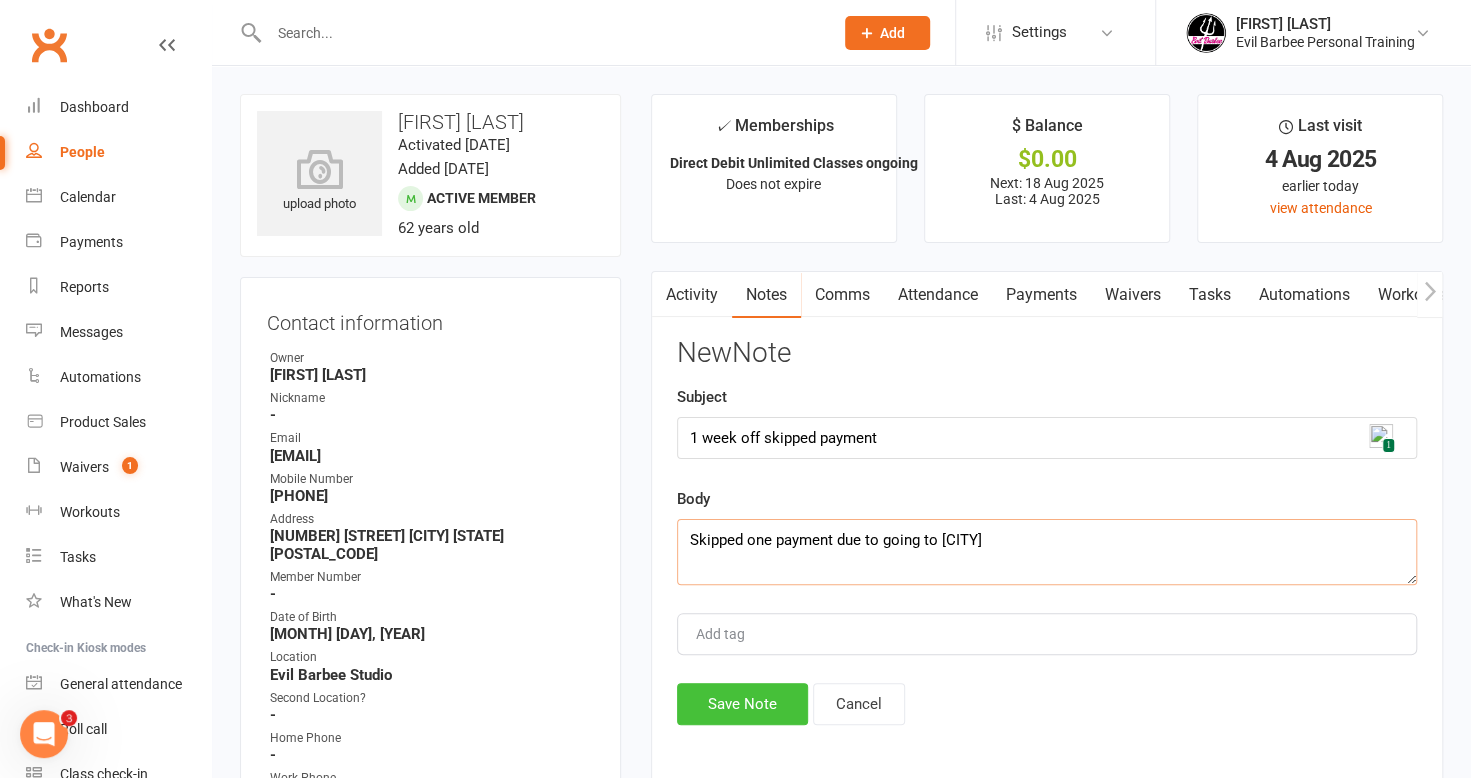 type on "Skipped one payment due to going to [CITY]" 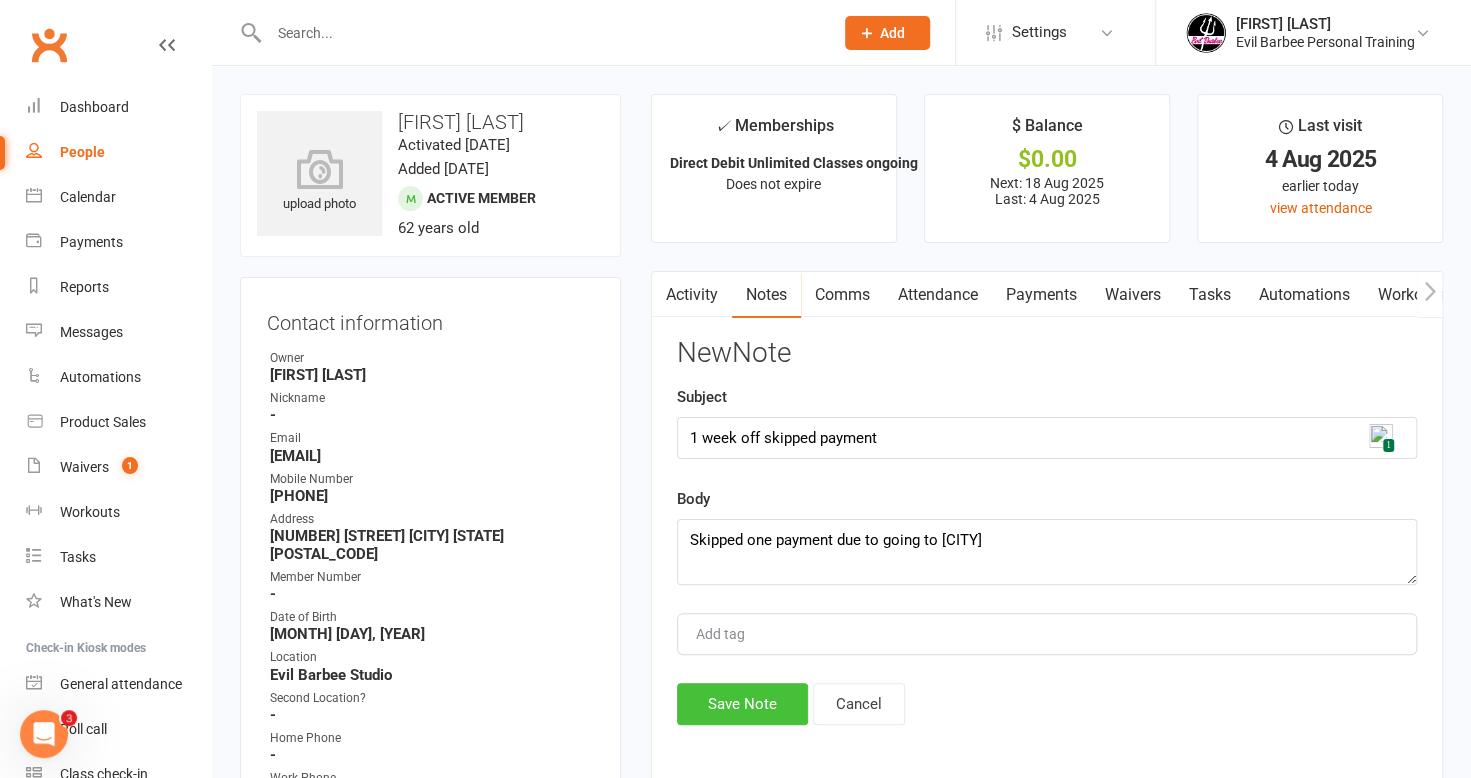 click on "Save Note" 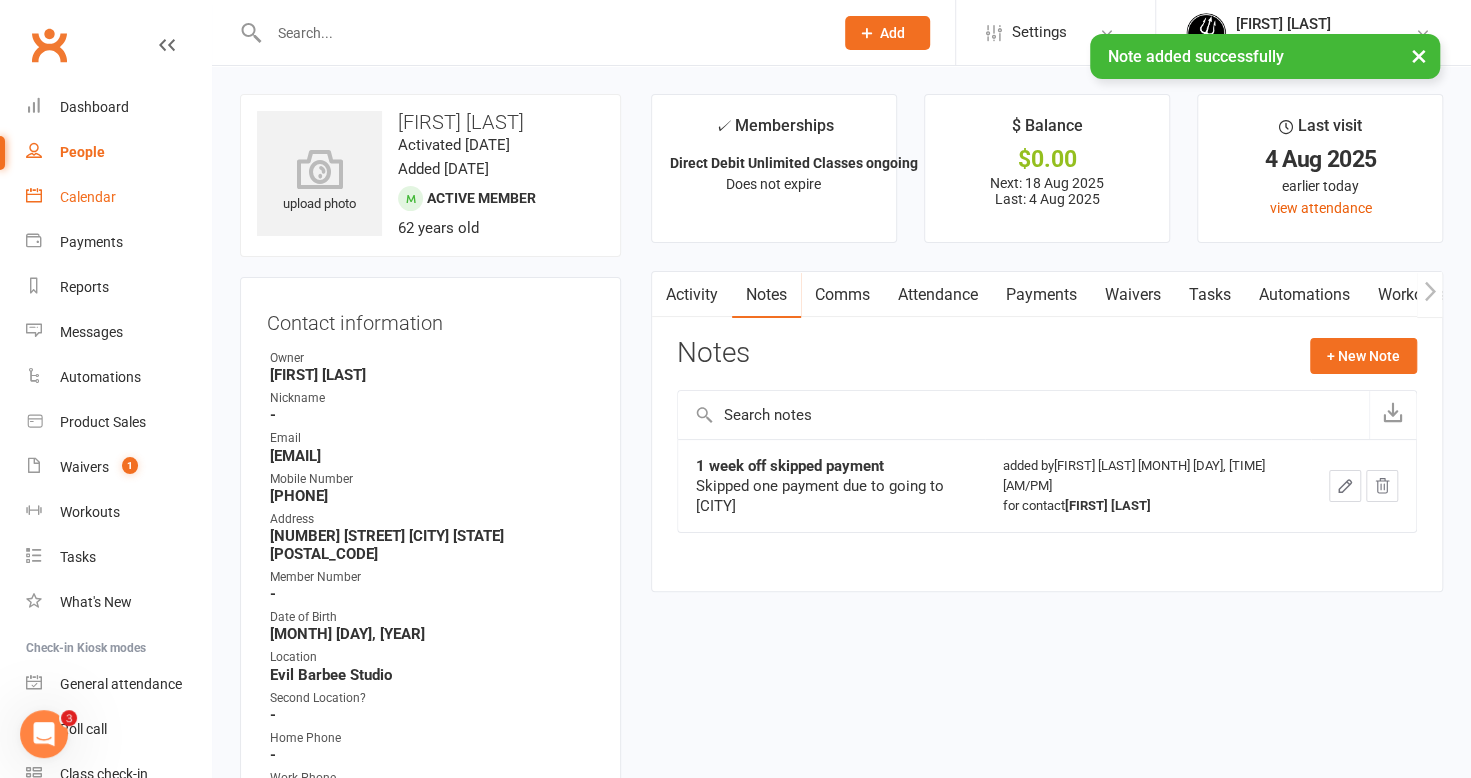 click on "Calendar" at bounding box center (88, 197) 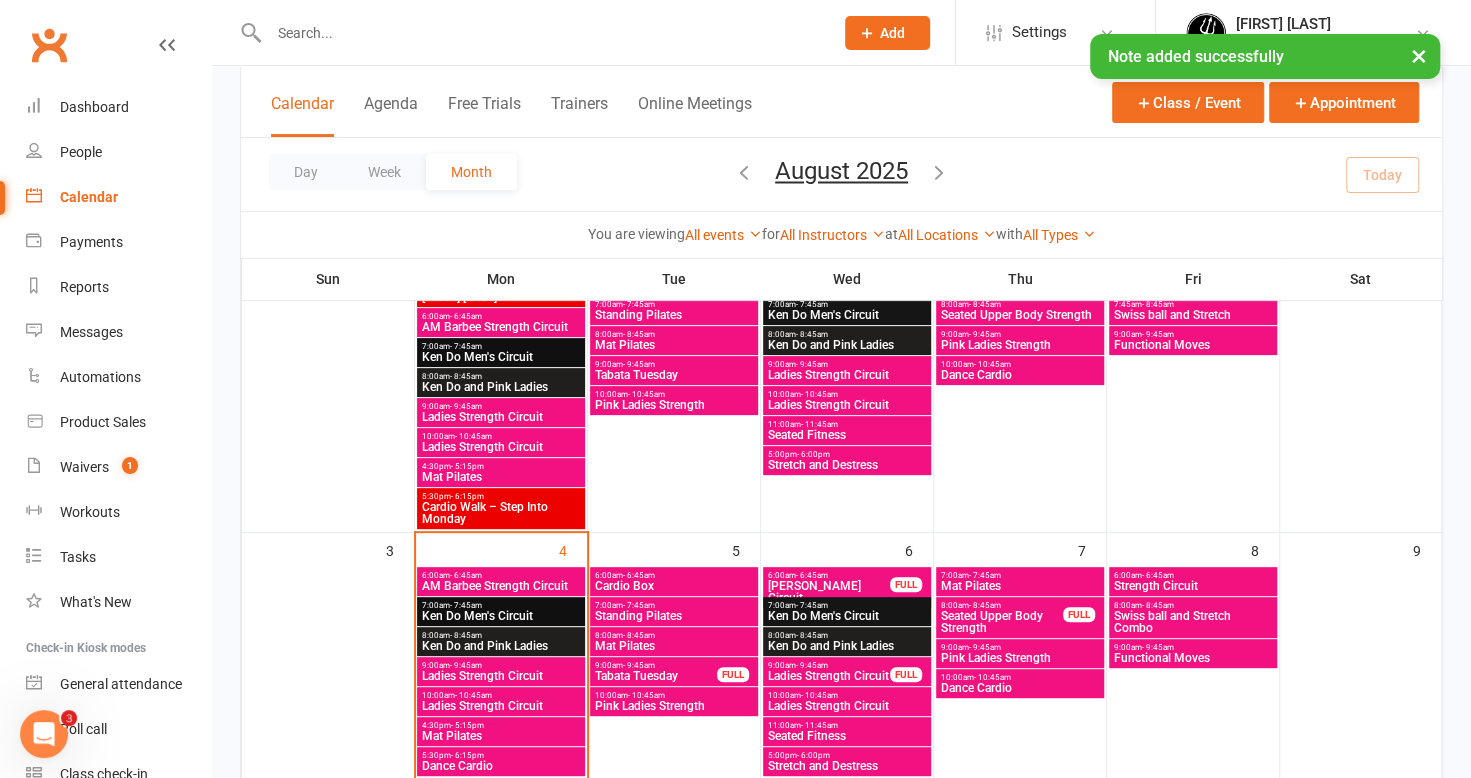 scroll, scrollTop: 200, scrollLeft: 0, axis: vertical 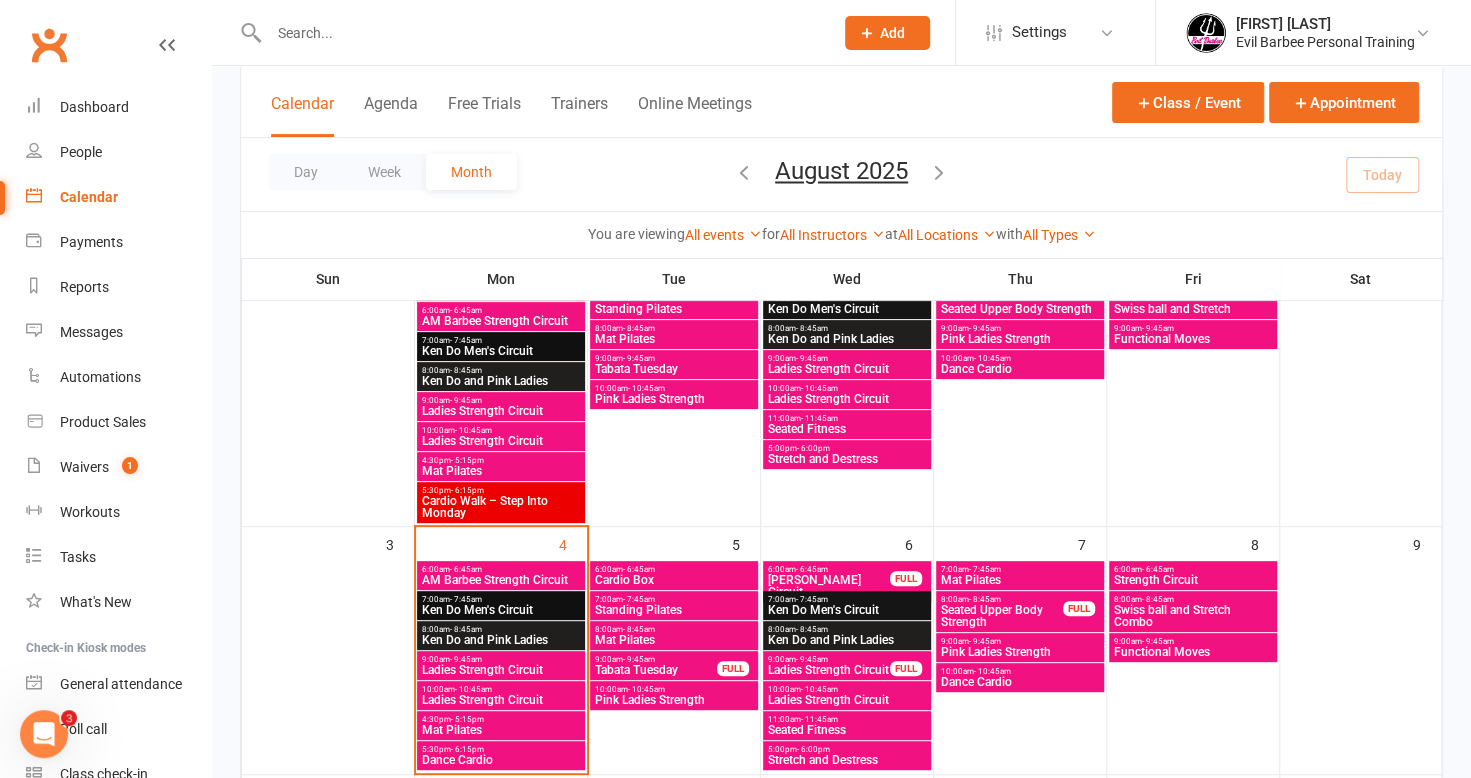 click at bounding box center (541, 33) 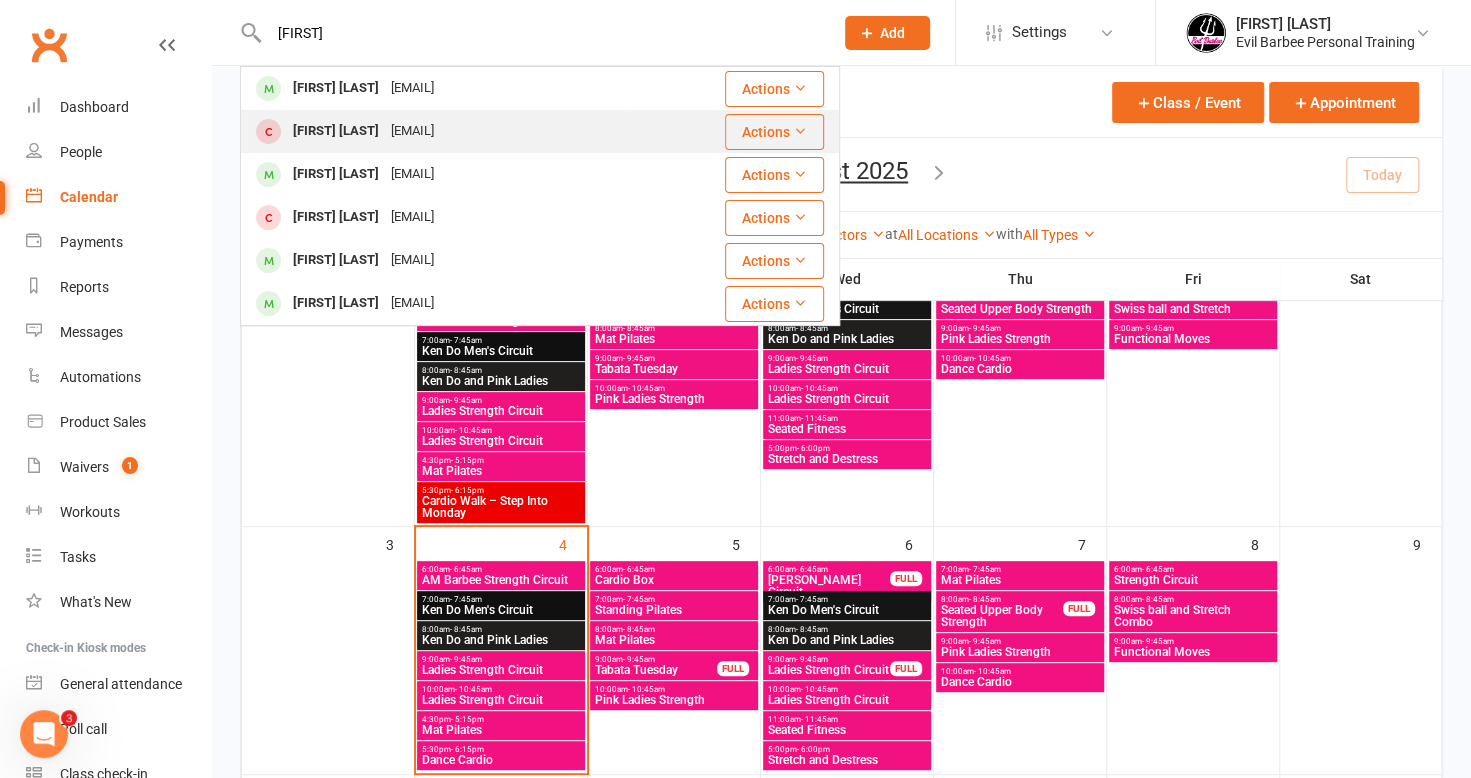 type on "[FIRST]" 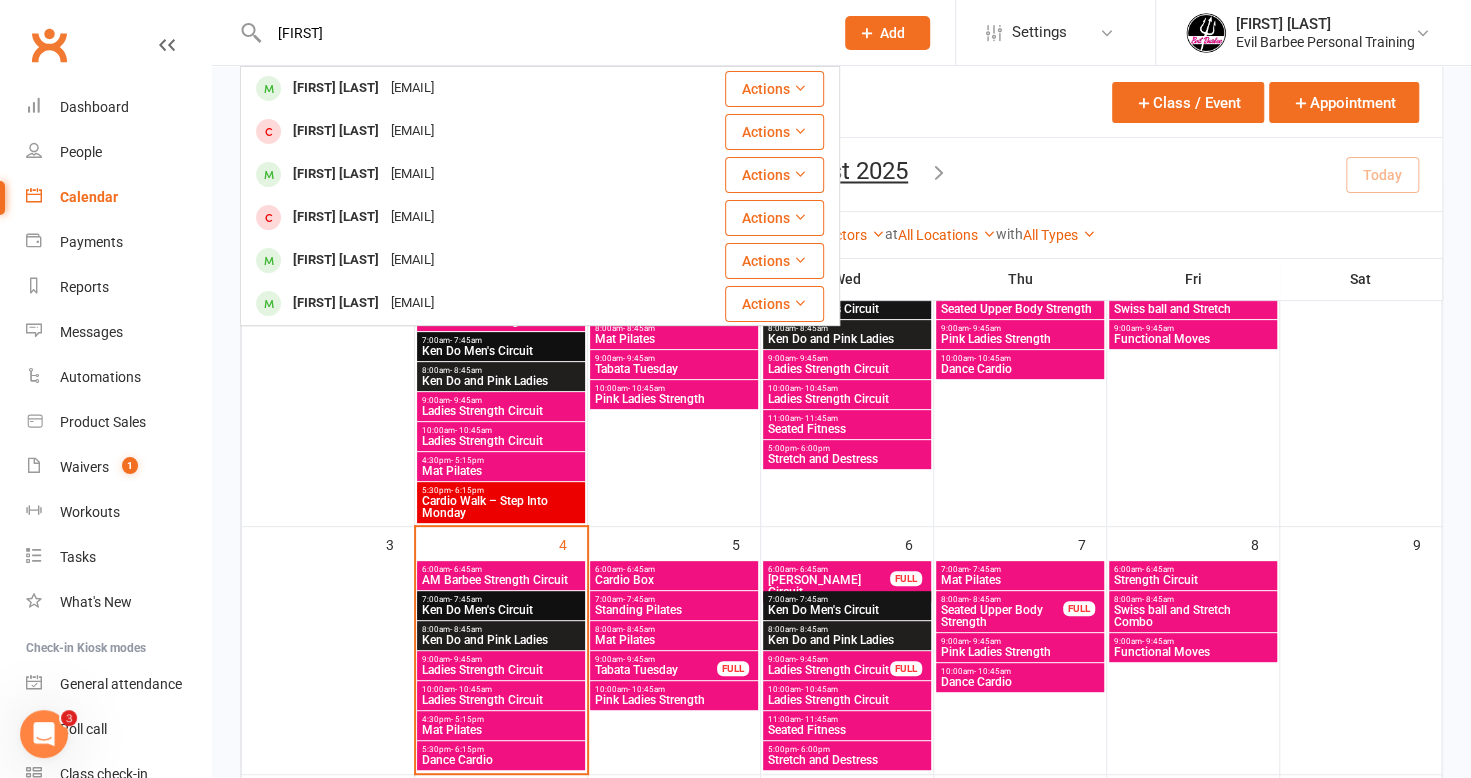 click on "[EMAIL]" at bounding box center [412, 131] 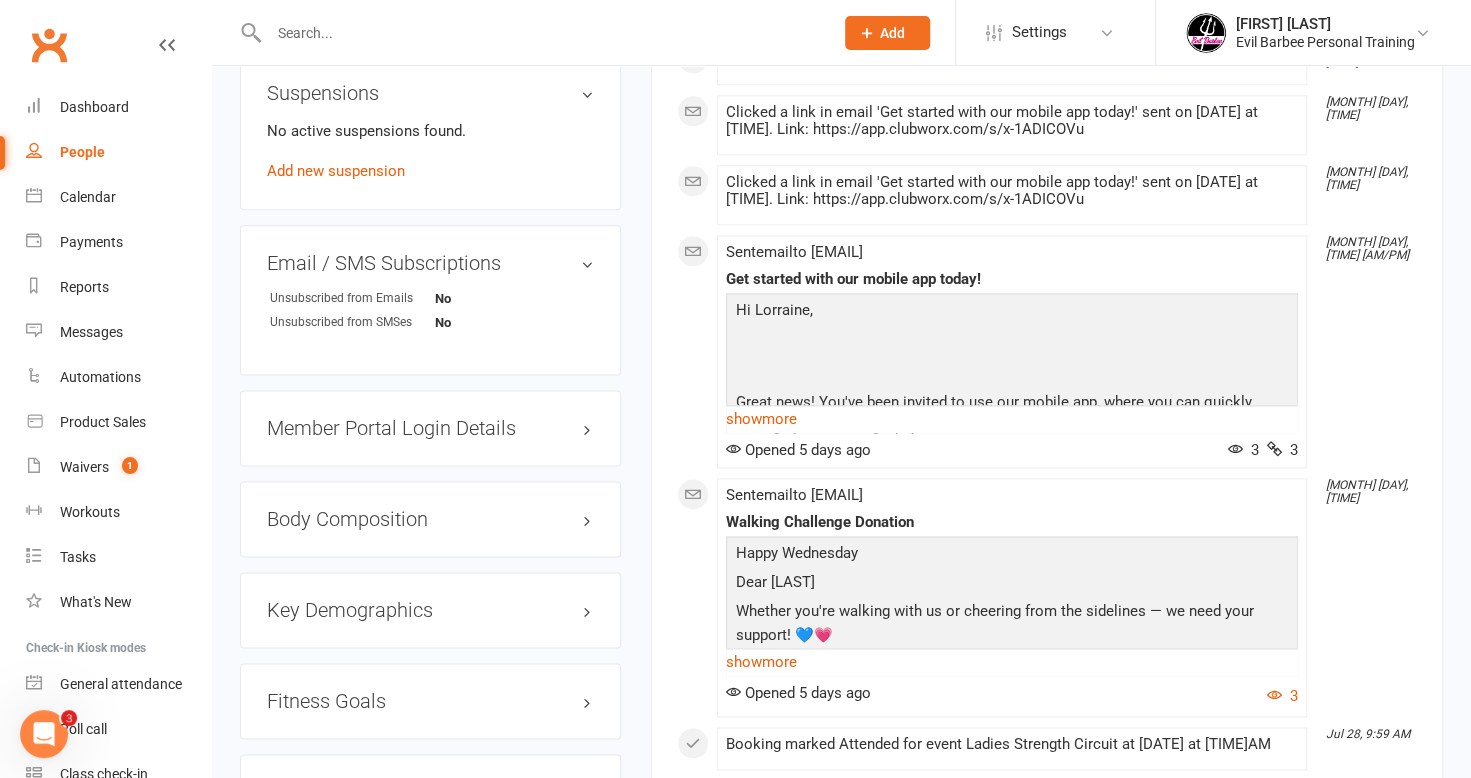 scroll, scrollTop: 1400, scrollLeft: 0, axis: vertical 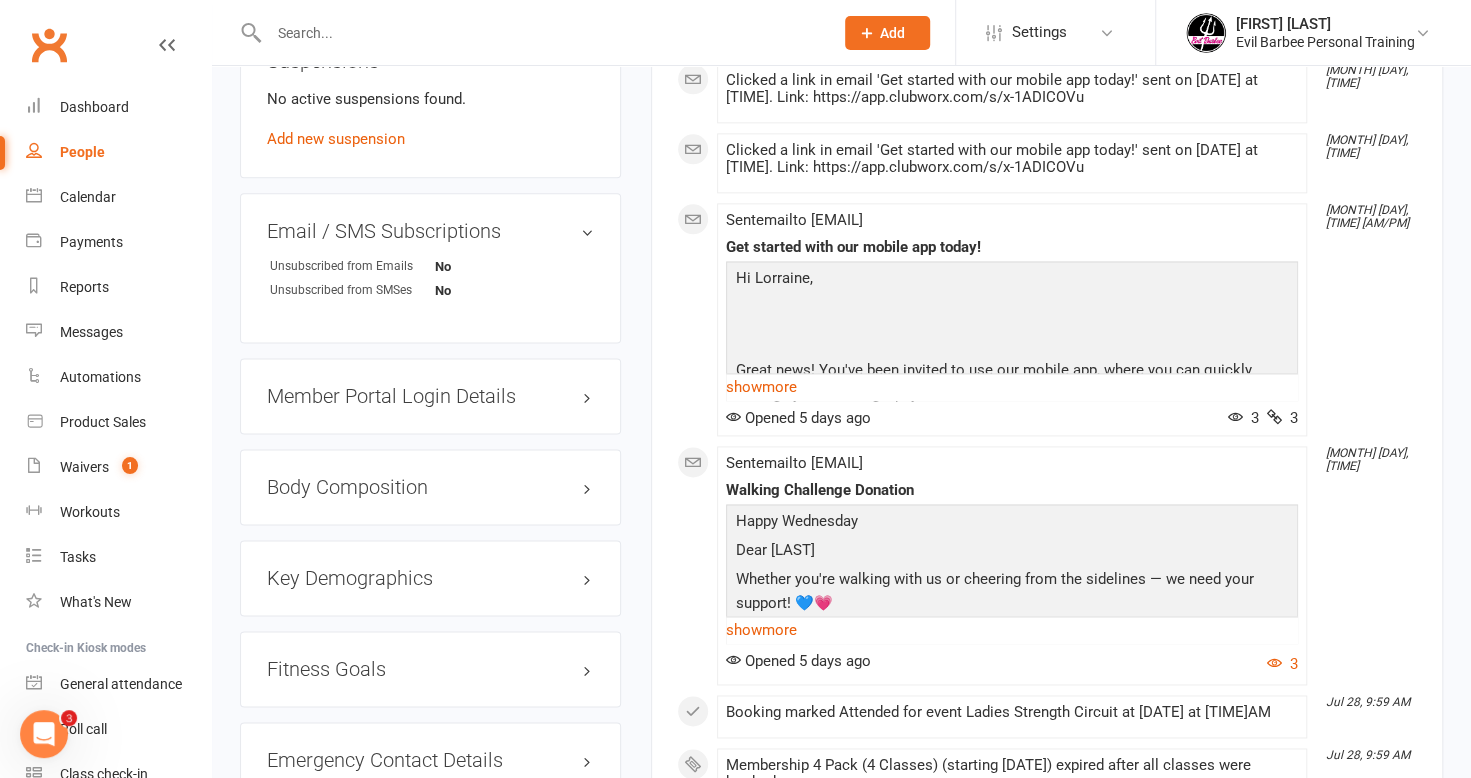 click on "Member Portal Login Details" at bounding box center (430, 396) 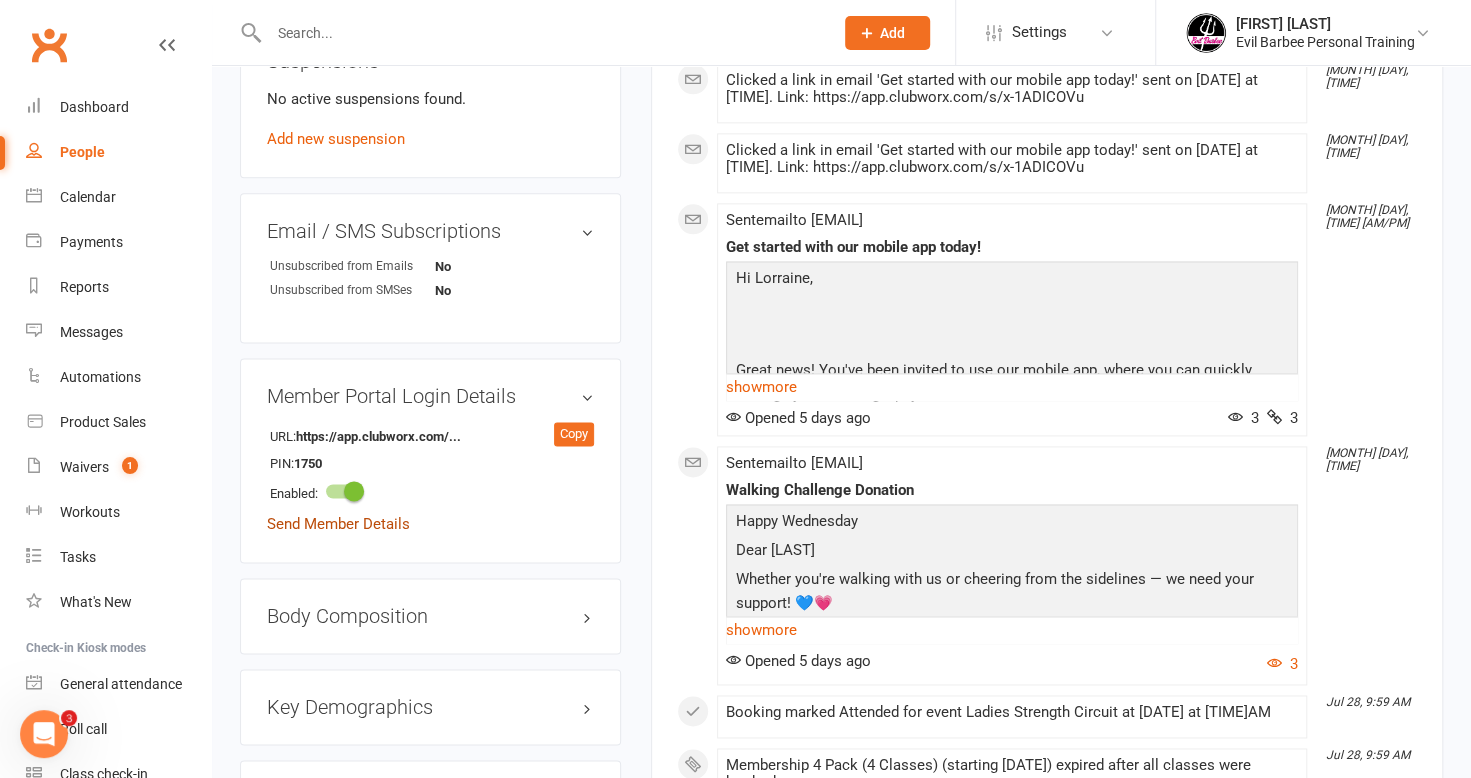 click on "Send Member Details" at bounding box center (338, 524) 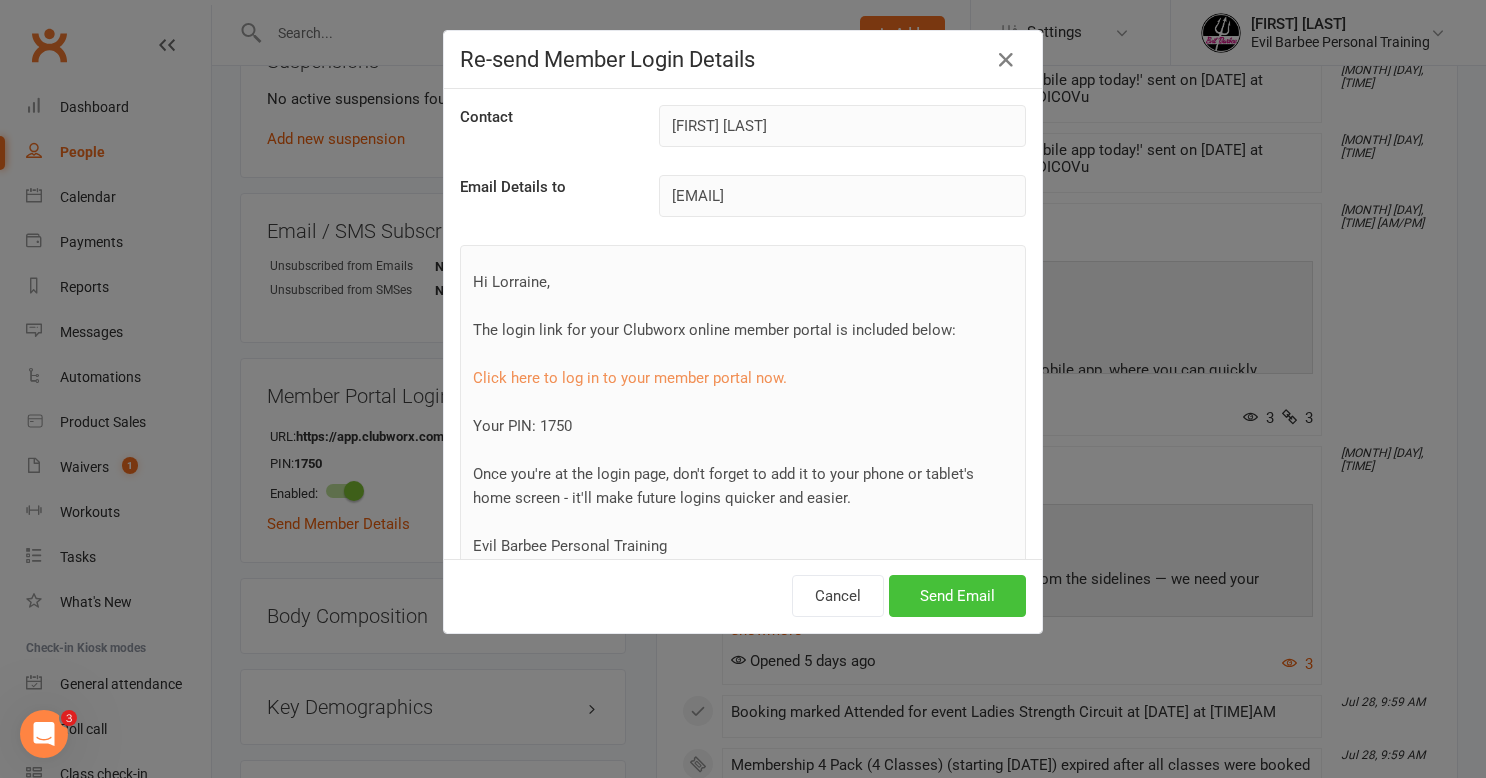 click on "Send Email" at bounding box center [957, 596] 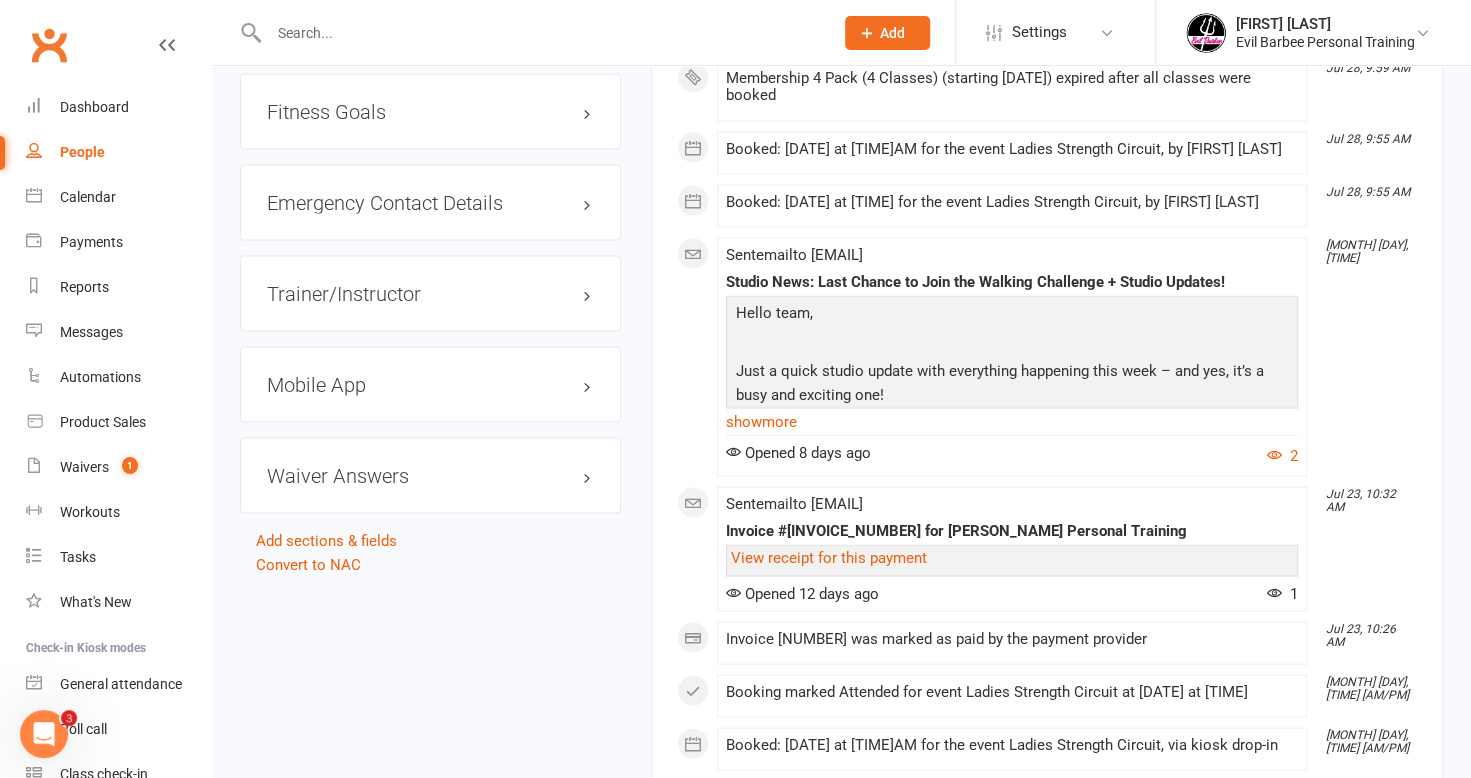 scroll, scrollTop: 2100, scrollLeft: 0, axis: vertical 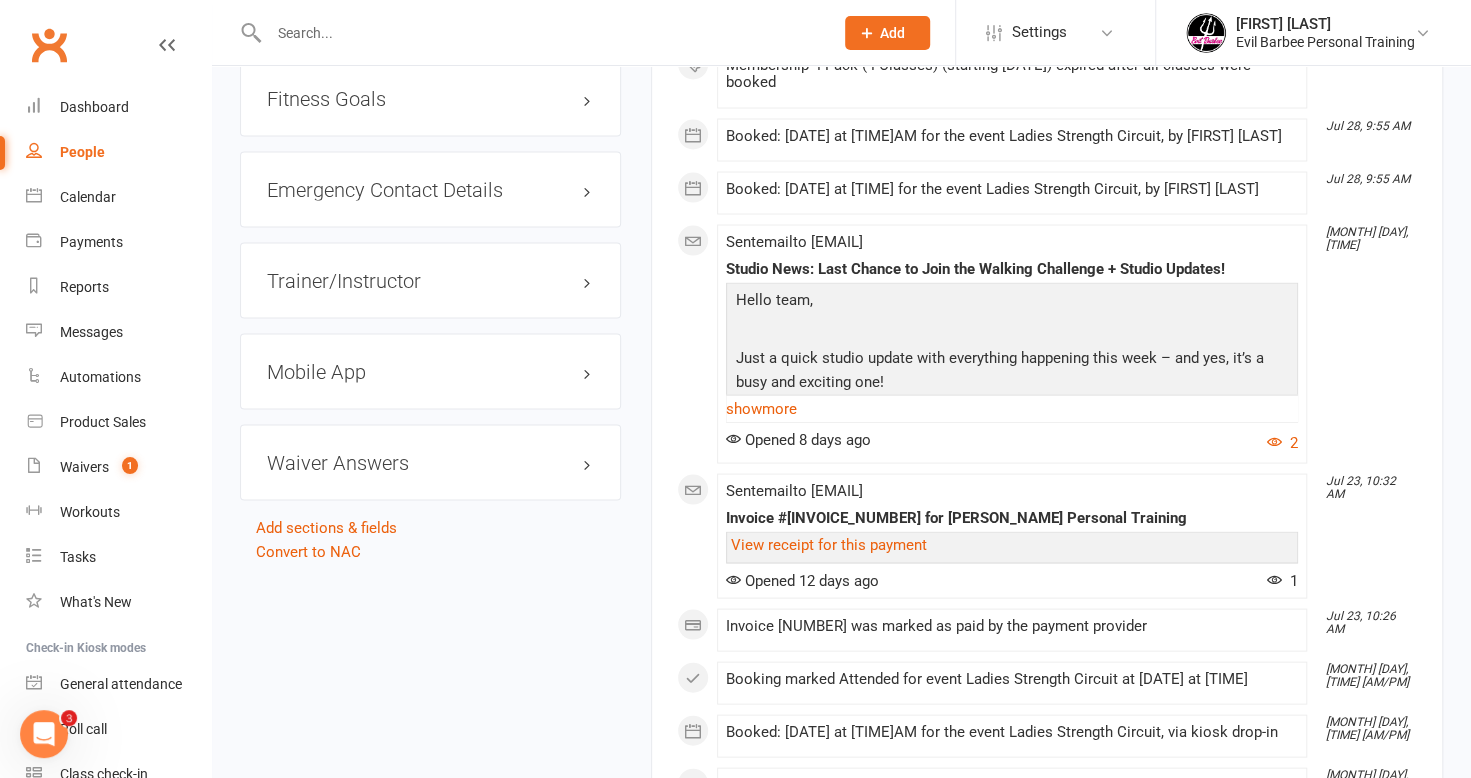 click on "Mobile App" at bounding box center [430, 371] 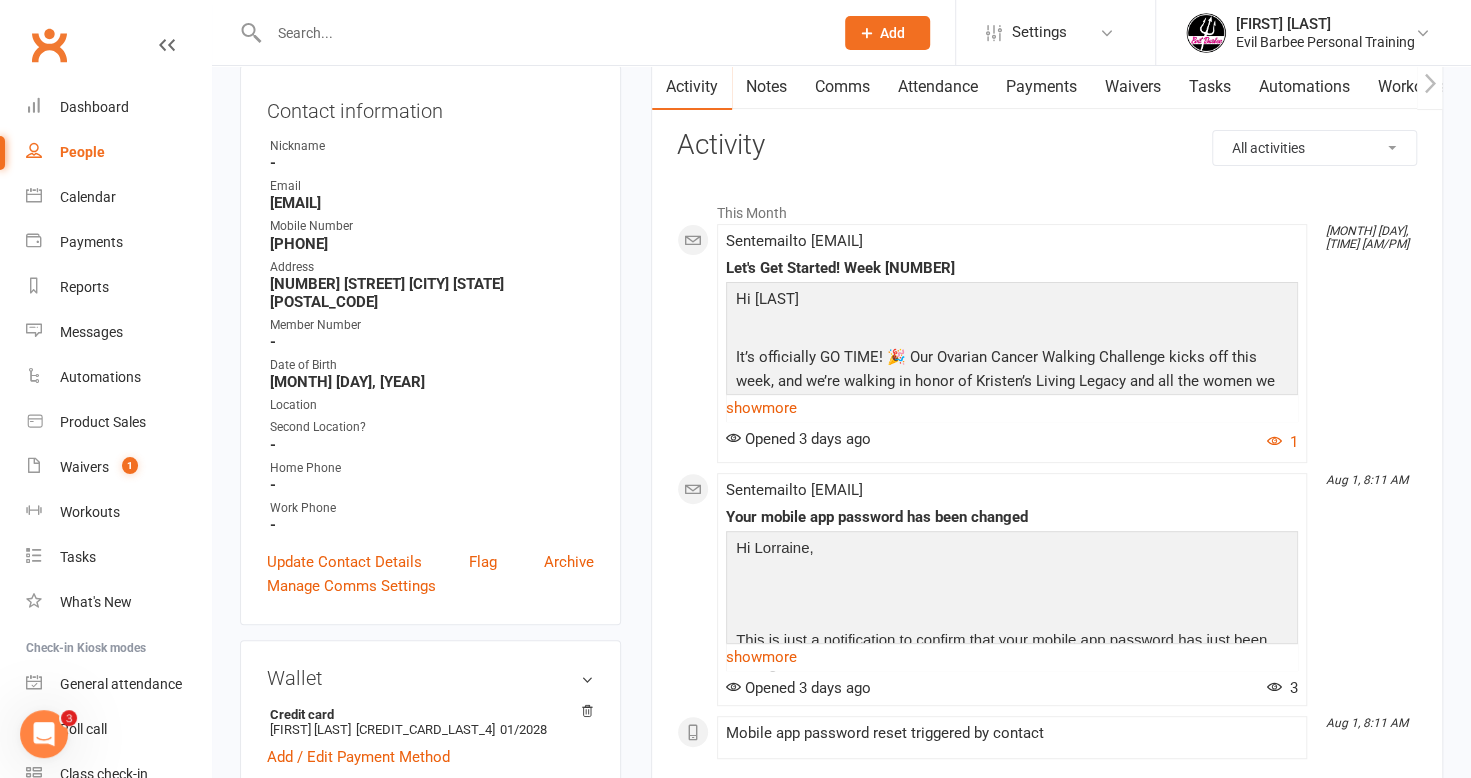 scroll, scrollTop: 0, scrollLeft: 0, axis: both 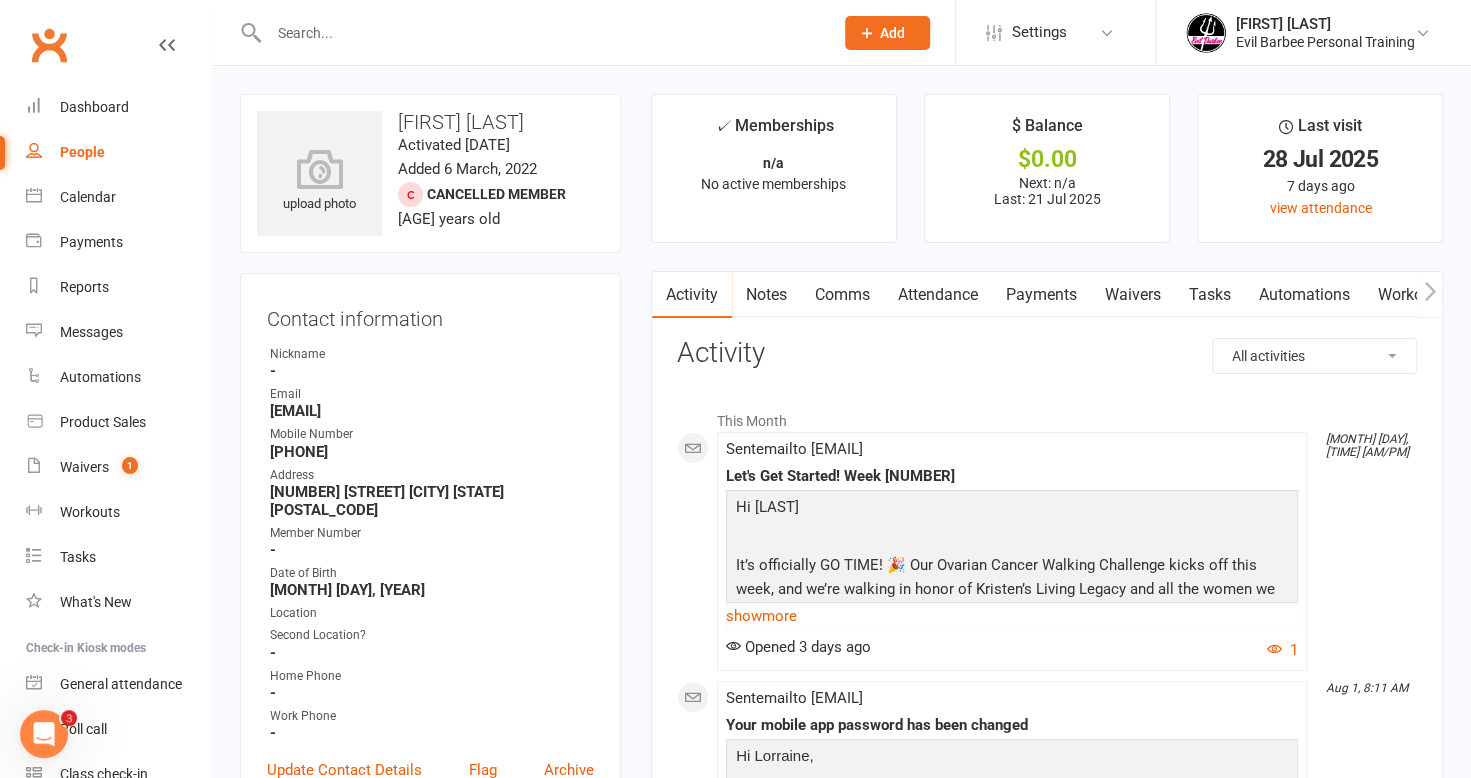 click 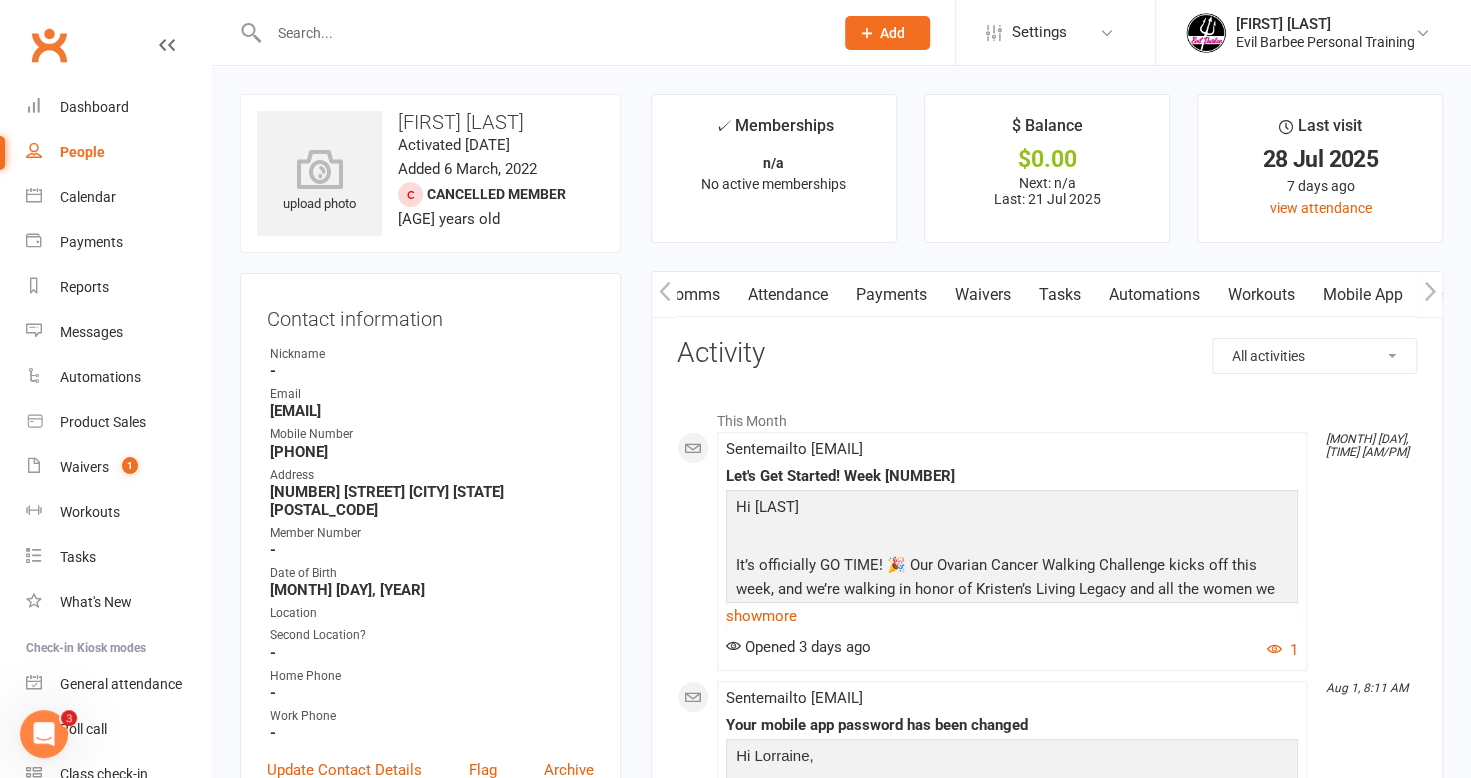 click 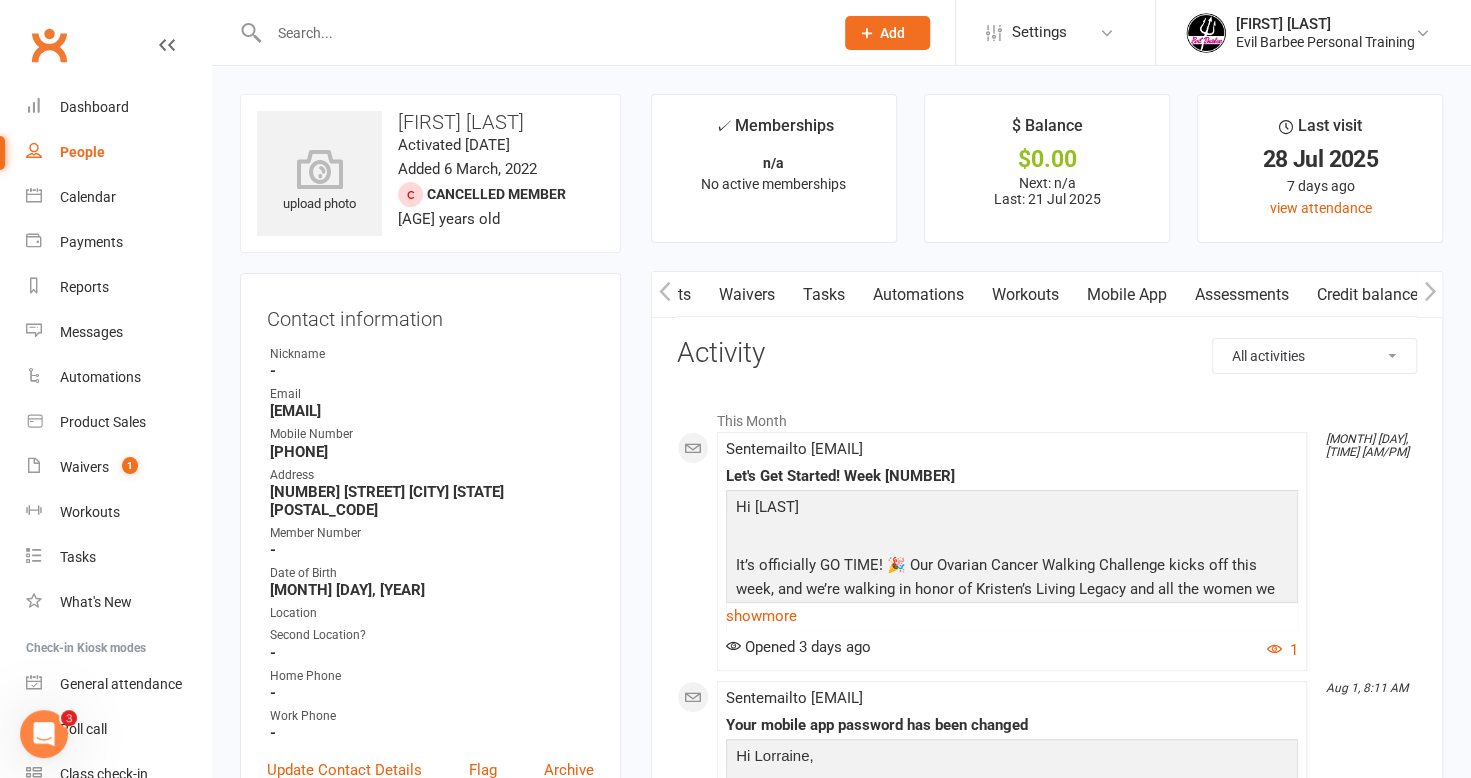 scroll, scrollTop: 0, scrollLeft: 386, axis: horizontal 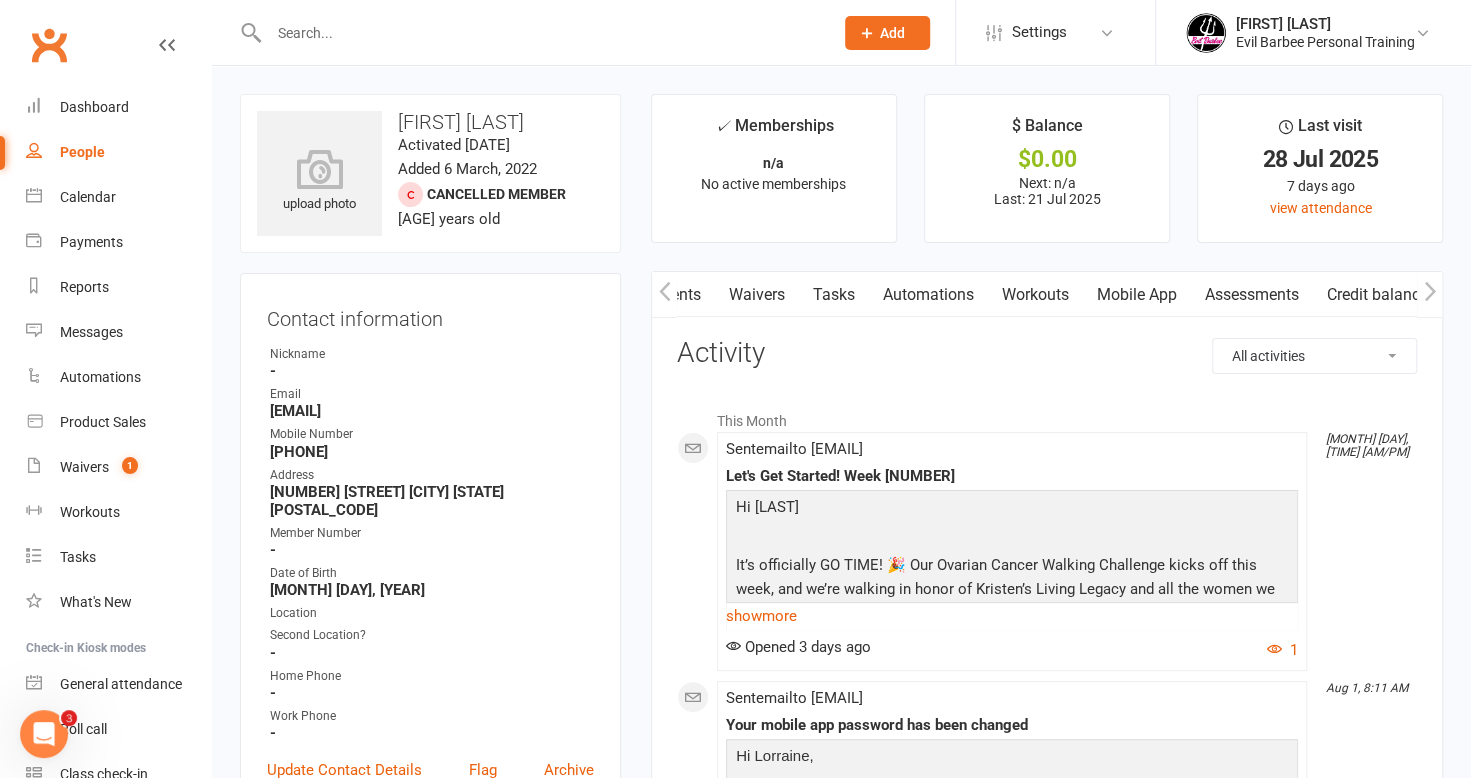 click on "Mobile App" at bounding box center (1137, 295) 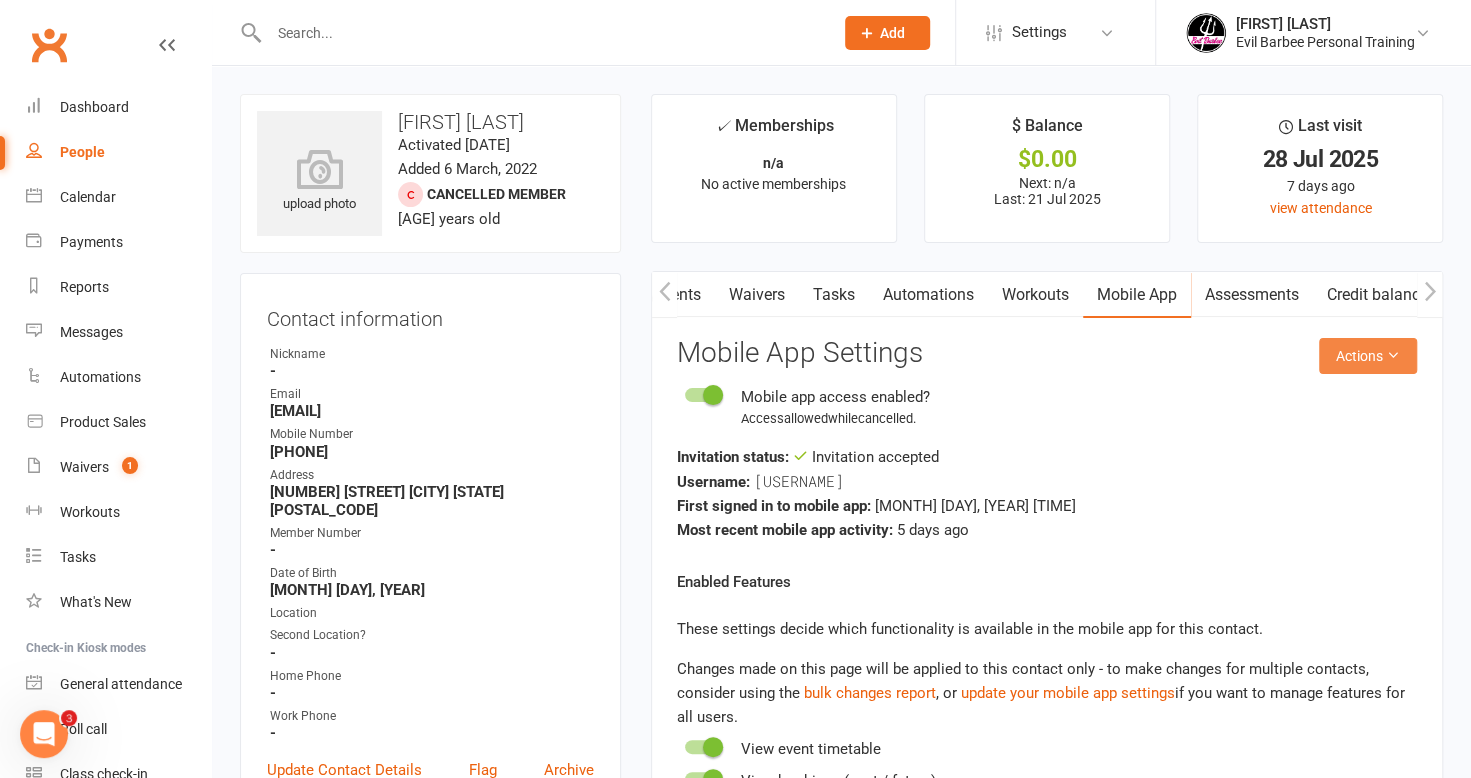 click on "Actions" at bounding box center [1368, 356] 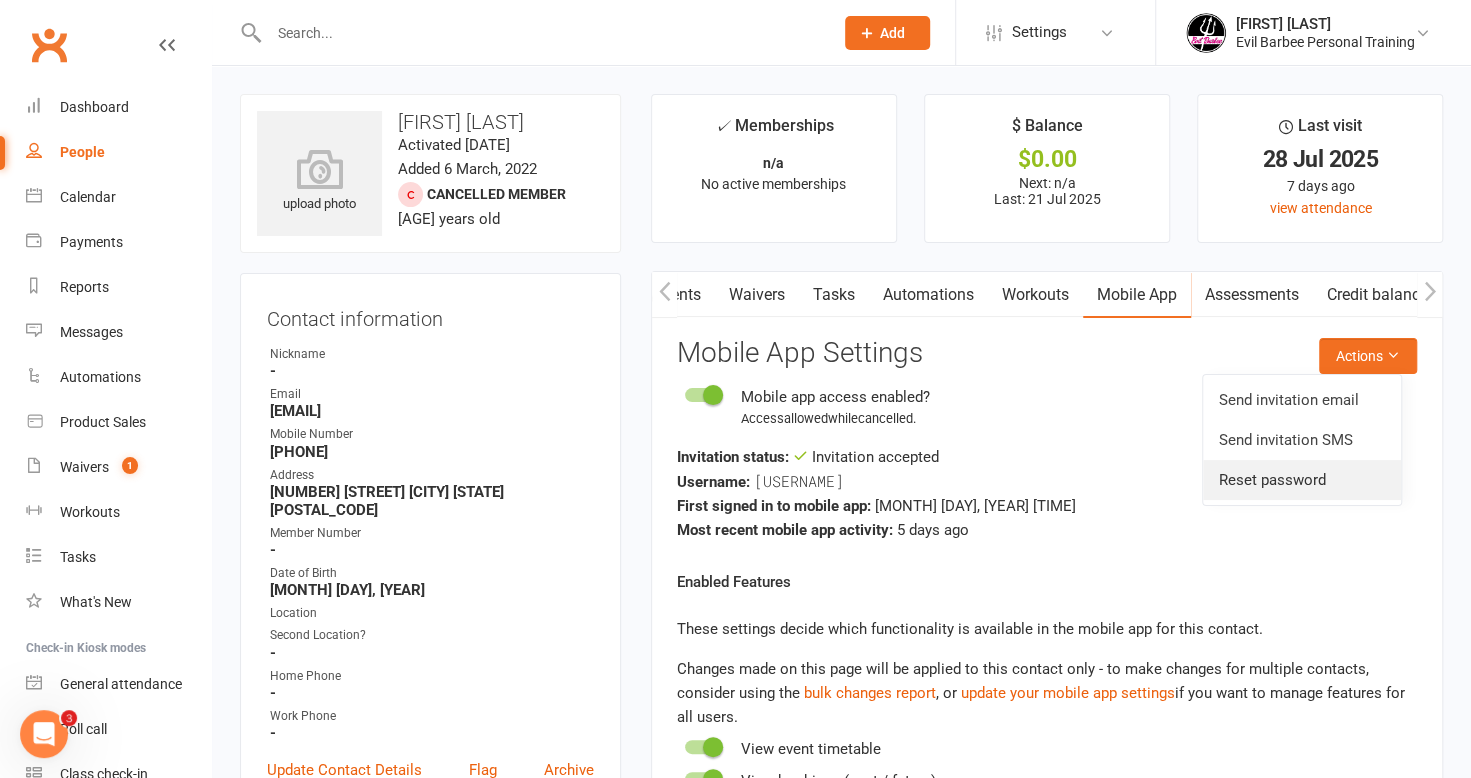 click on "Reset password" at bounding box center [1302, 480] 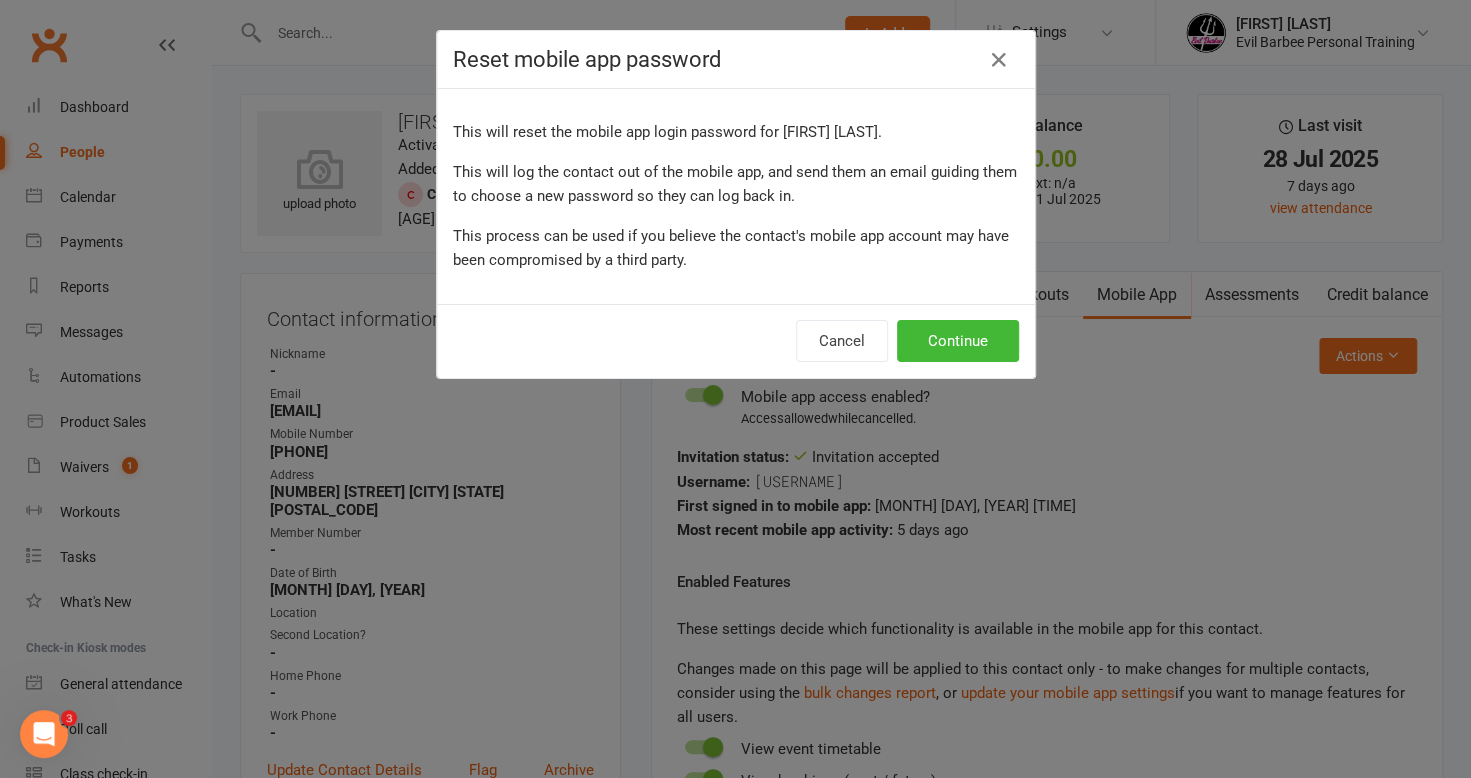 scroll, scrollTop: 0, scrollLeft: 376, axis: horizontal 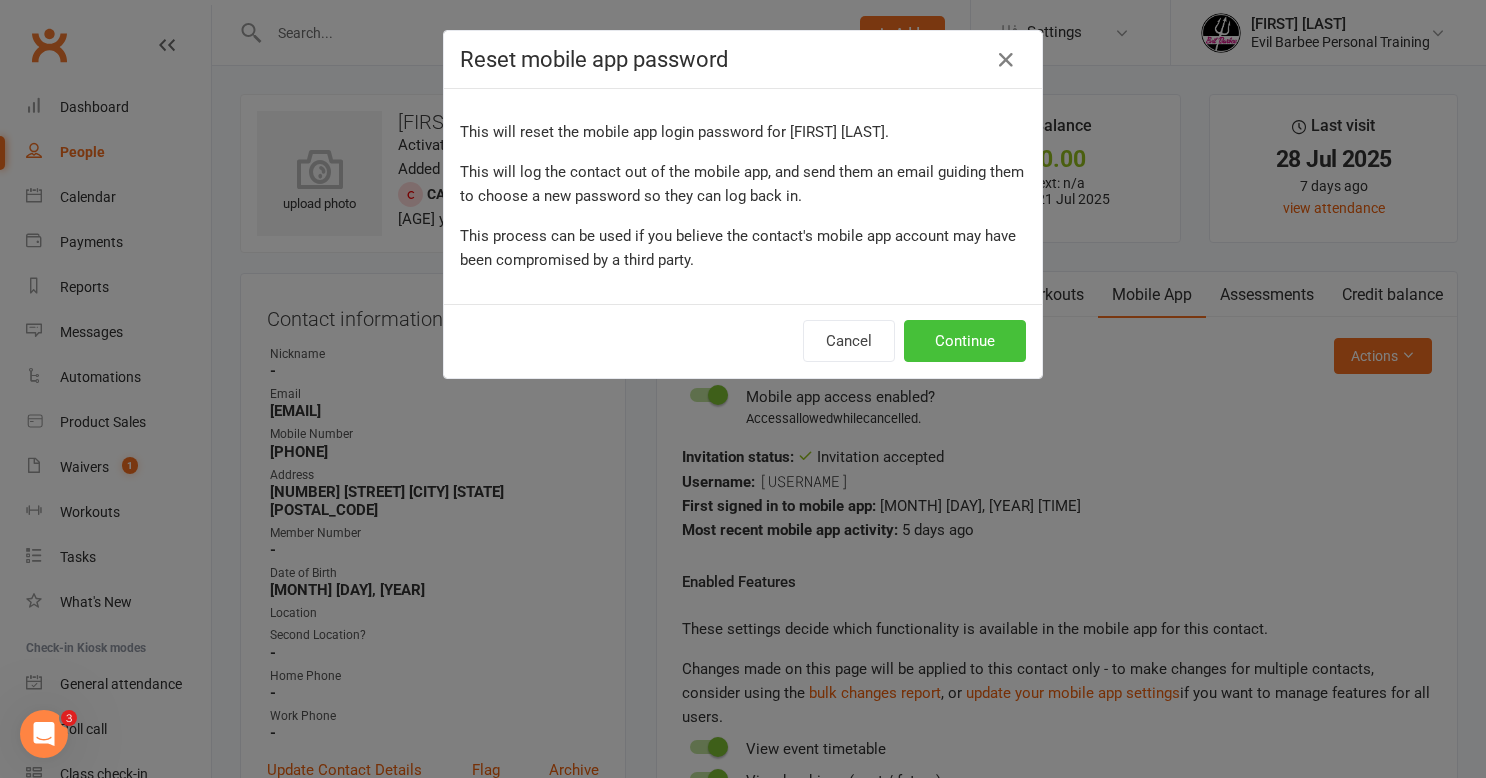 click on "Continue" at bounding box center [965, 341] 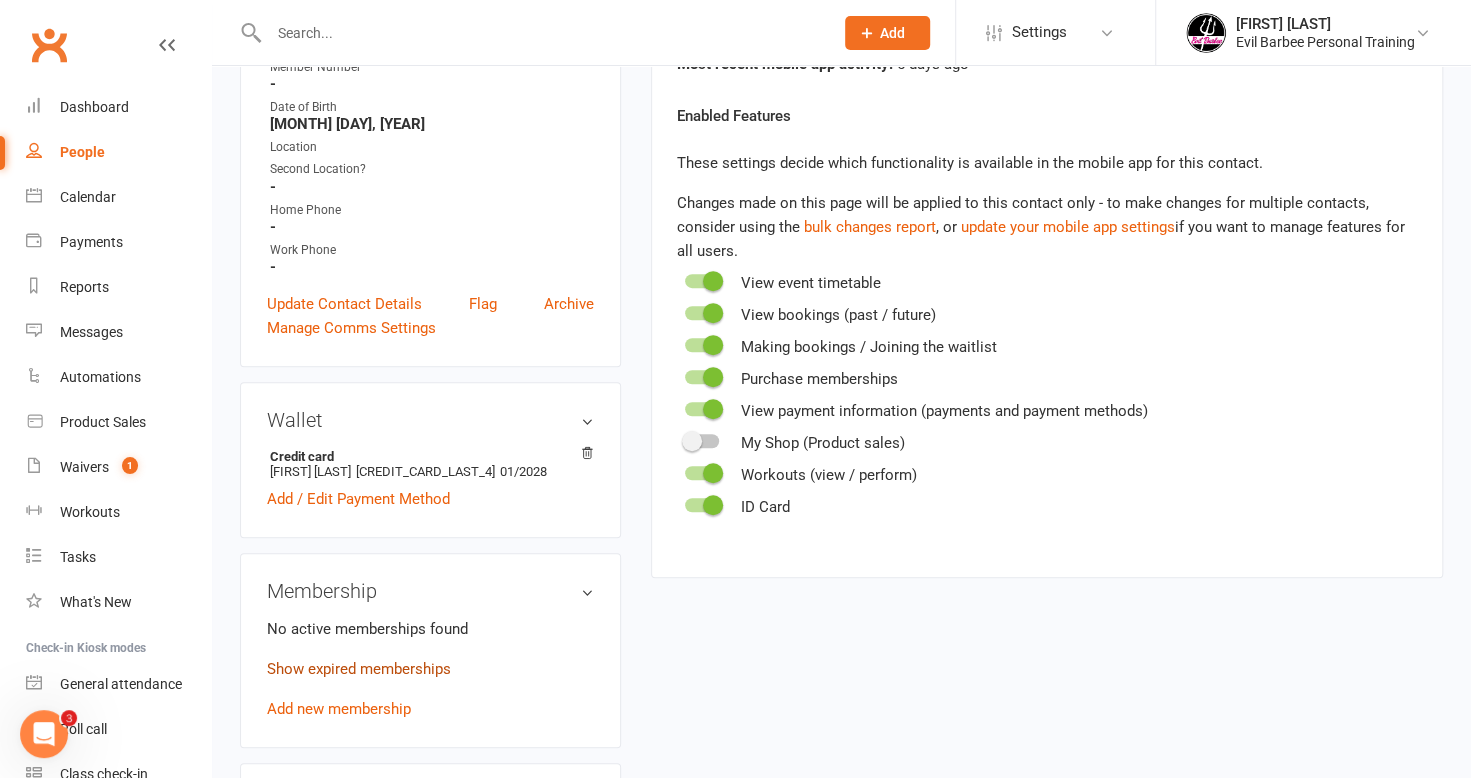 scroll, scrollTop: 600, scrollLeft: 0, axis: vertical 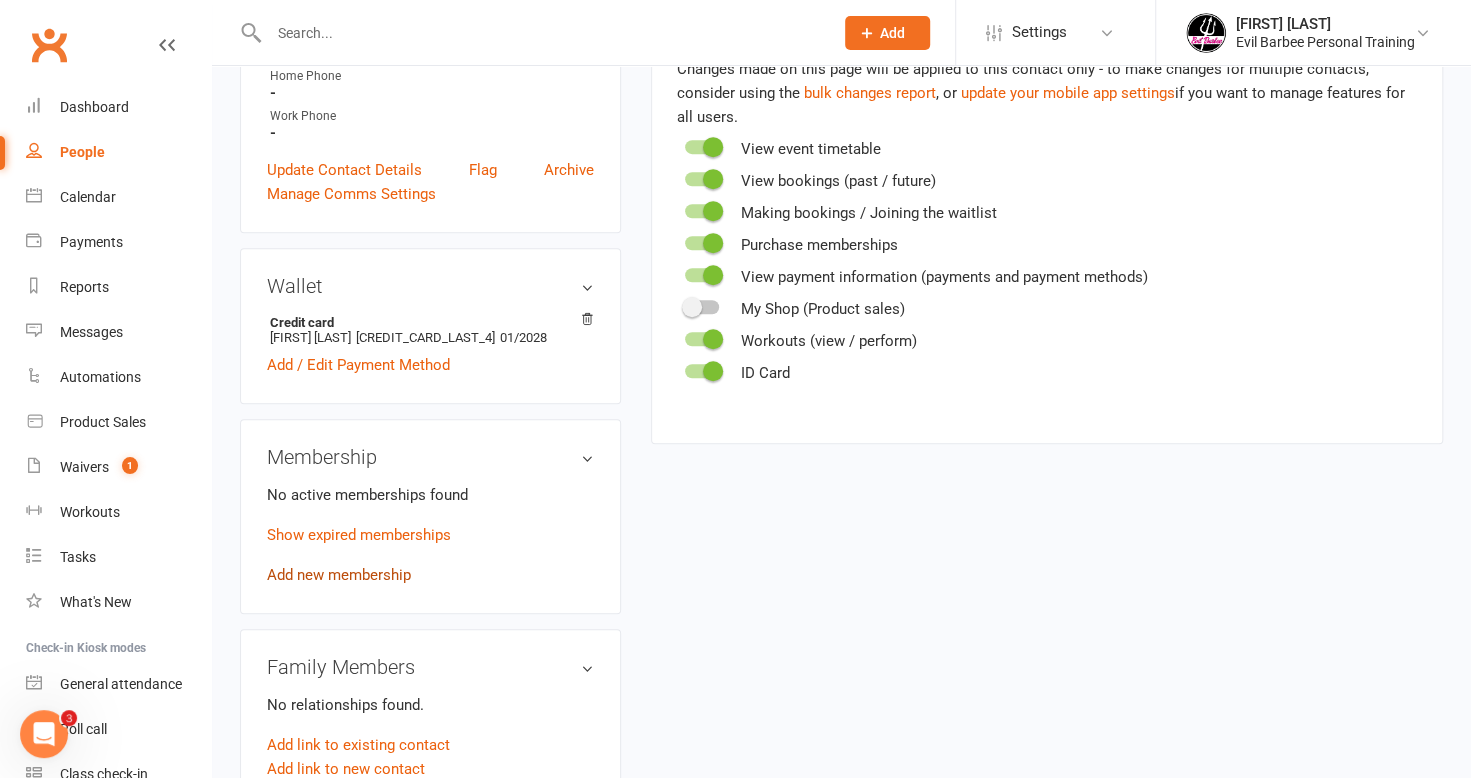 click on "Add new membership" at bounding box center (339, 575) 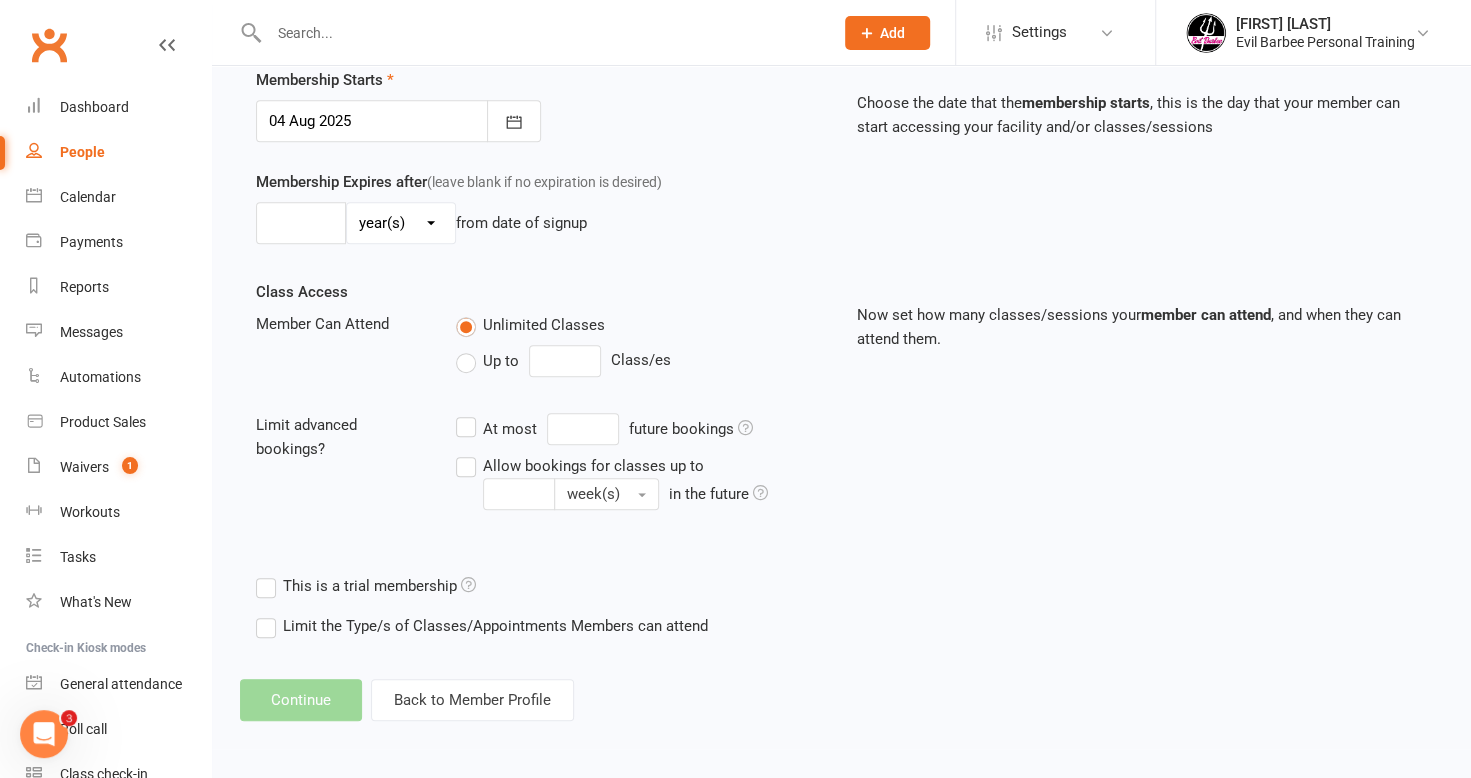 scroll, scrollTop: 0, scrollLeft: 0, axis: both 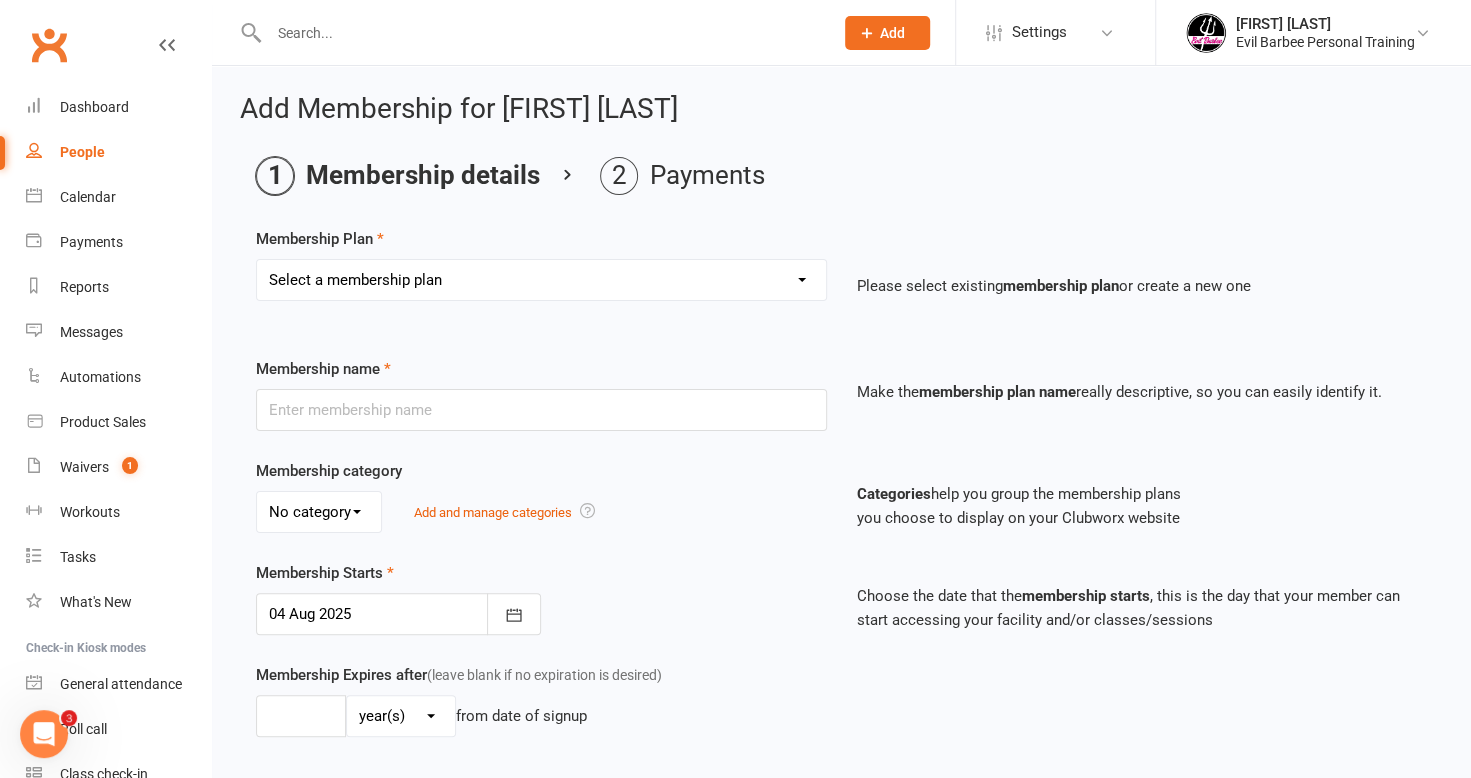 click on "Select a membership plan Create new Membership Plan 4 Pack (4 Classes) 10 Pack (10 classes) Direct Debit Unlimited Classes ongoing Upfront Monthly Payment 30 minute PT 4 Pack Casual Class" at bounding box center (541, 280) 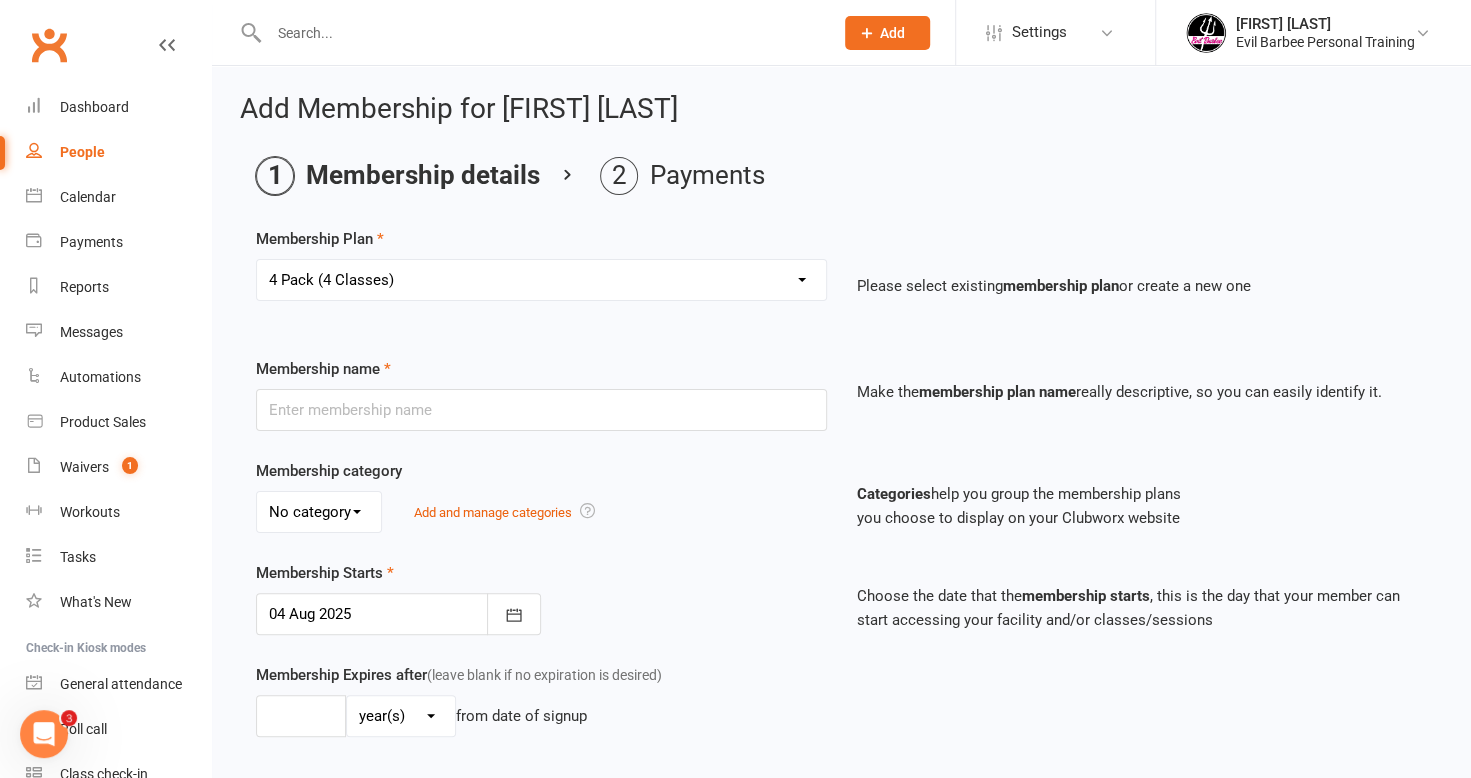 click on "Select a membership plan Create new Membership Plan 4 Pack (4 Classes) 10 Pack (10 classes) Direct Debit Unlimited Classes ongoing Upfront Monthly Payment 30 minute PT 4 Pack Casual Class" at bounding box center [541, 280] 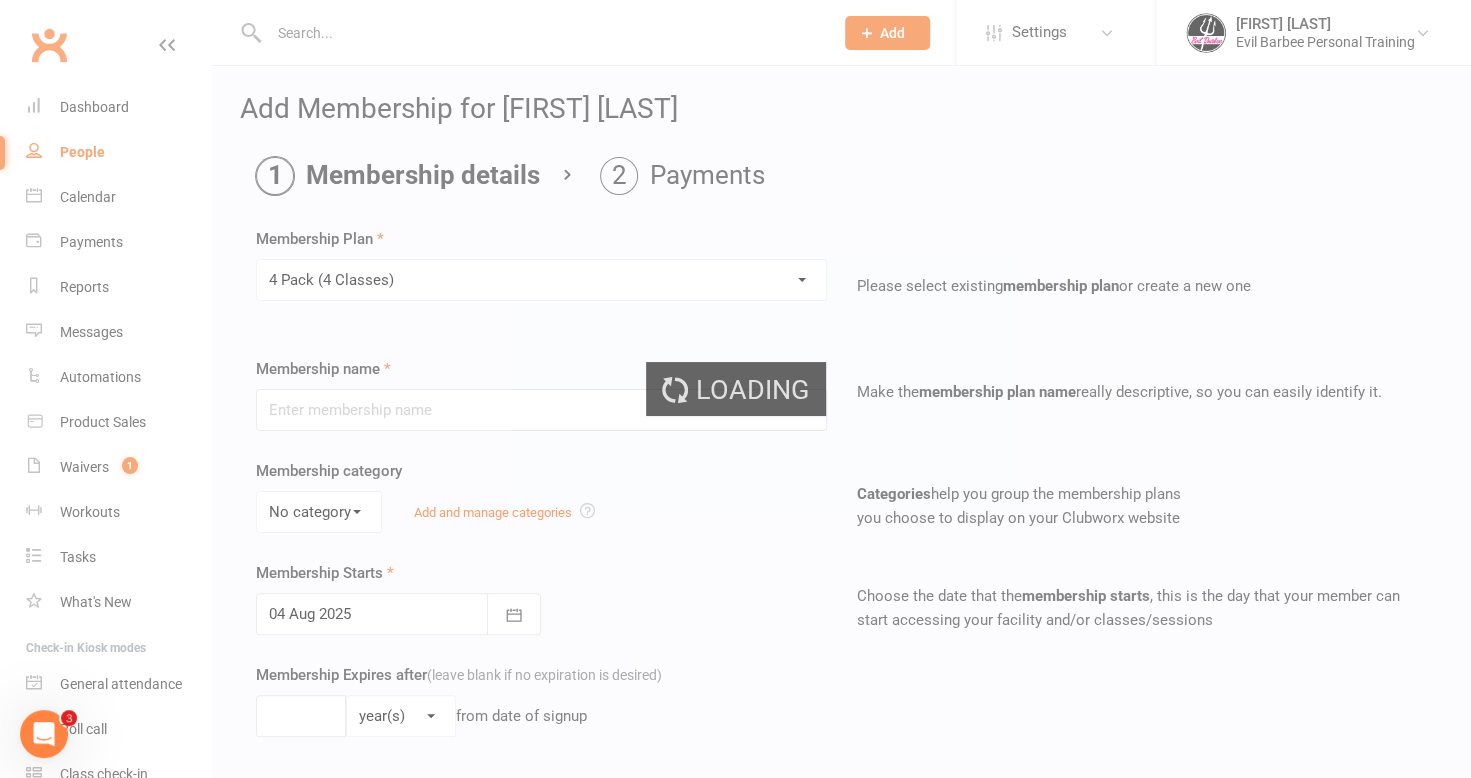type on "4 Pack (4 Classes)" 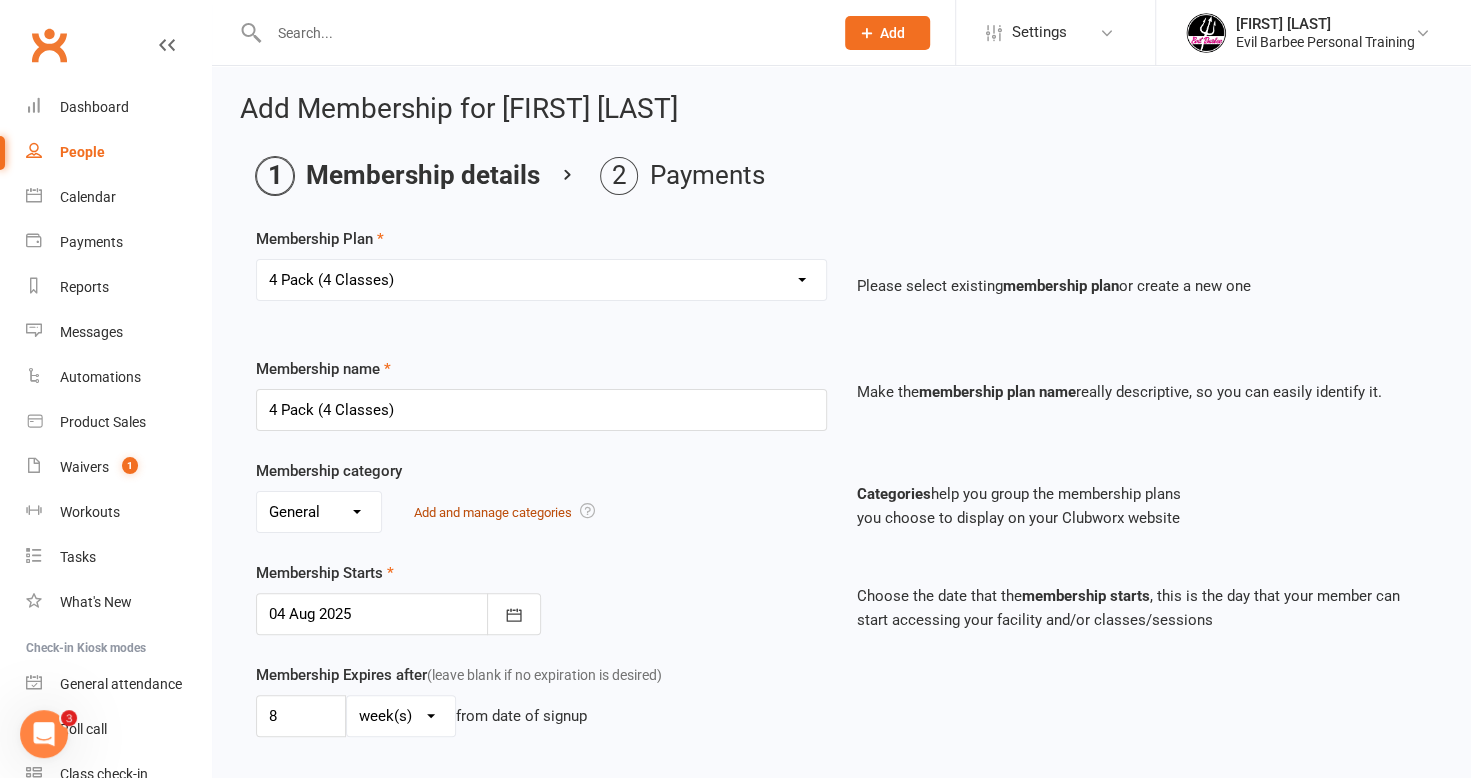 scroll, scrollTop: 463, scrollLeft: 0, axis: vertical 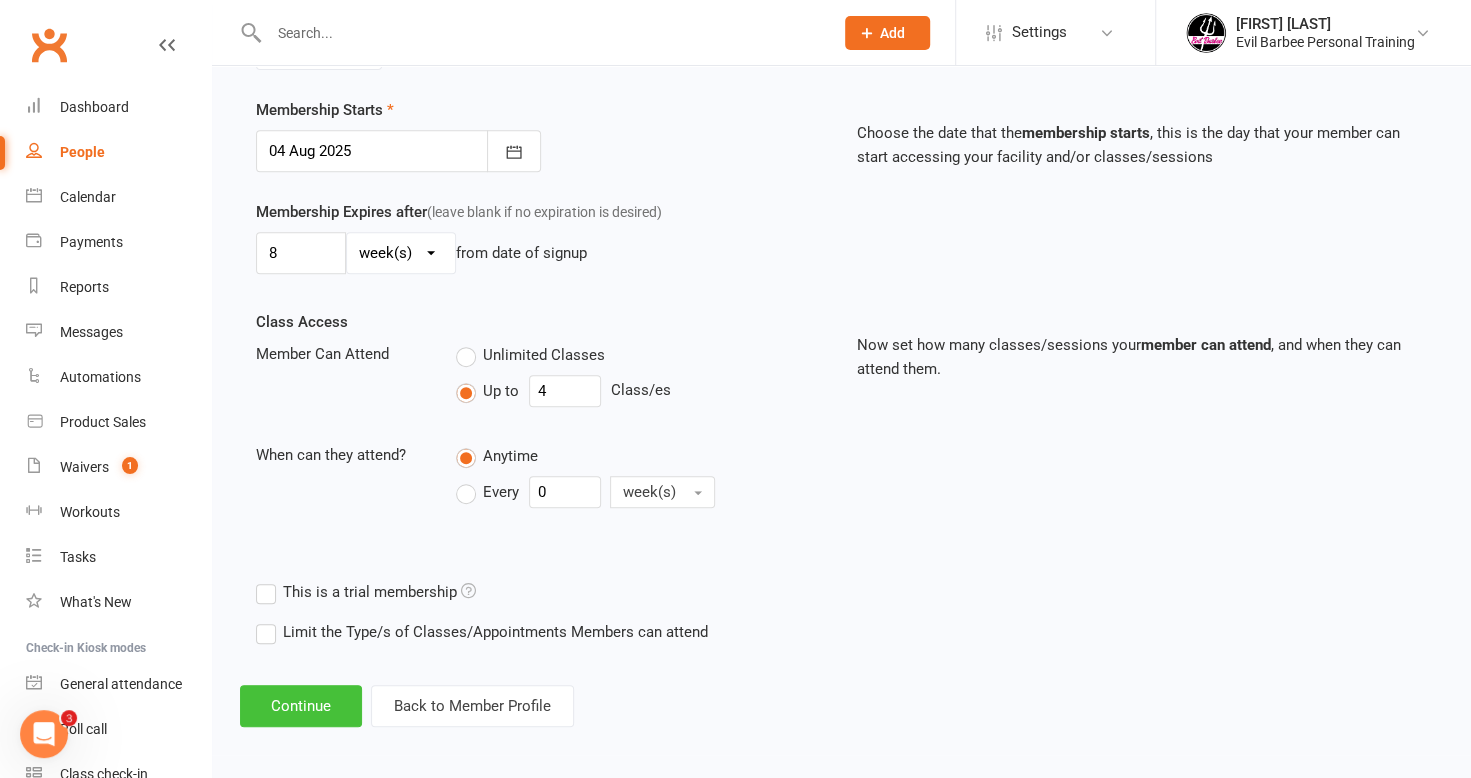 click on "Continue" at bounding box center [301, 706] 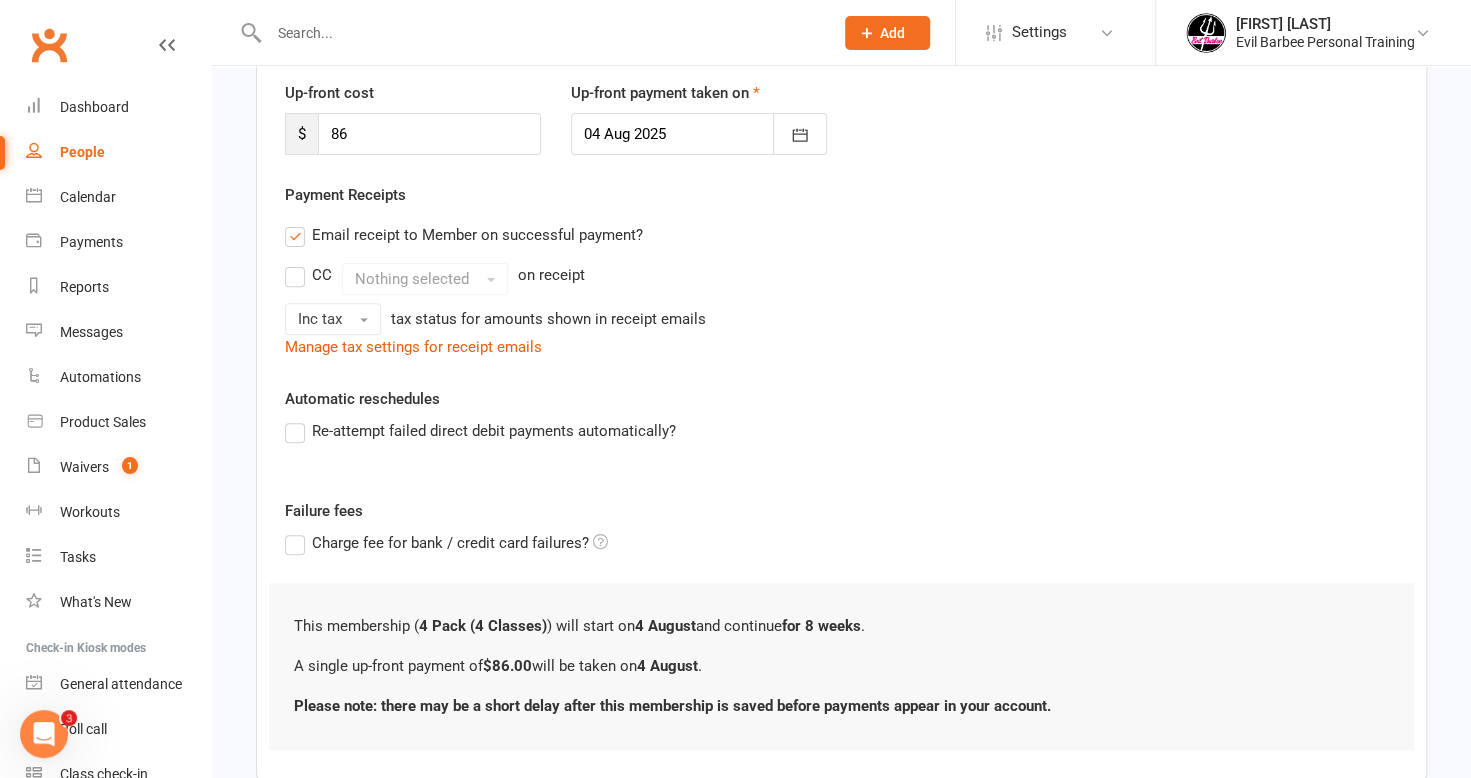 scroll, scrollTop: 387, scrollLeft: 0, axis: vertical 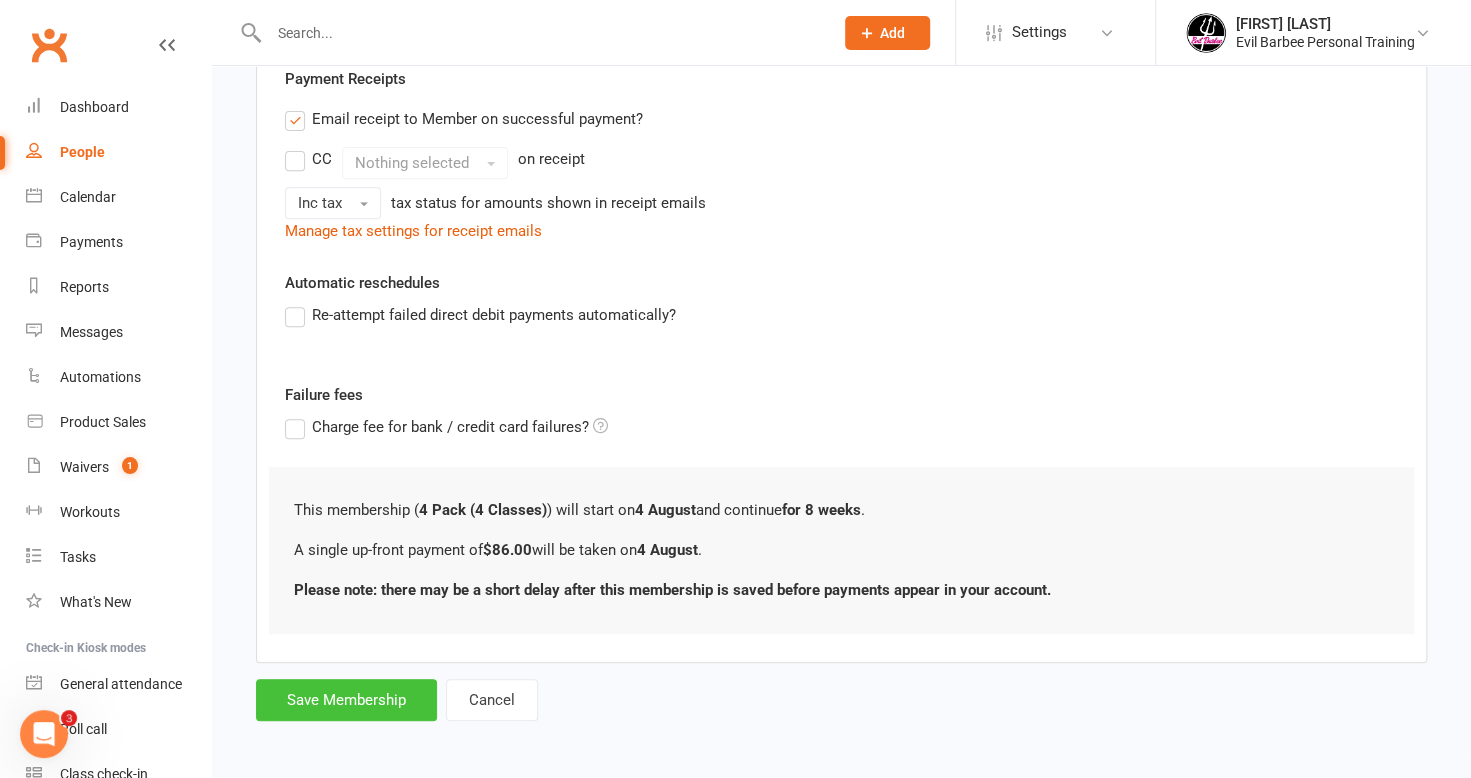 click on "Save Membership" at bounding box center [346, 700] 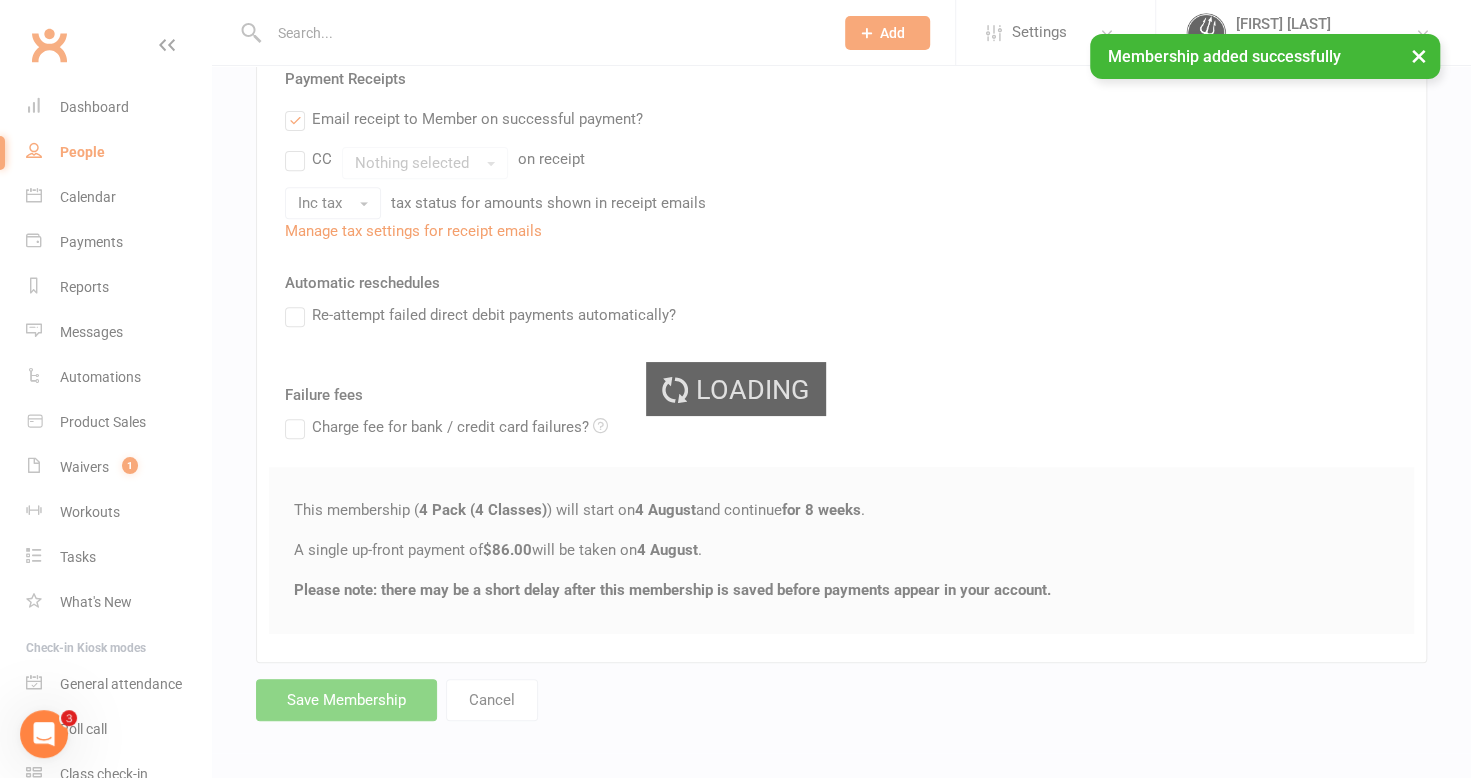 scroll, scrollTop: 0, scrollLeft: 0, axis: both 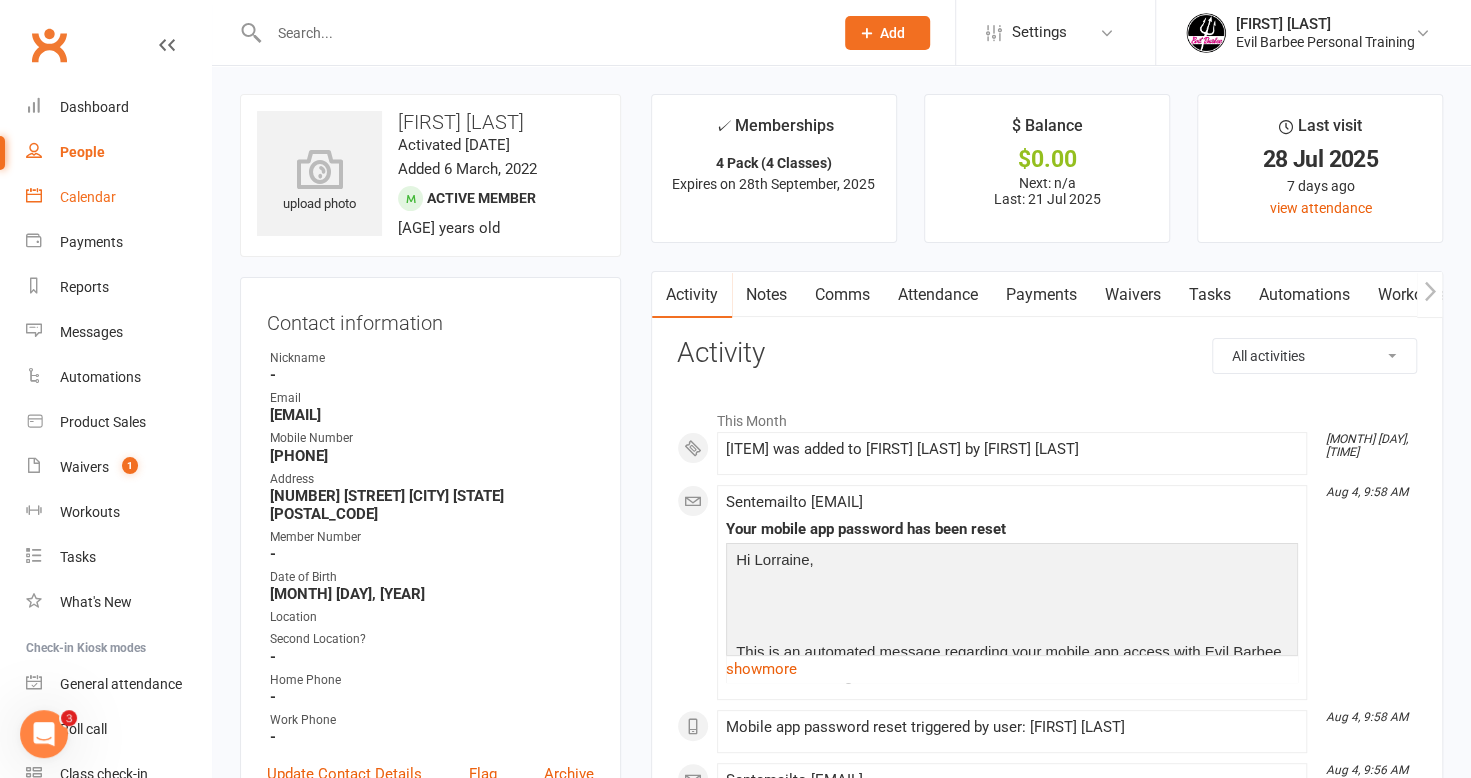 click on "Calendar" at bounding box center (88, 197) 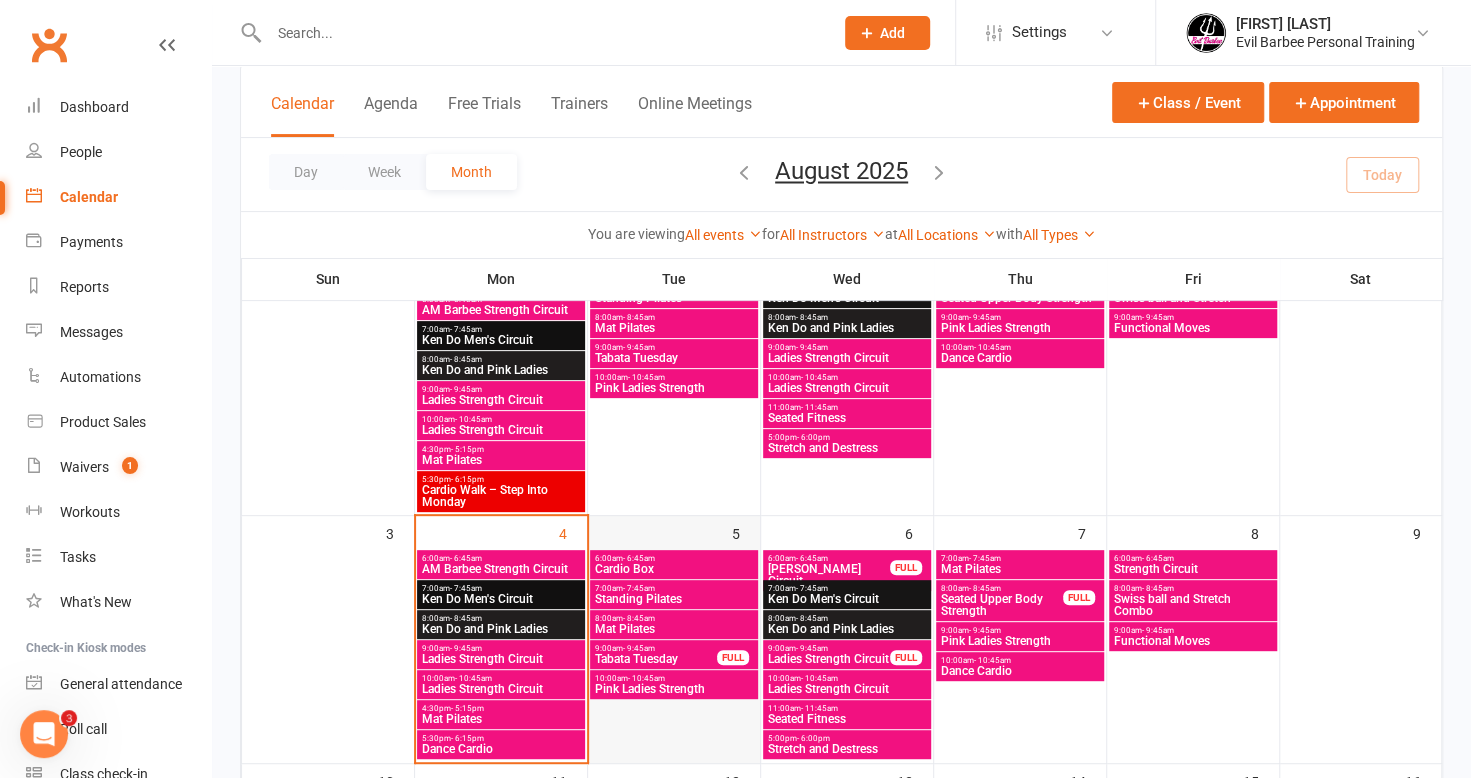 scroll, scrollTop: 300, scrollLeft: 0, axis: vertical 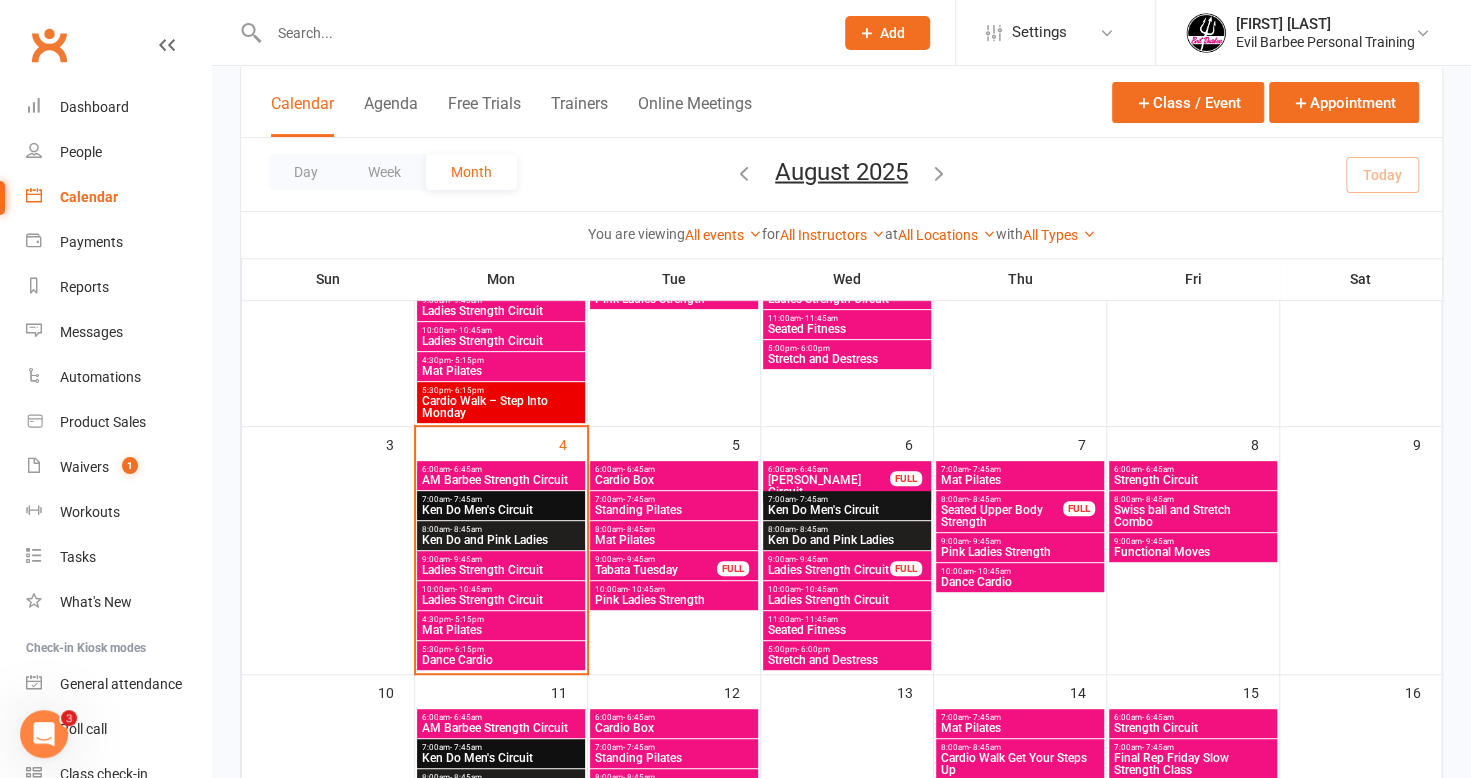 click on "Ladies Strength Circuit" at bounding box center (501, 600) 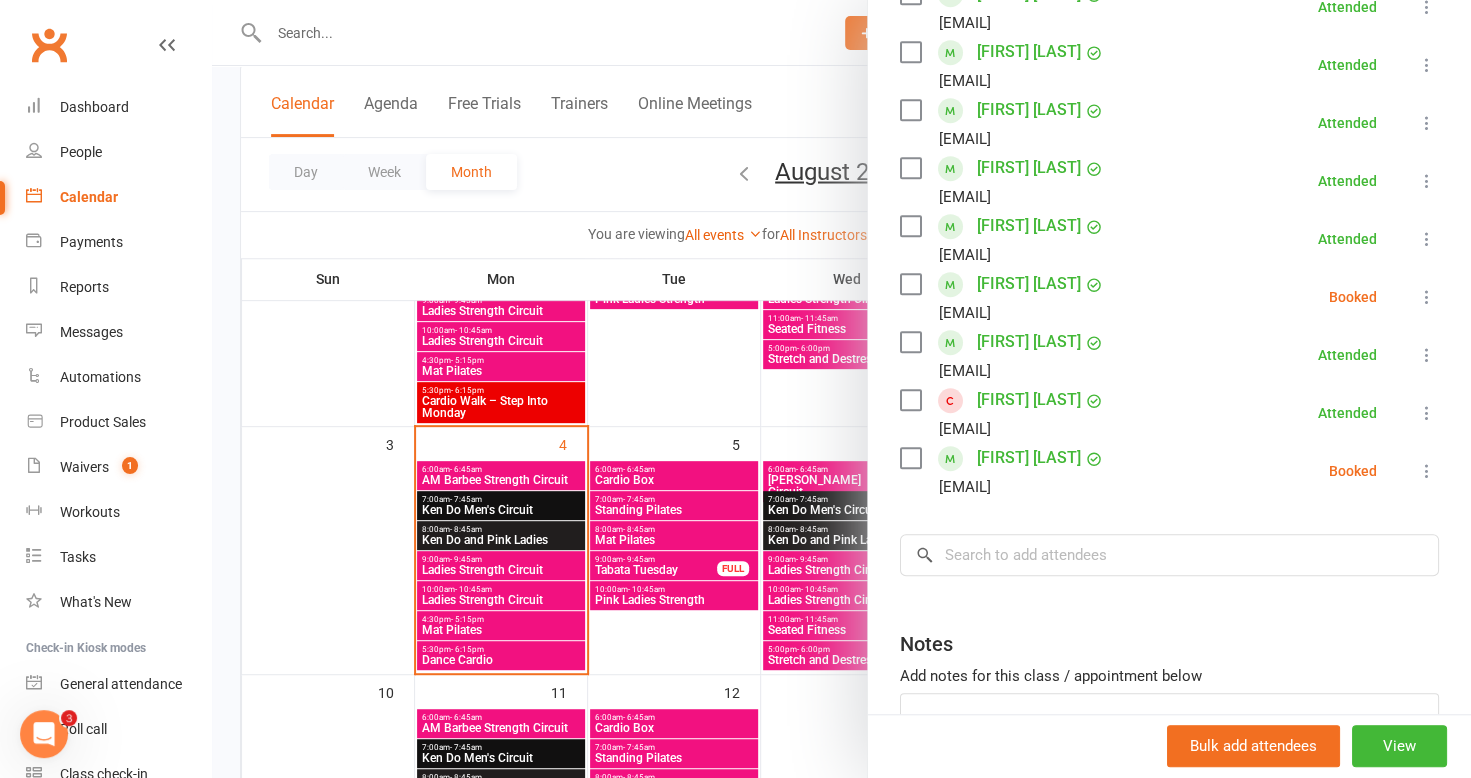 scroll, scrollTop: 700, scrollLeft: 0, axis: vertical 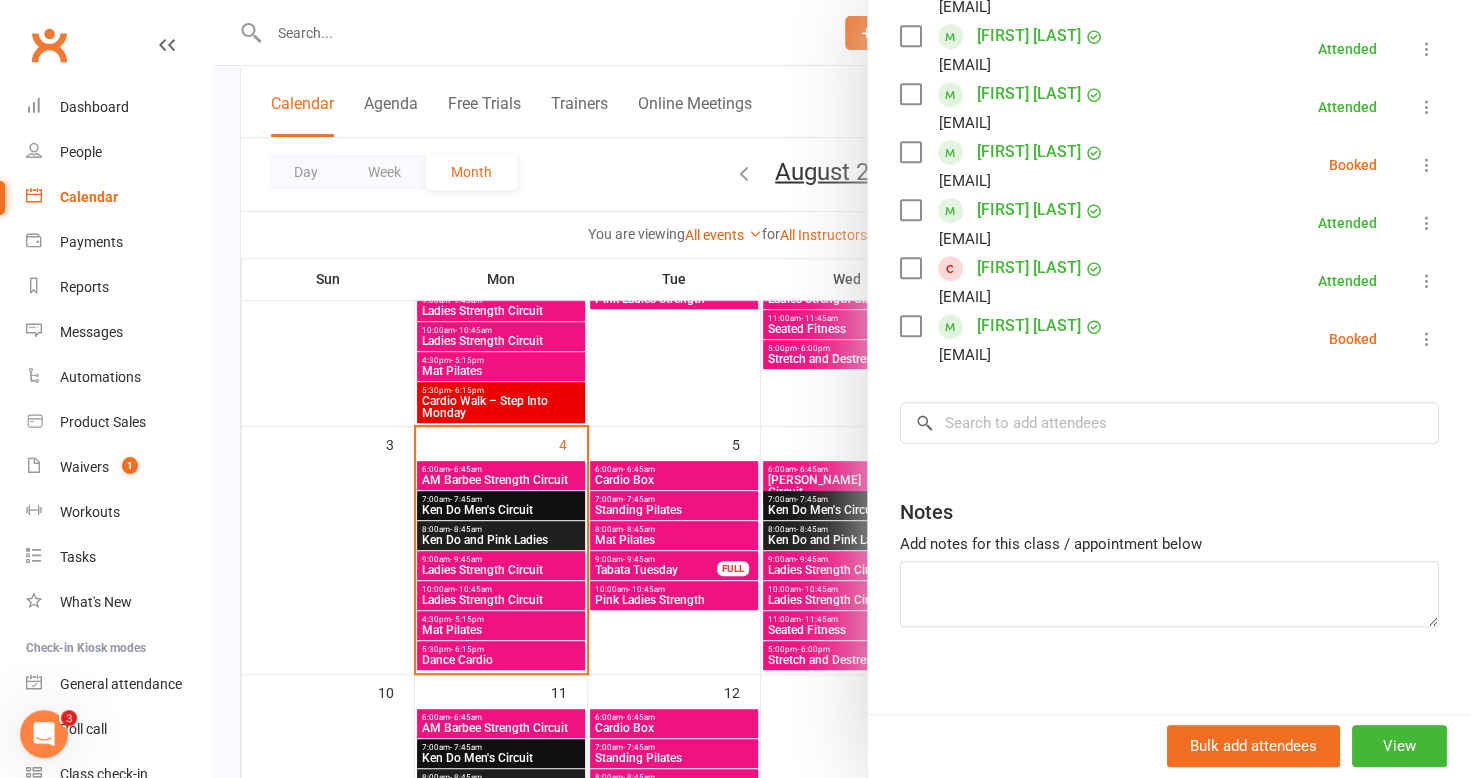 click at bounding box center [1427, 165] 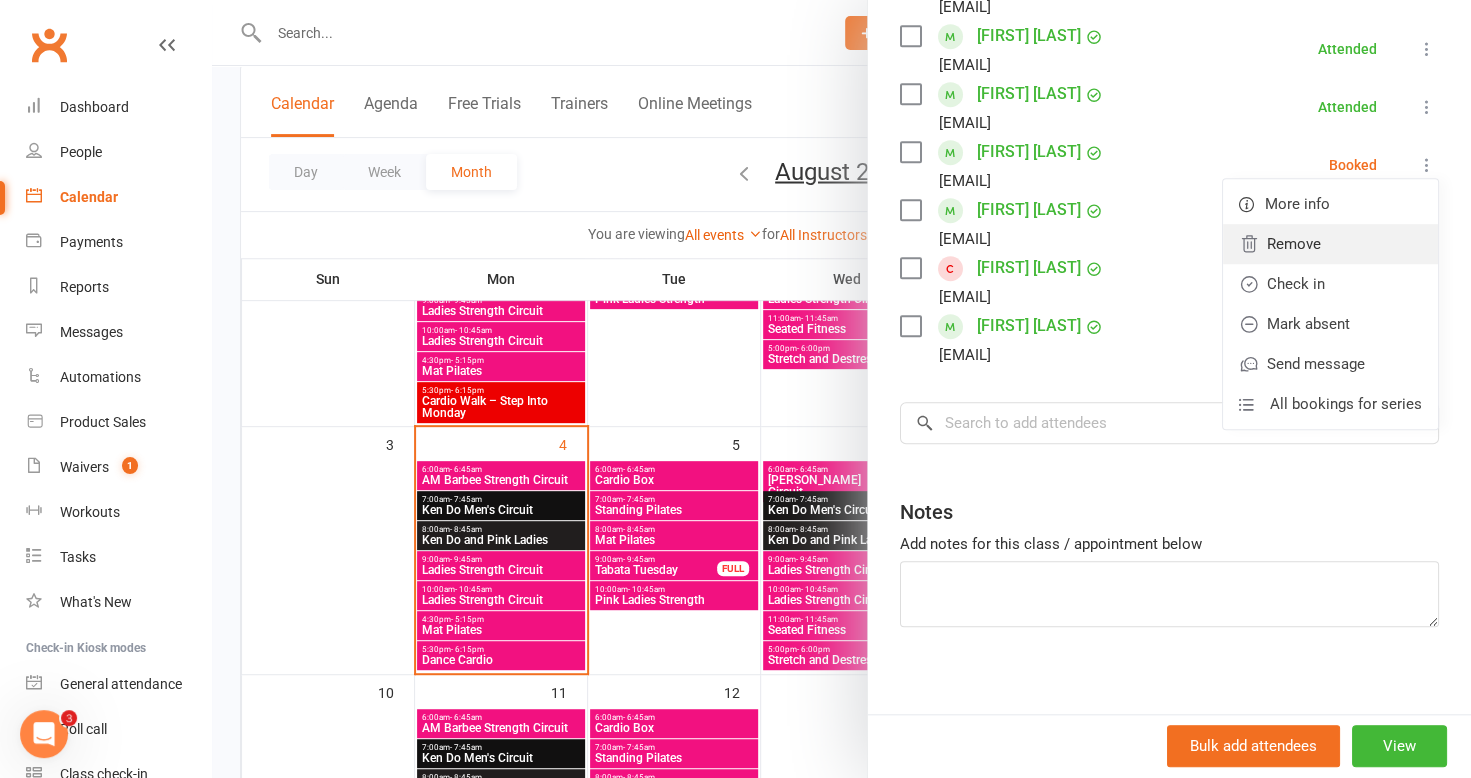 click on "Remove" at bounding box center [1330, 244] 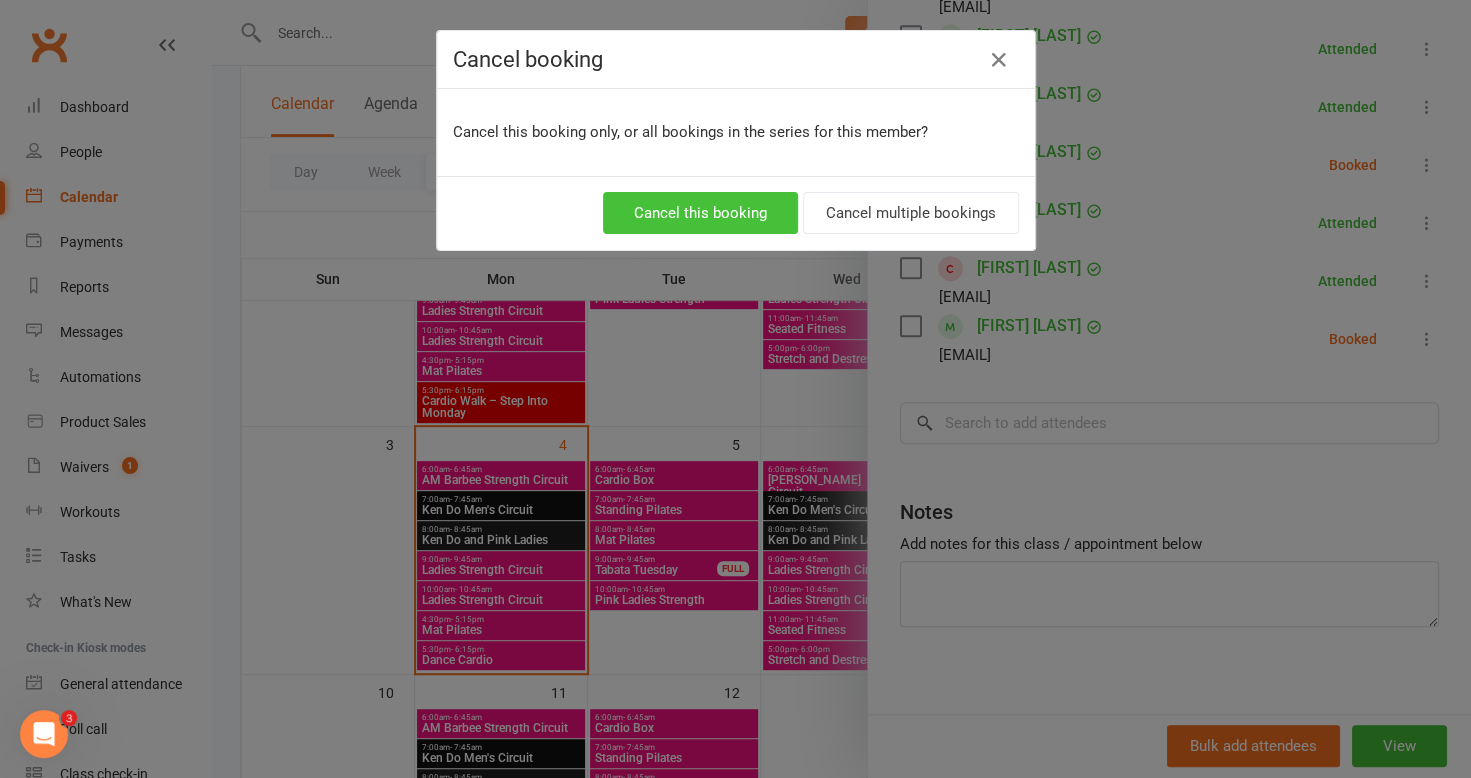 click on "Cancel this booking" at bounding box center (700, 213) 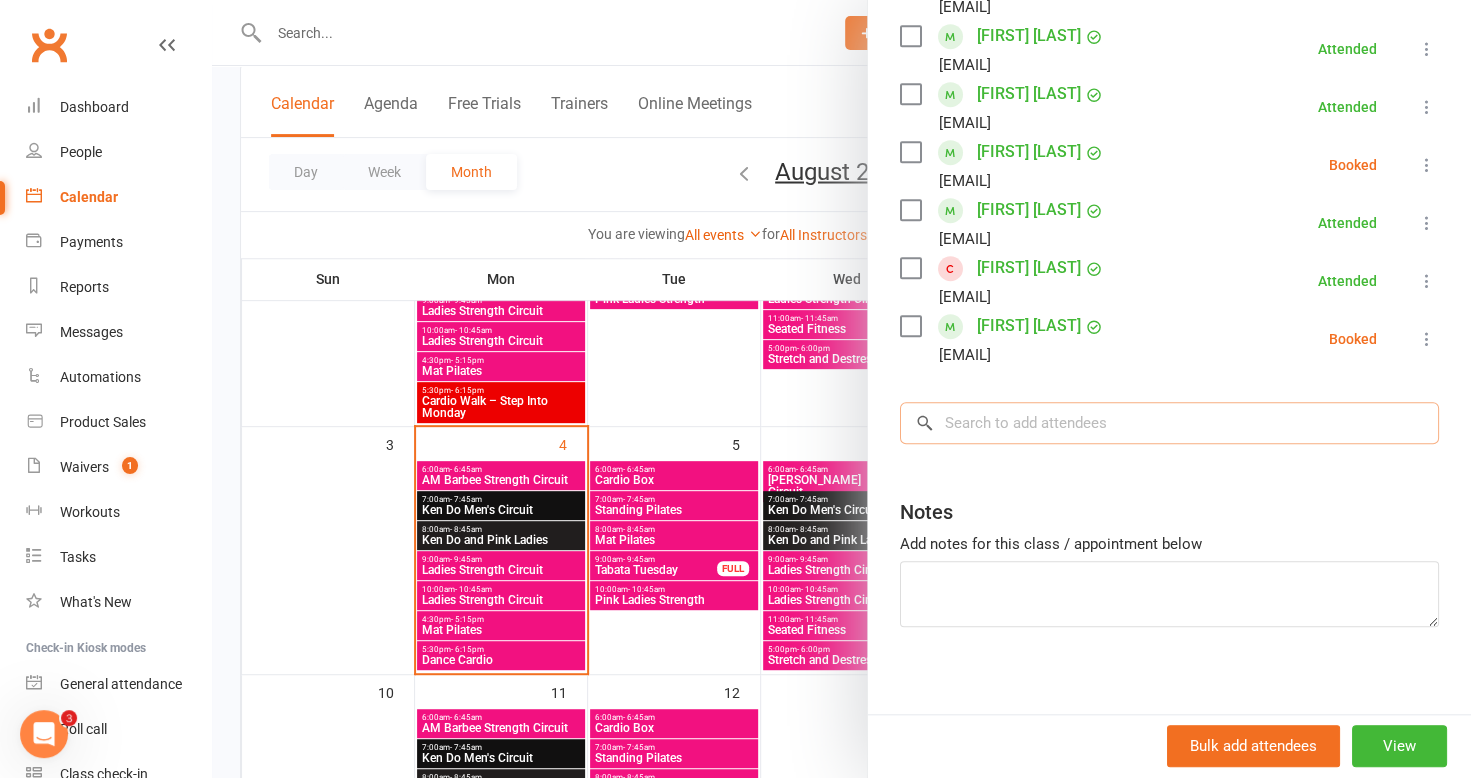 click at bounding box center (1169, 423) 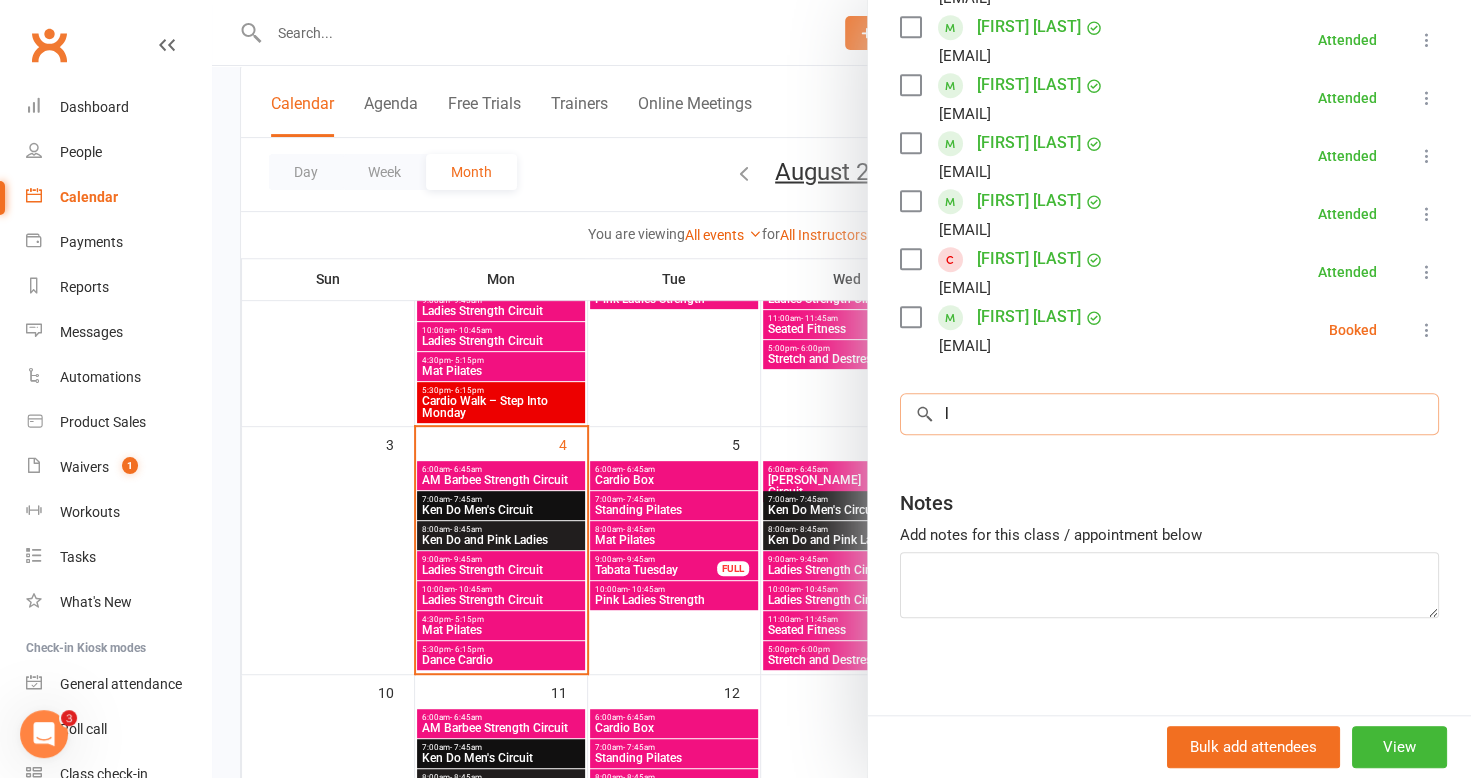 scroll, scrollTop: 666, scrollLeft: 0, axis: vertical 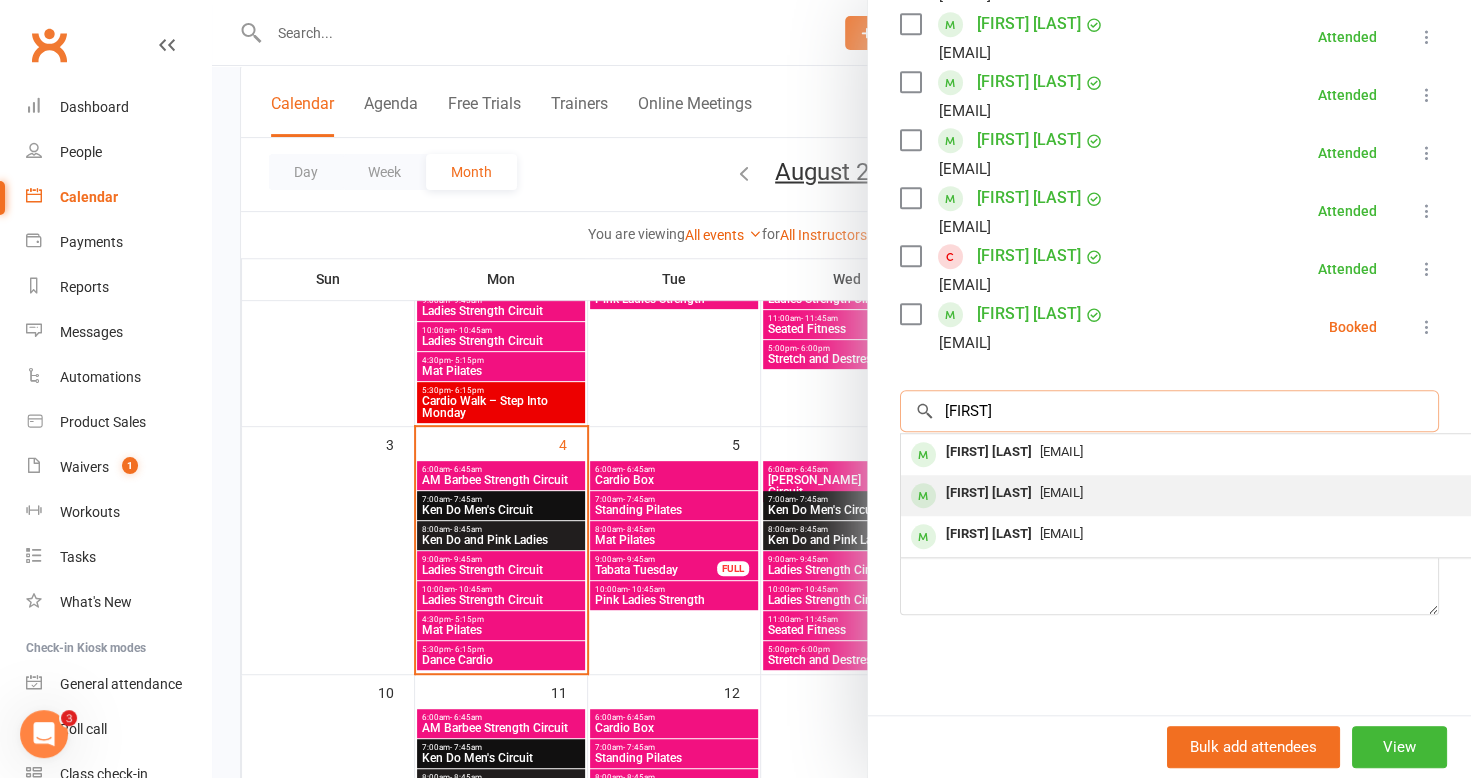 type on "[FIRST]" 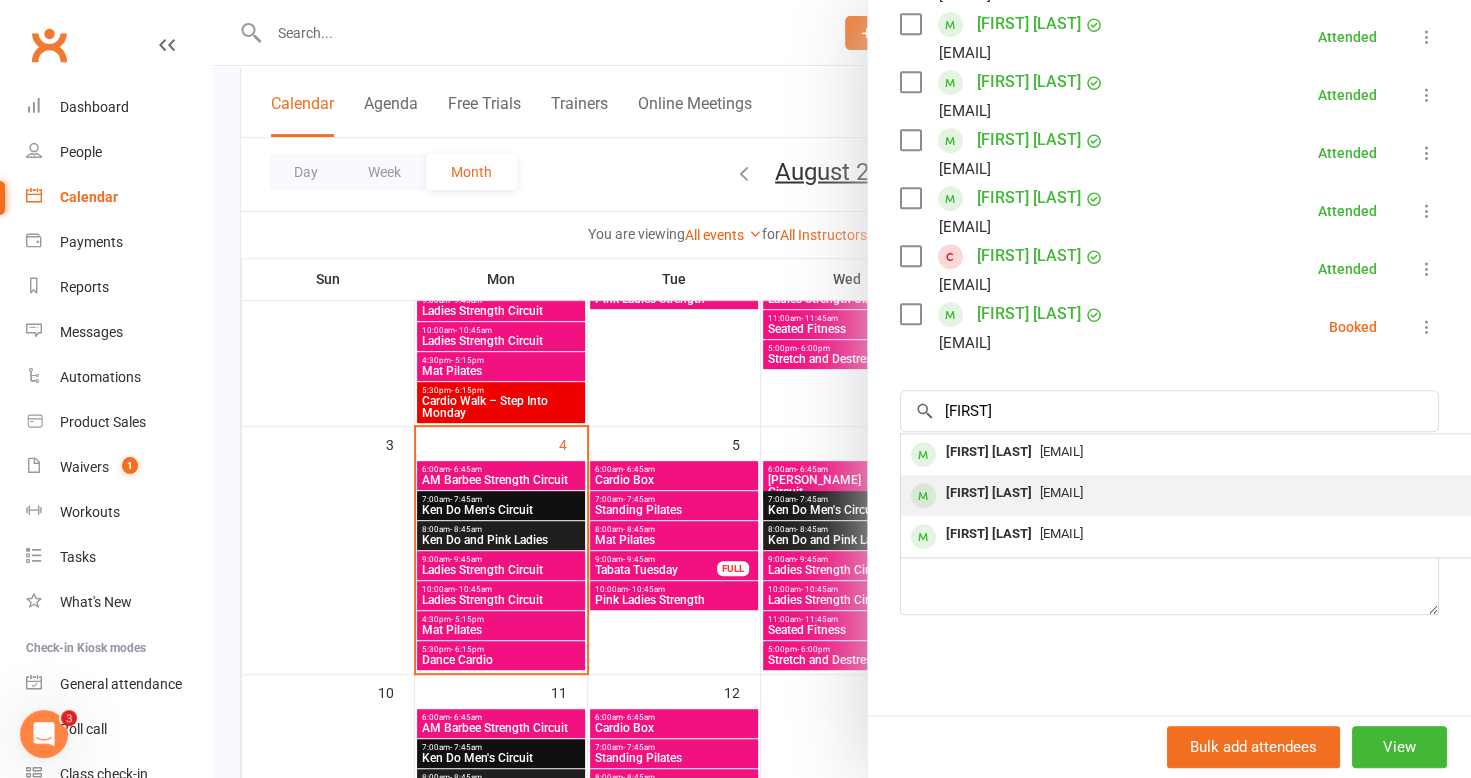 click on "[FIRST] [LAST]" at bounding box center [989, 493] 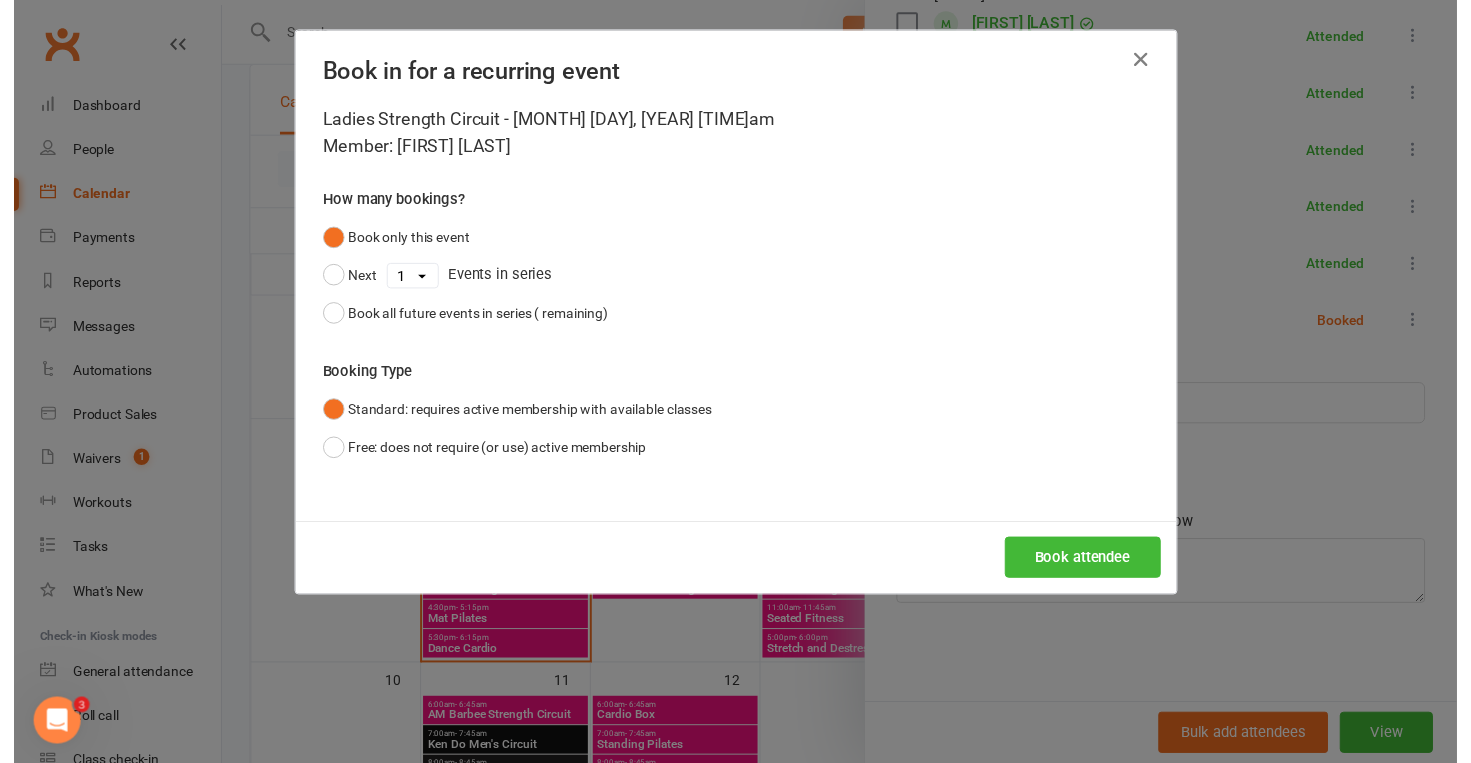 scroll, scrollTop: 651, scrollLeft: 0, axis: vertical 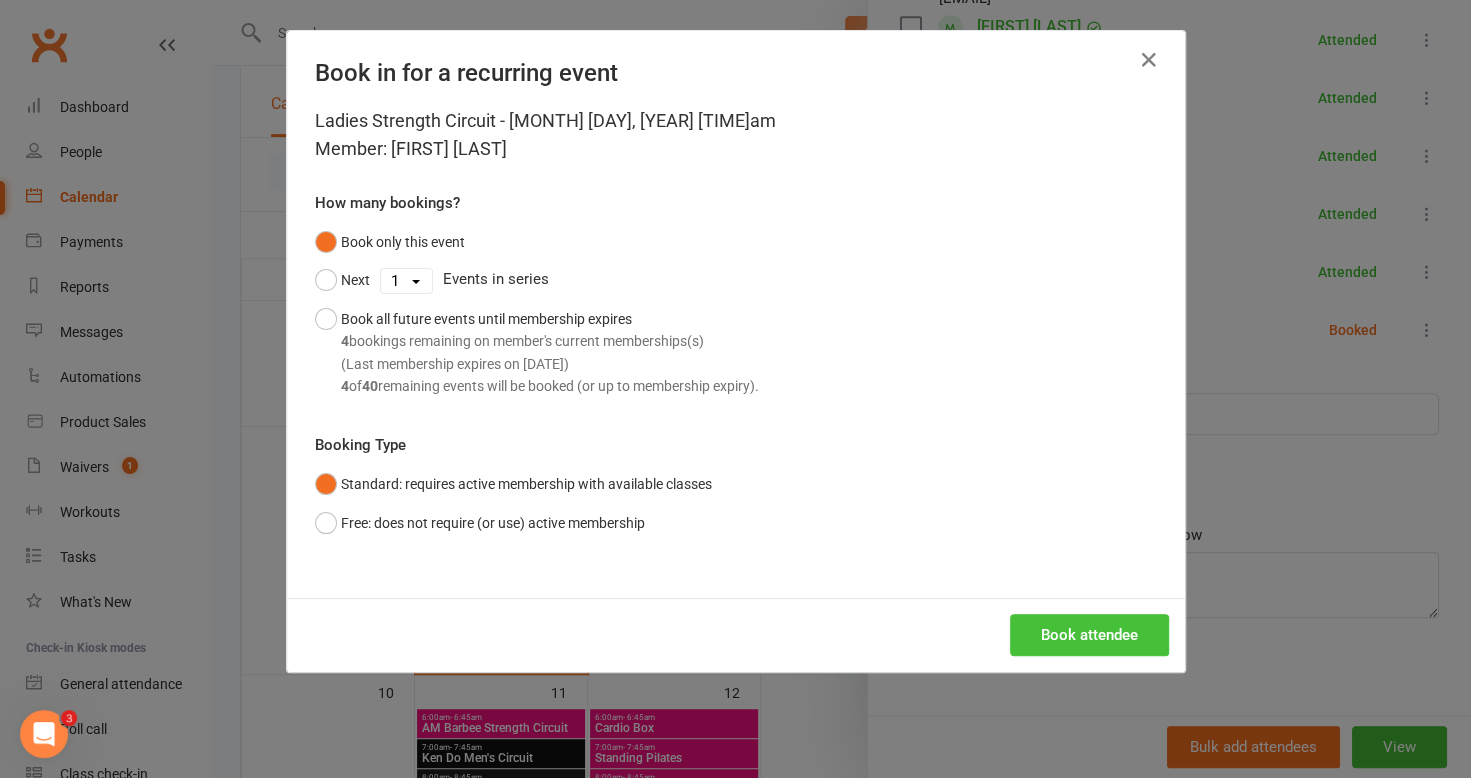 click on "Book attendee" at bounding box center [1089, 635] 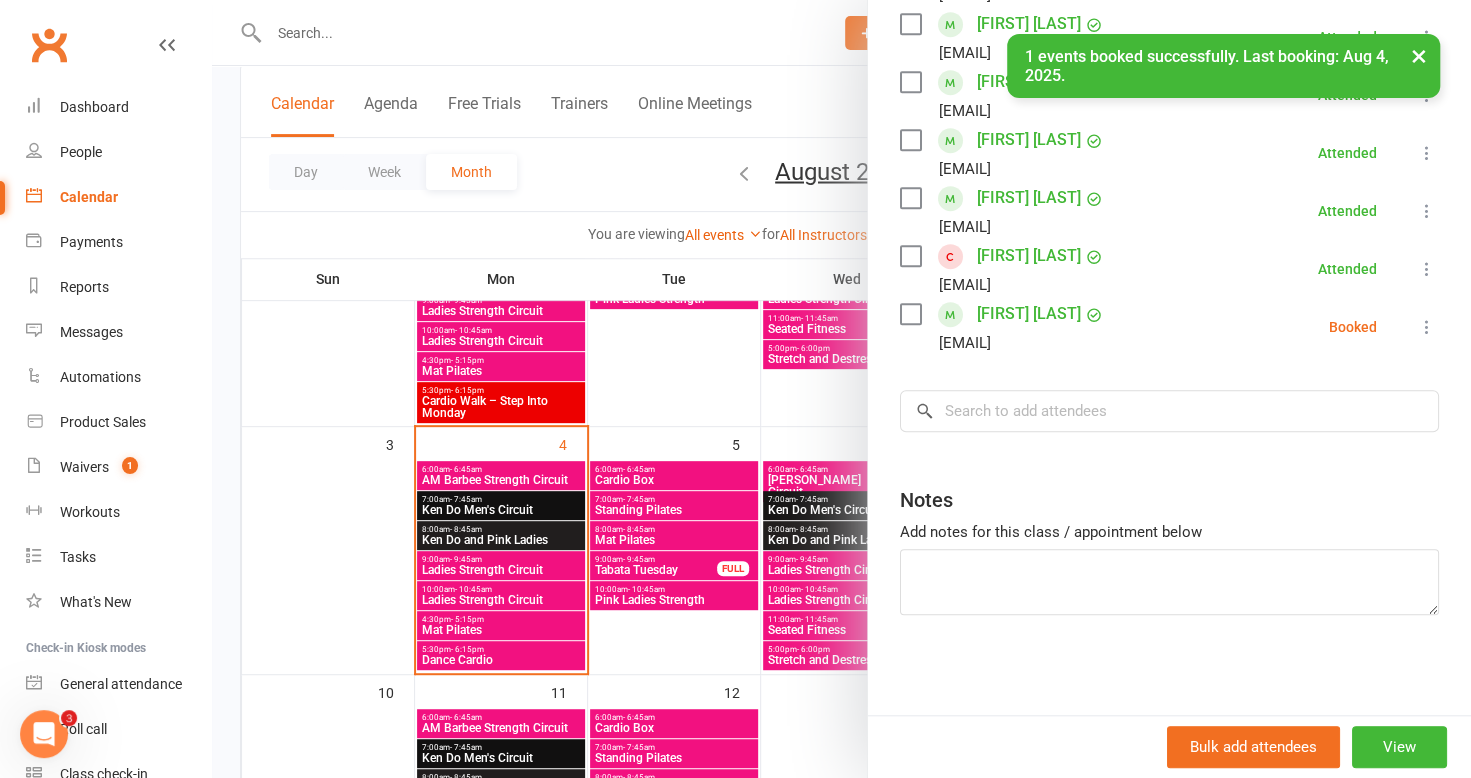 scroll, scrollTop: 651, scrollLeft: 0, axis: vertical 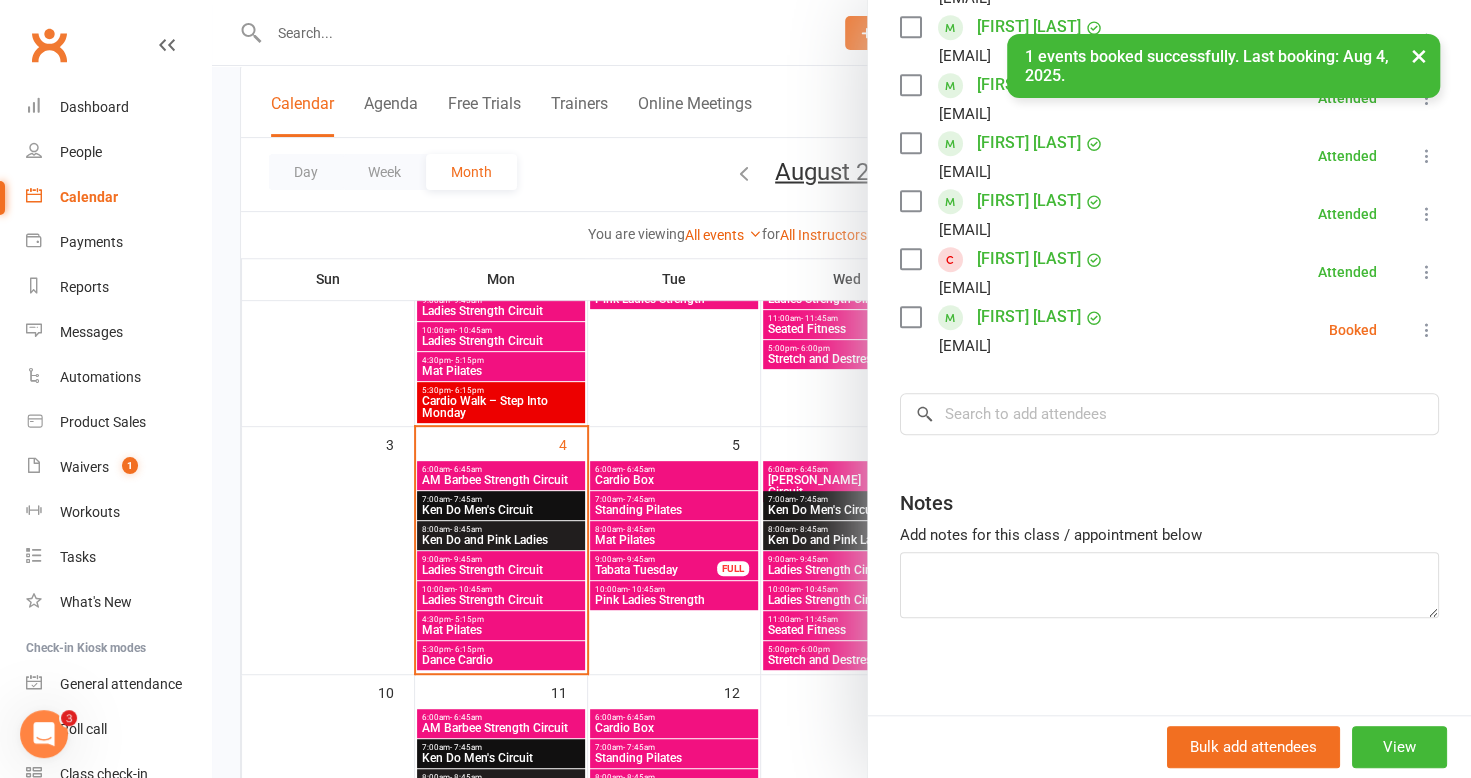 click at bounding box center [841, 389] 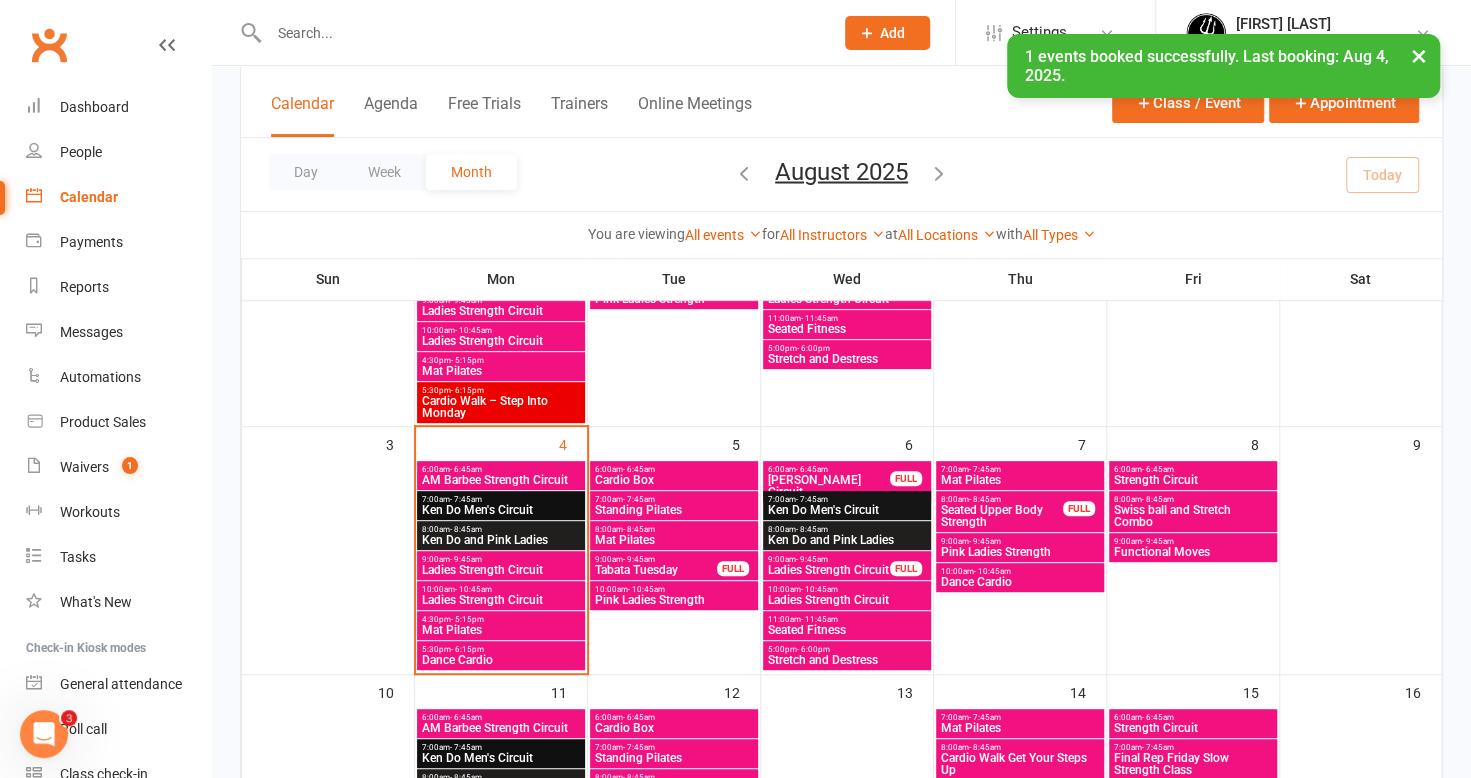 scroll, scrollTop: 0, scrollLeft: 0, axis: both 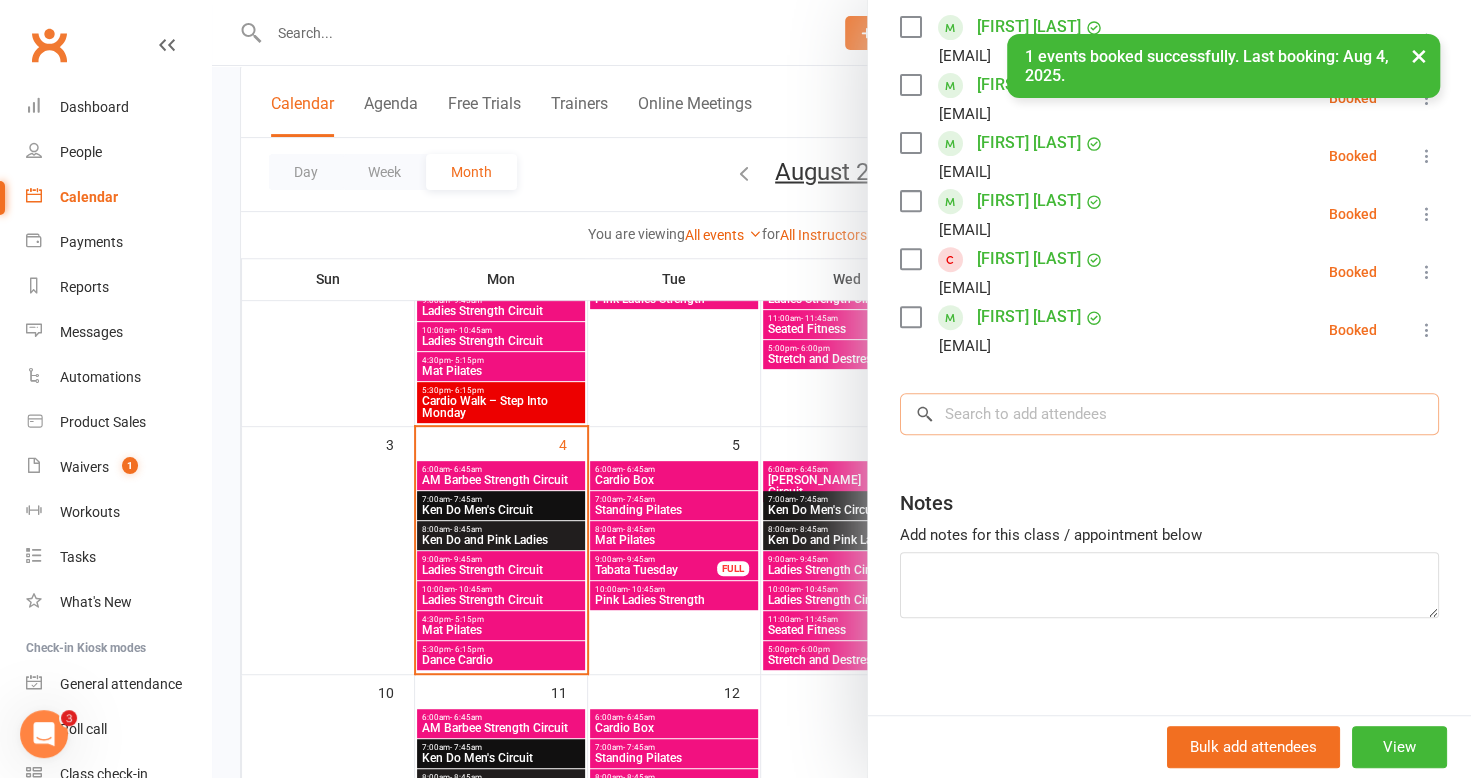 click at bounding box center [1169, 414] 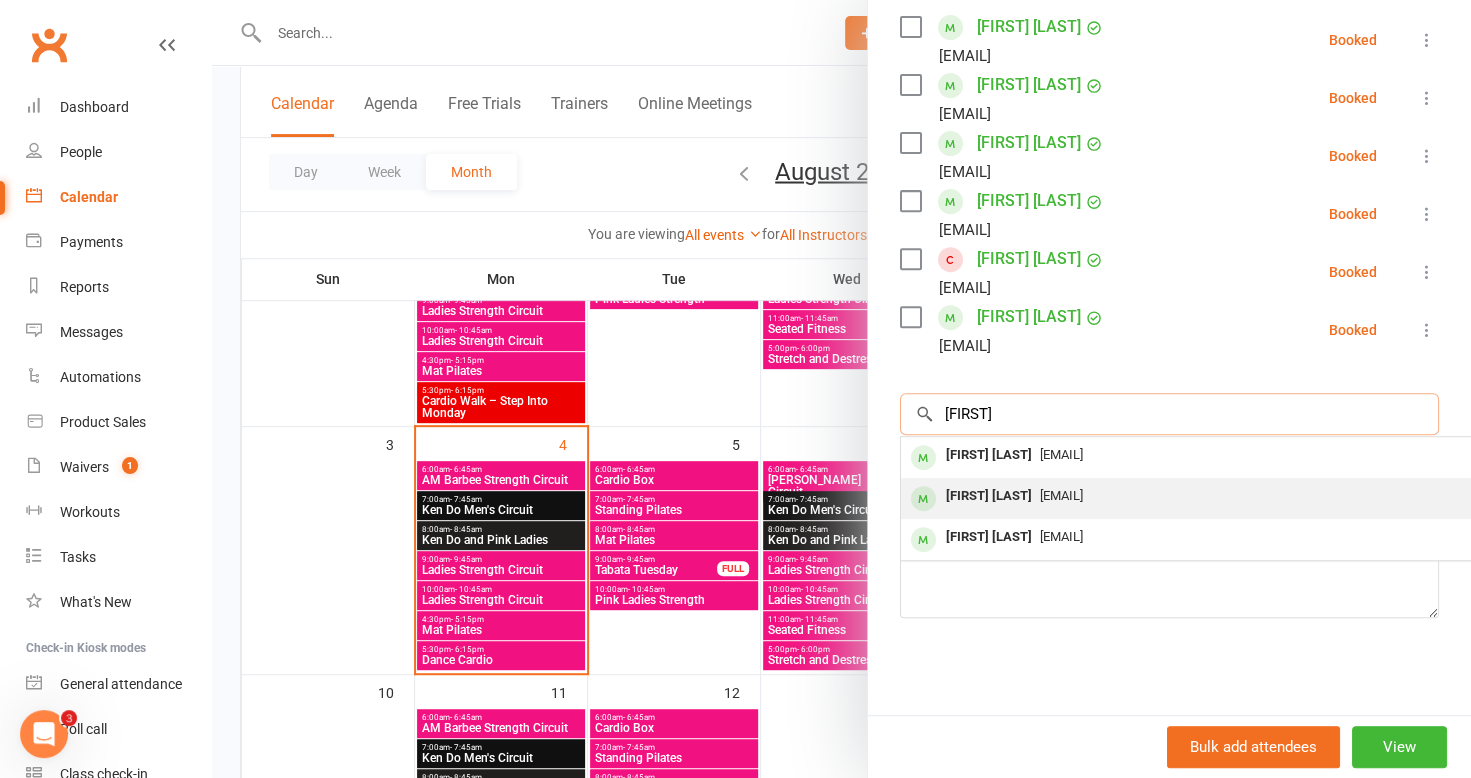 type on "[FIRST]" 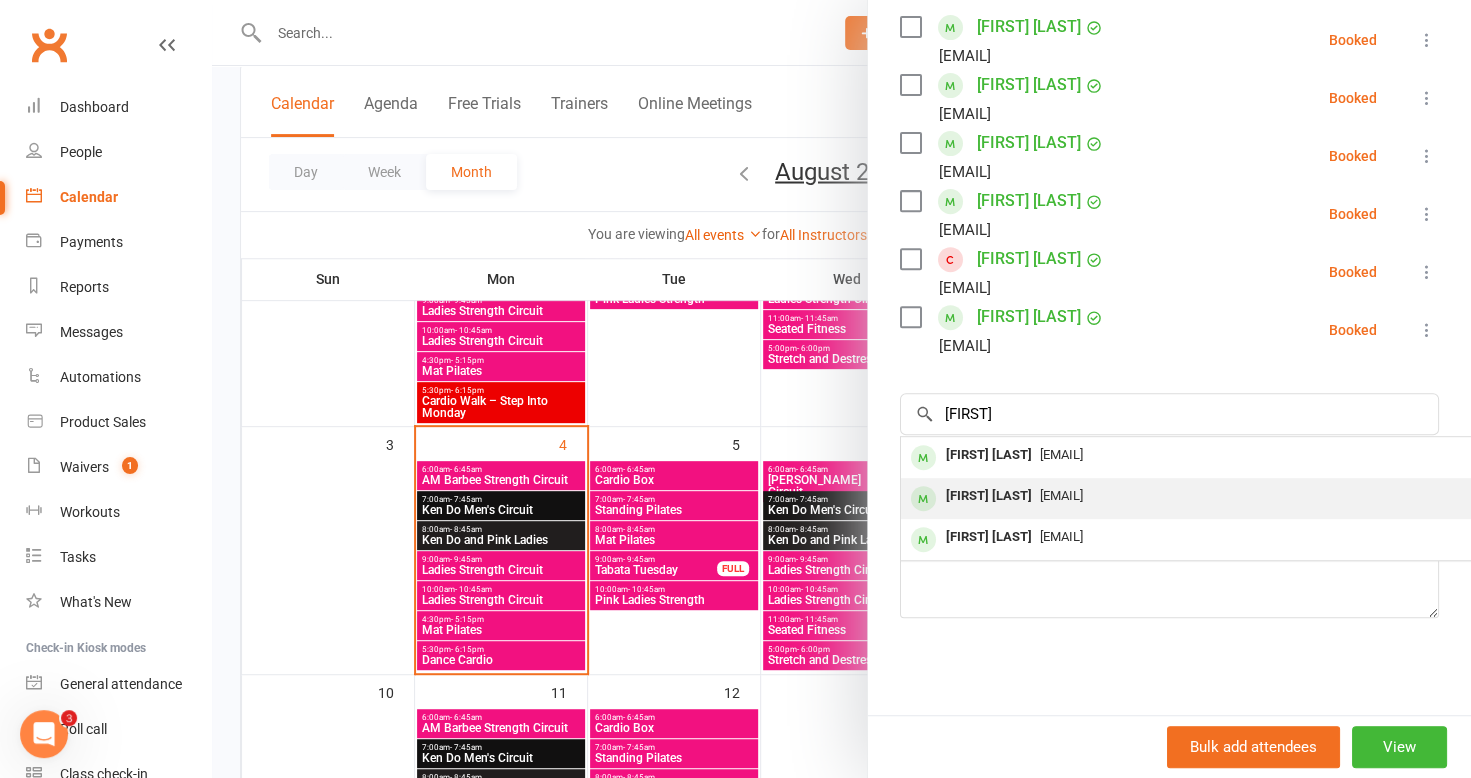 click on "[FIRST] [LAST]" at bounding box center [989, 496] 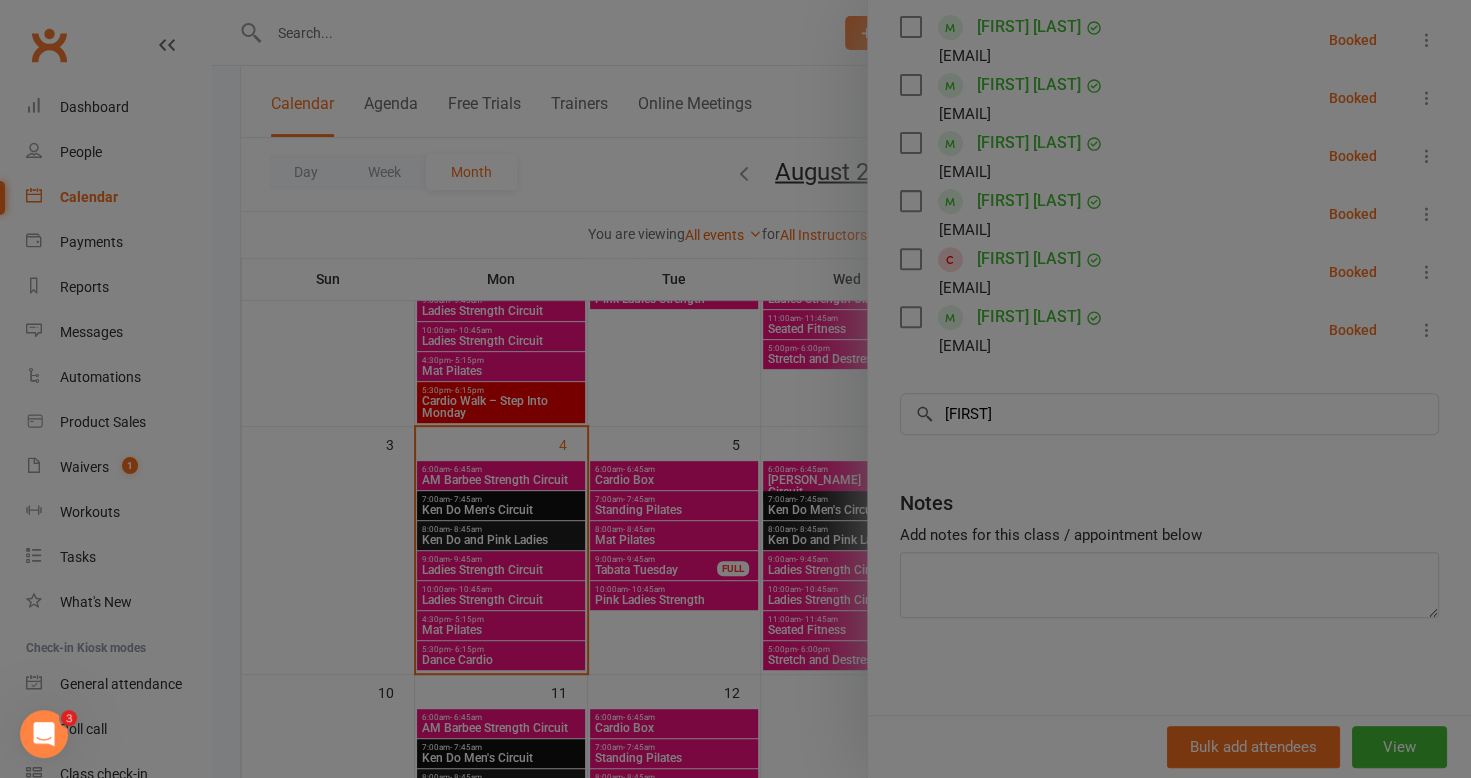 type 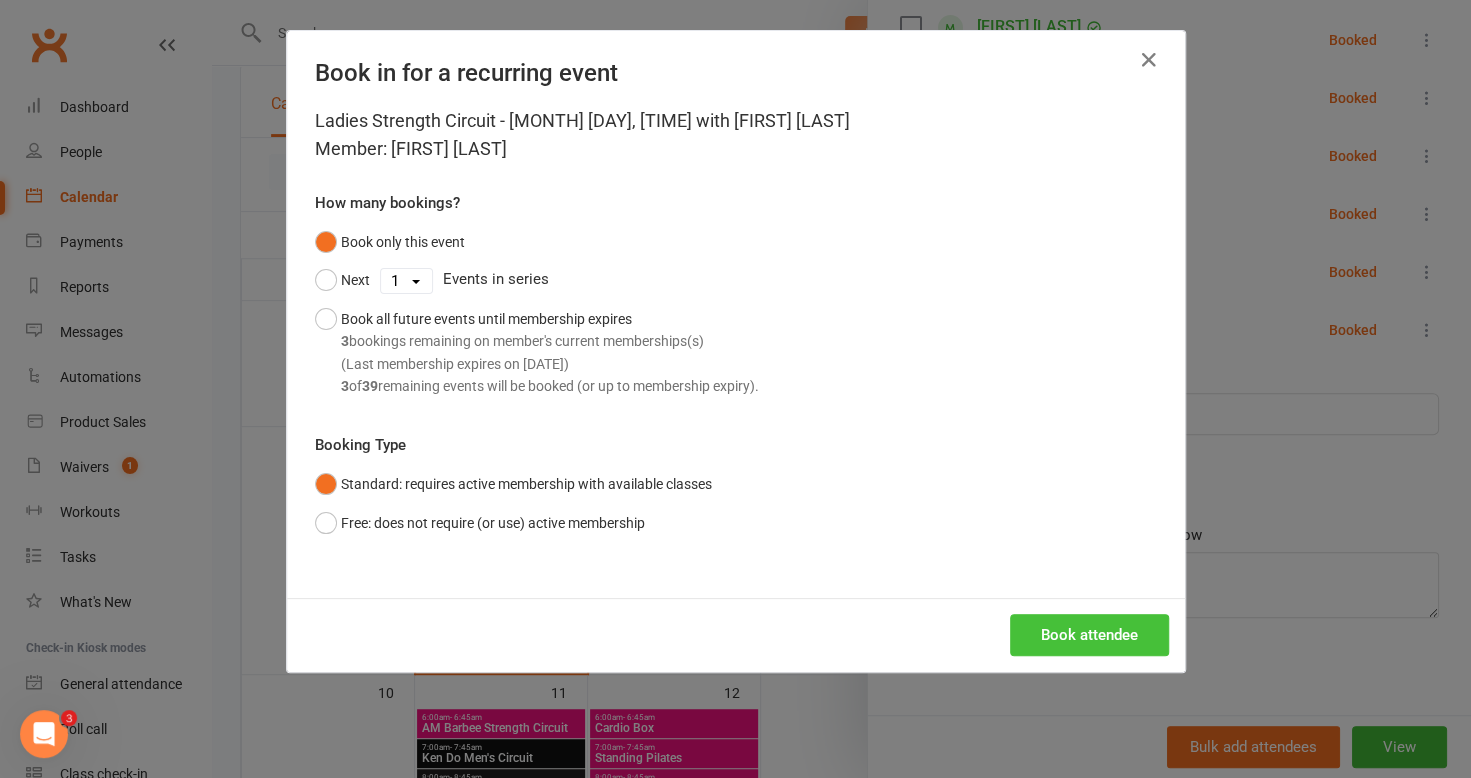 click on "Book attendee" at bounding box center (1089, 635) 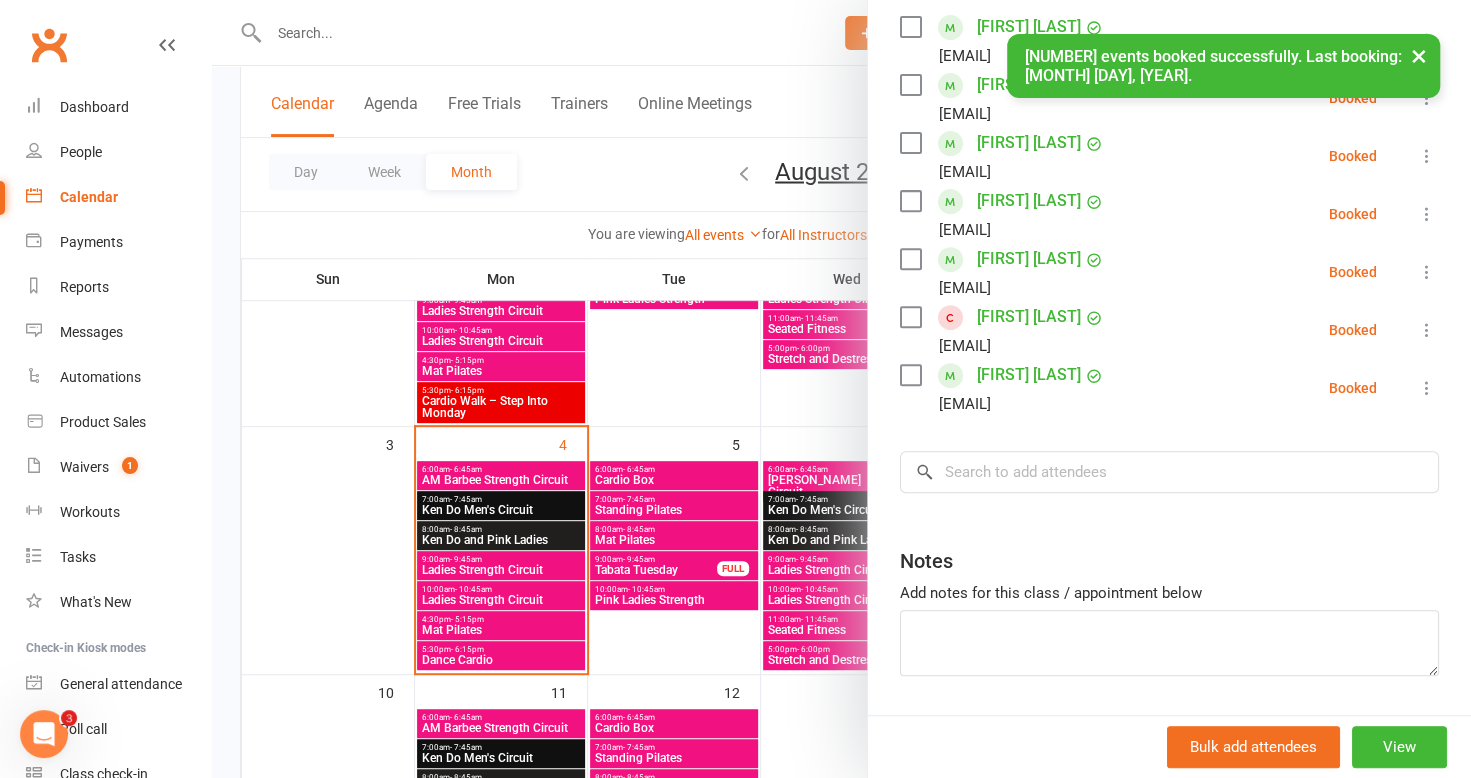 click on "× 1 events booked successfully. Last booking: [MONTH] [DAY], [YEAR]." at bounding box center (722, 34) 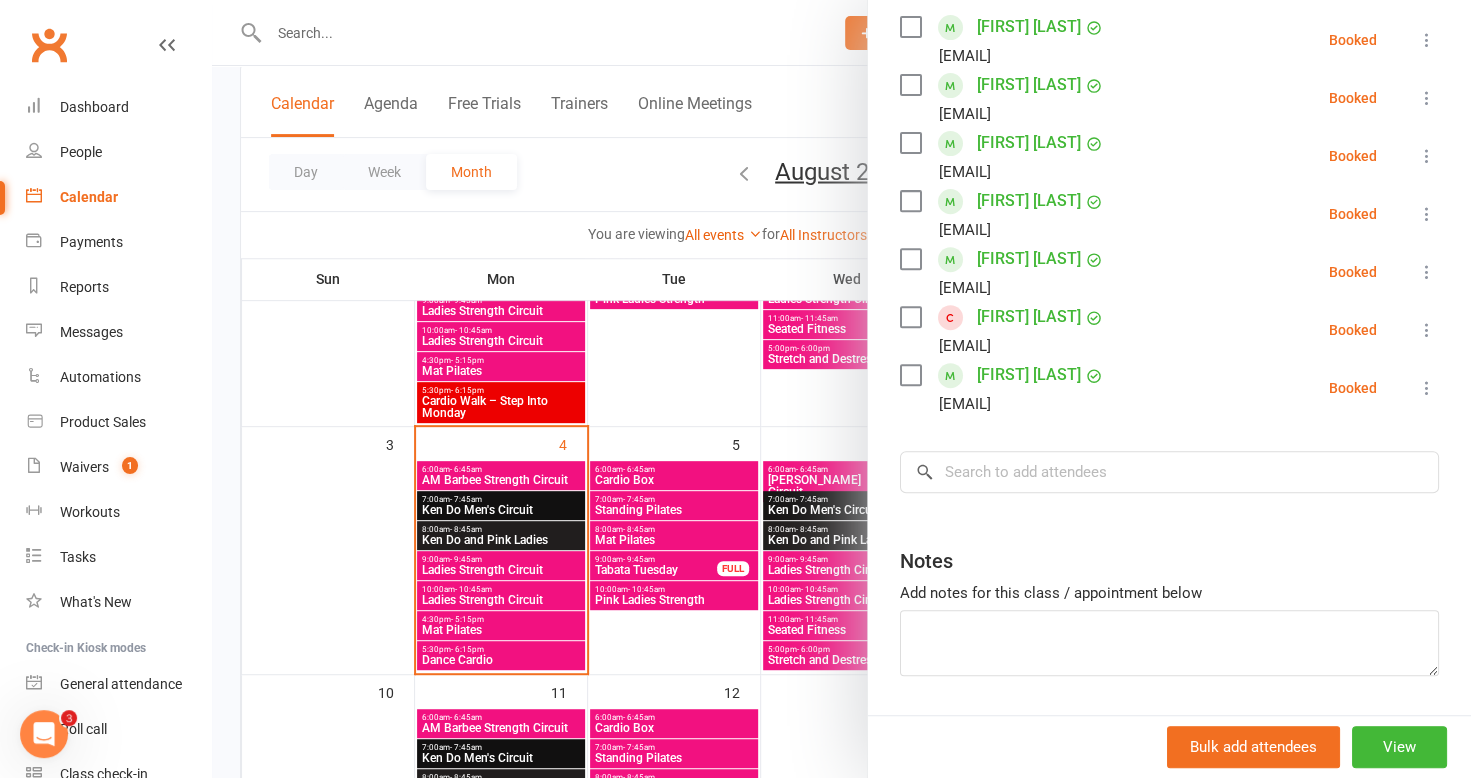 click at bounding box center [841, 389] 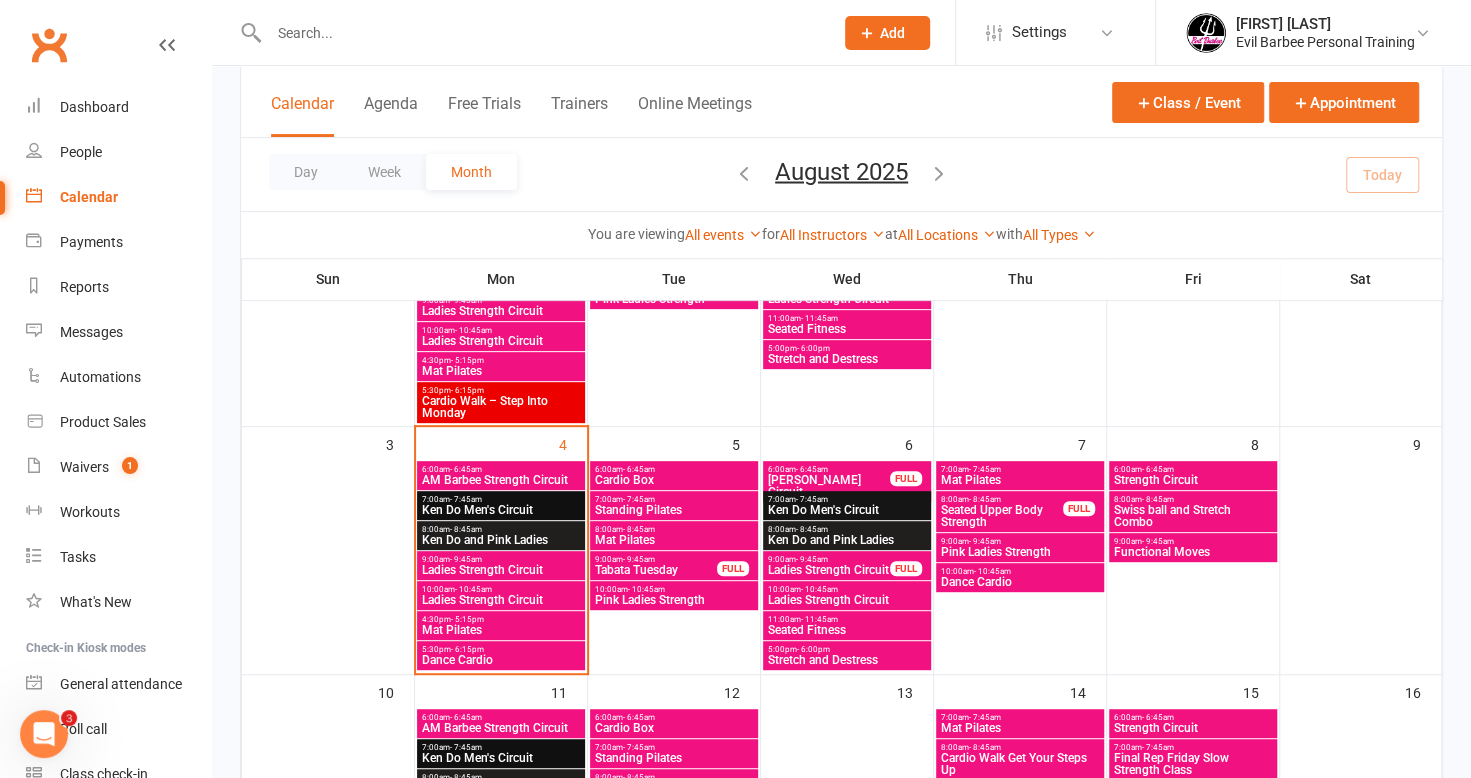 click on "Calendar" at bounding box center [89, 197] 